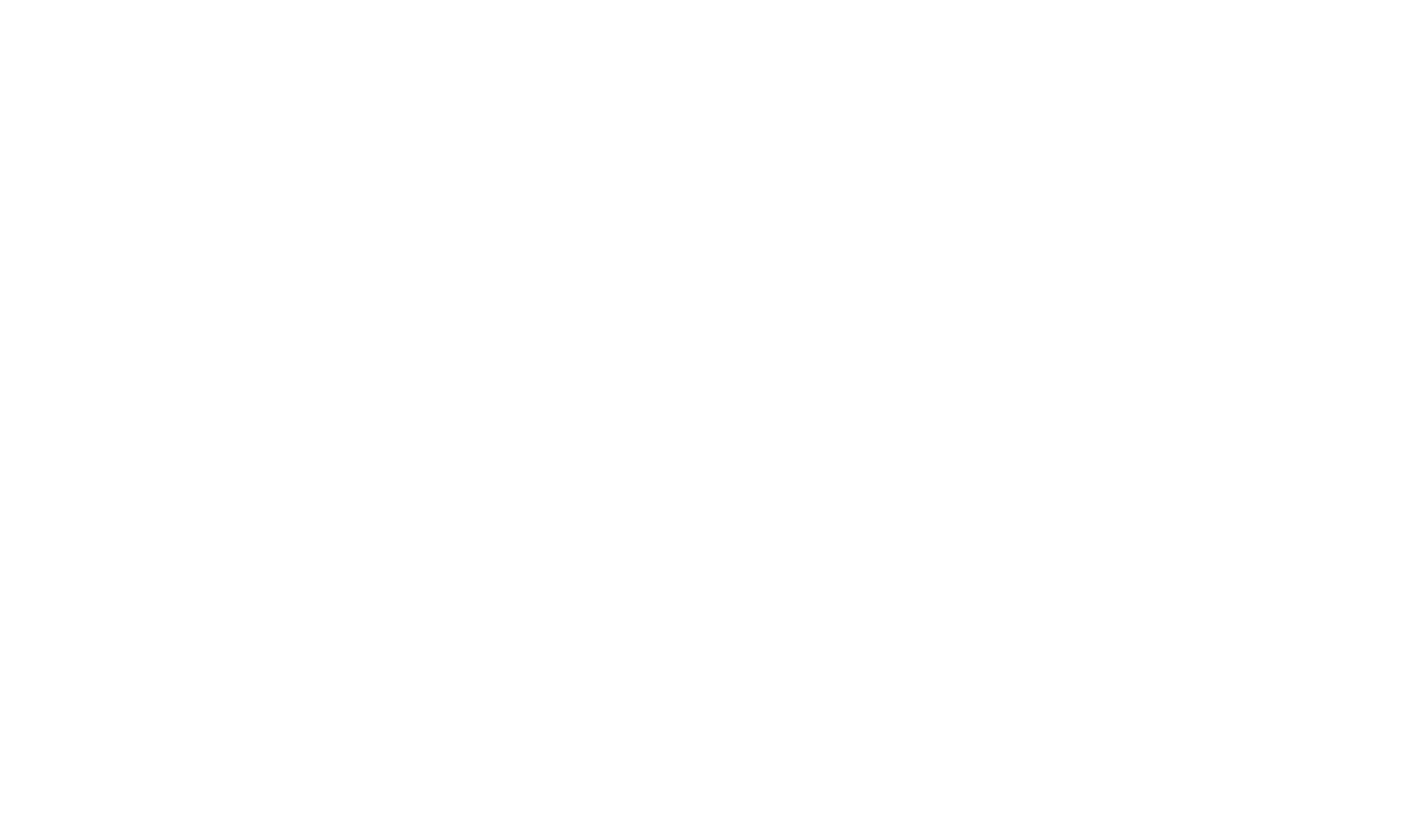 scroll, scrollTop: 0, scrollLeft: 0, axis: both 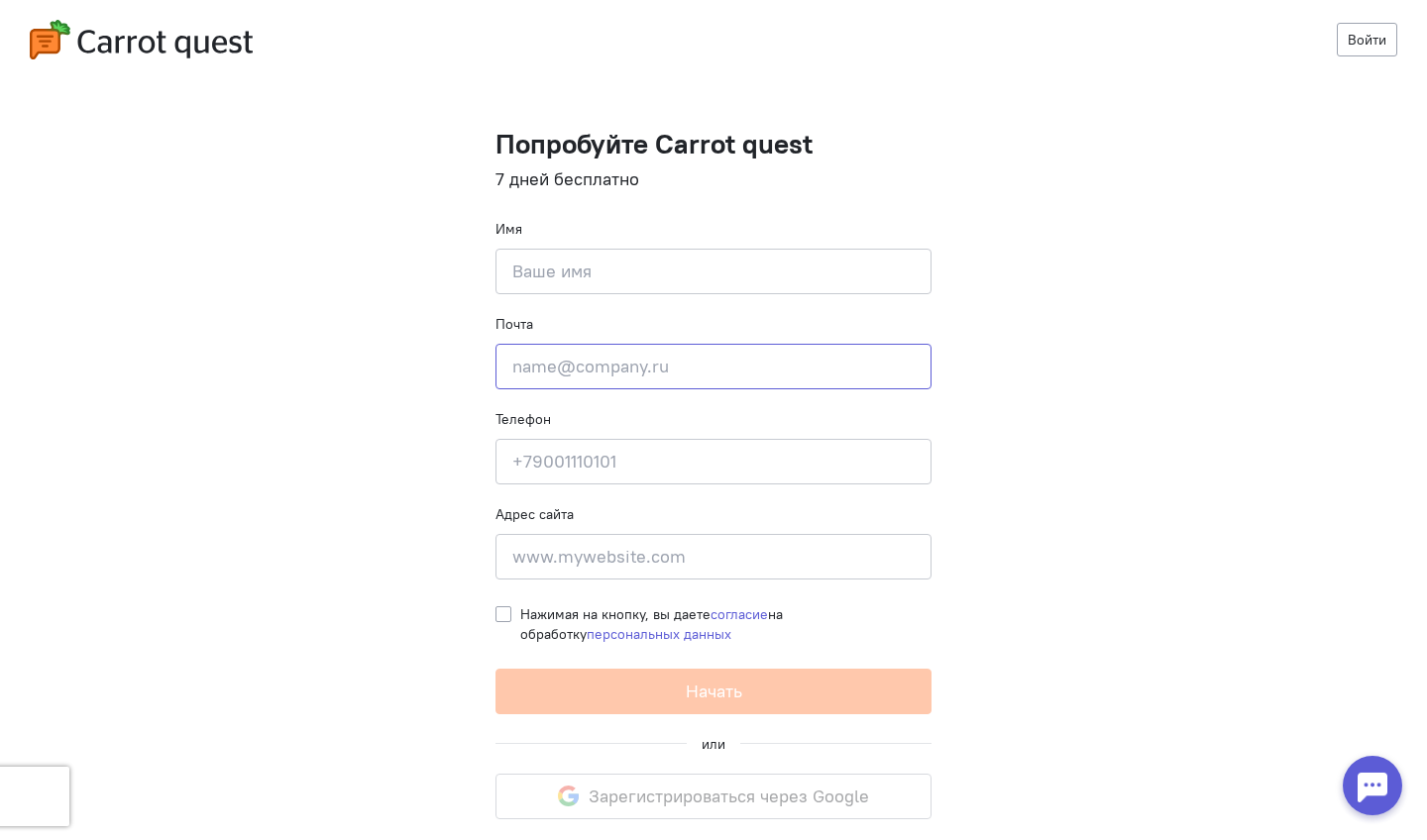 paste on "[EMAIL_ADDRESS][DOMAIN_NAME]" 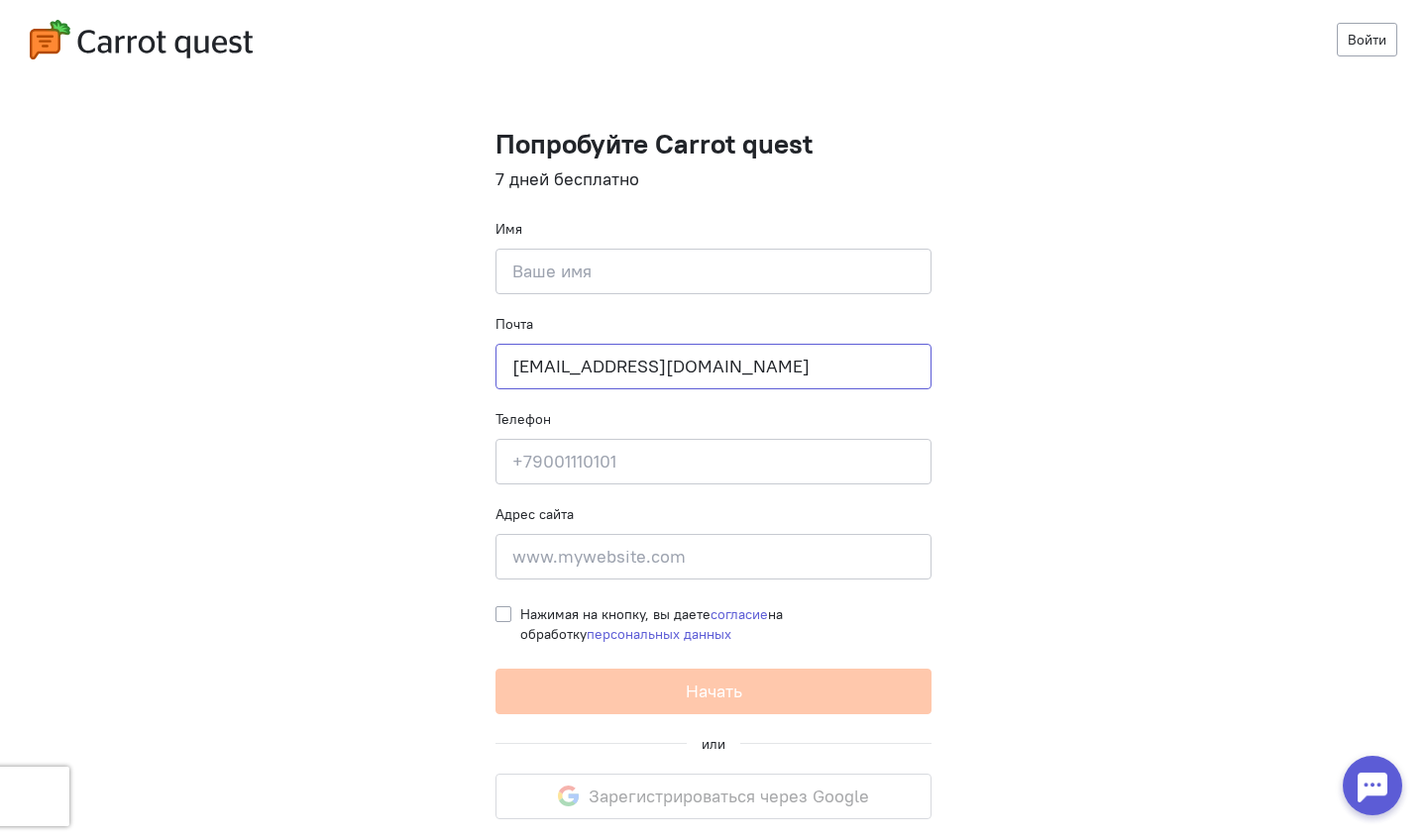 type on "[EMAIL_ADDRESS][DOMAIN_NAME]" 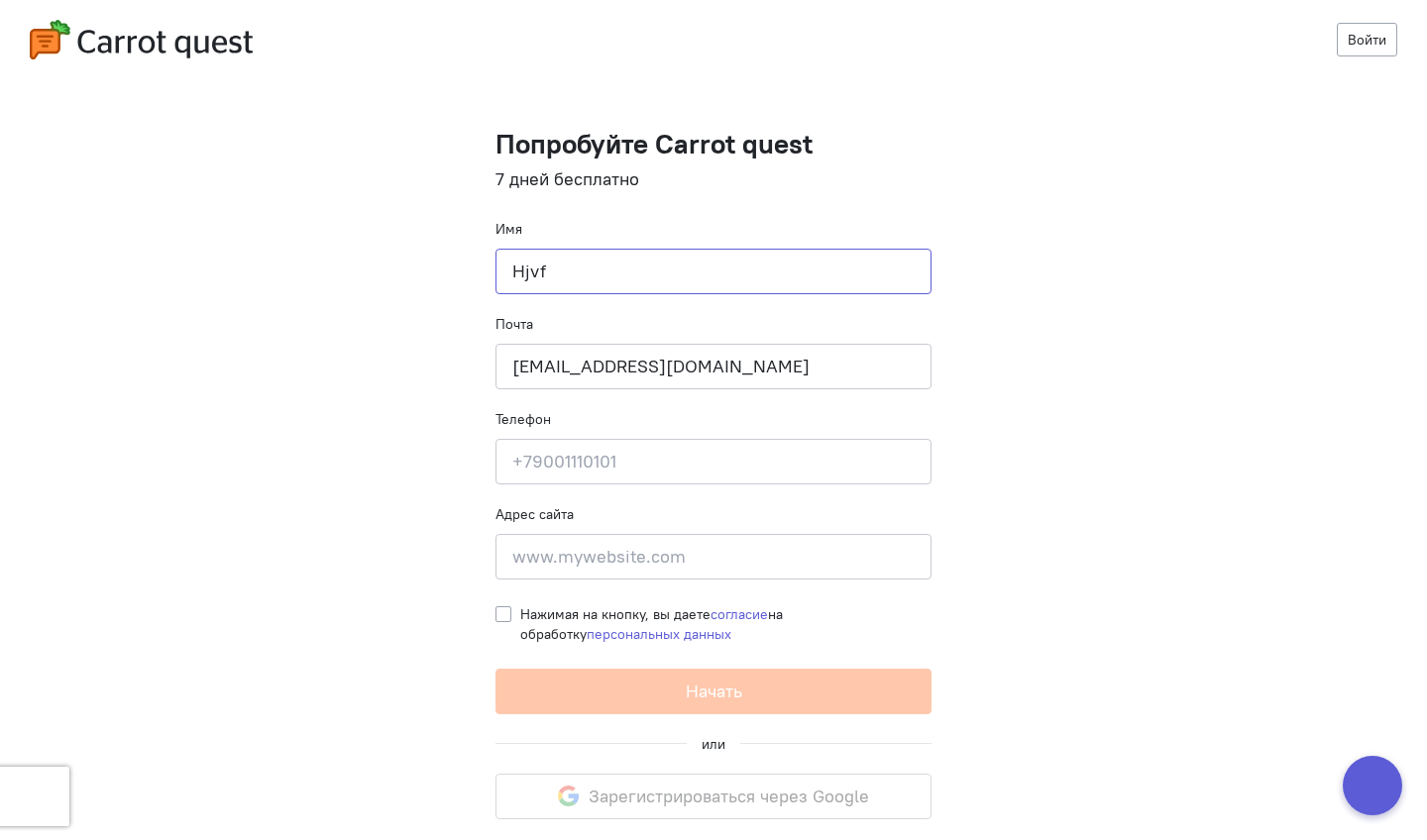 type on "Hjvfy" 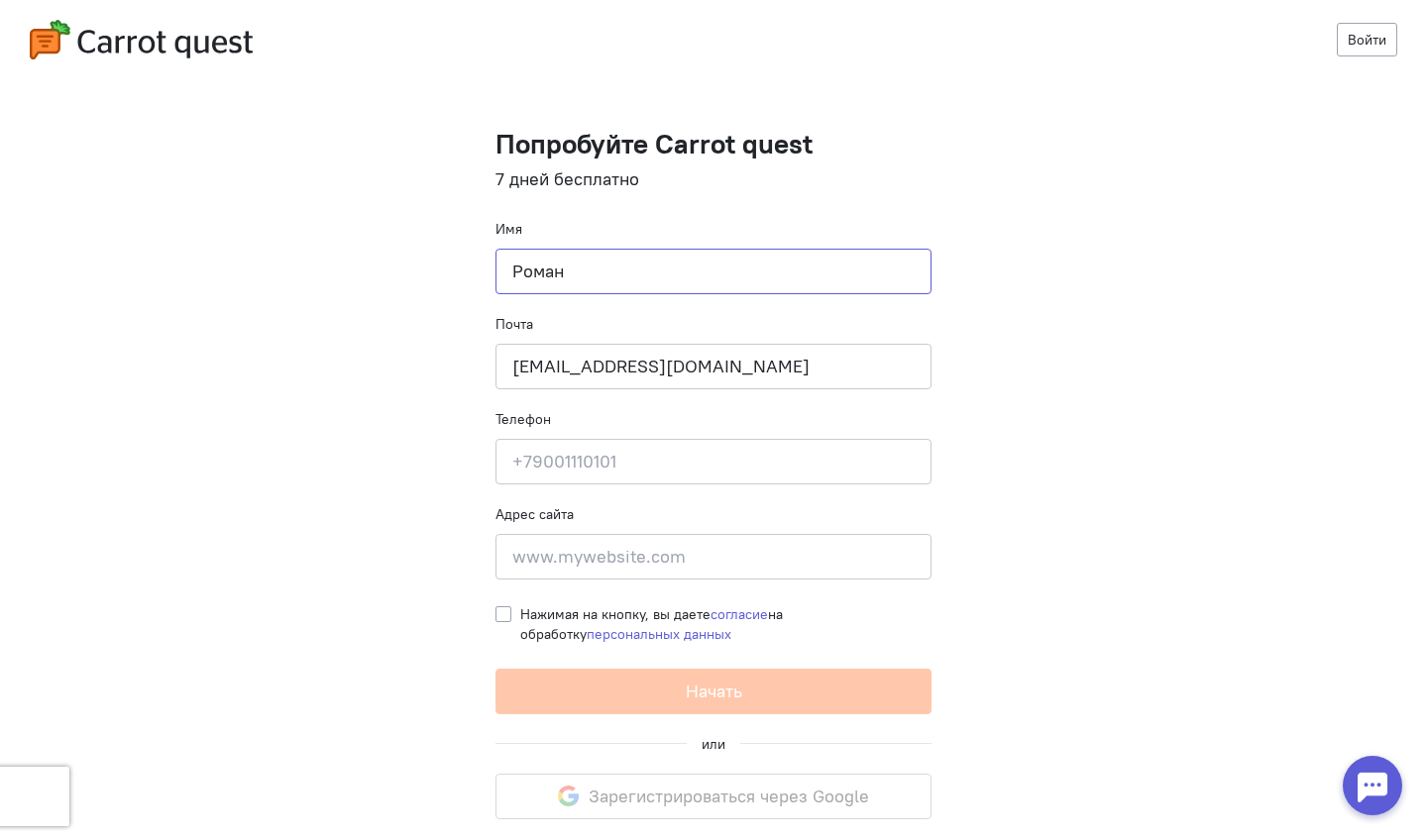type on "Роман" 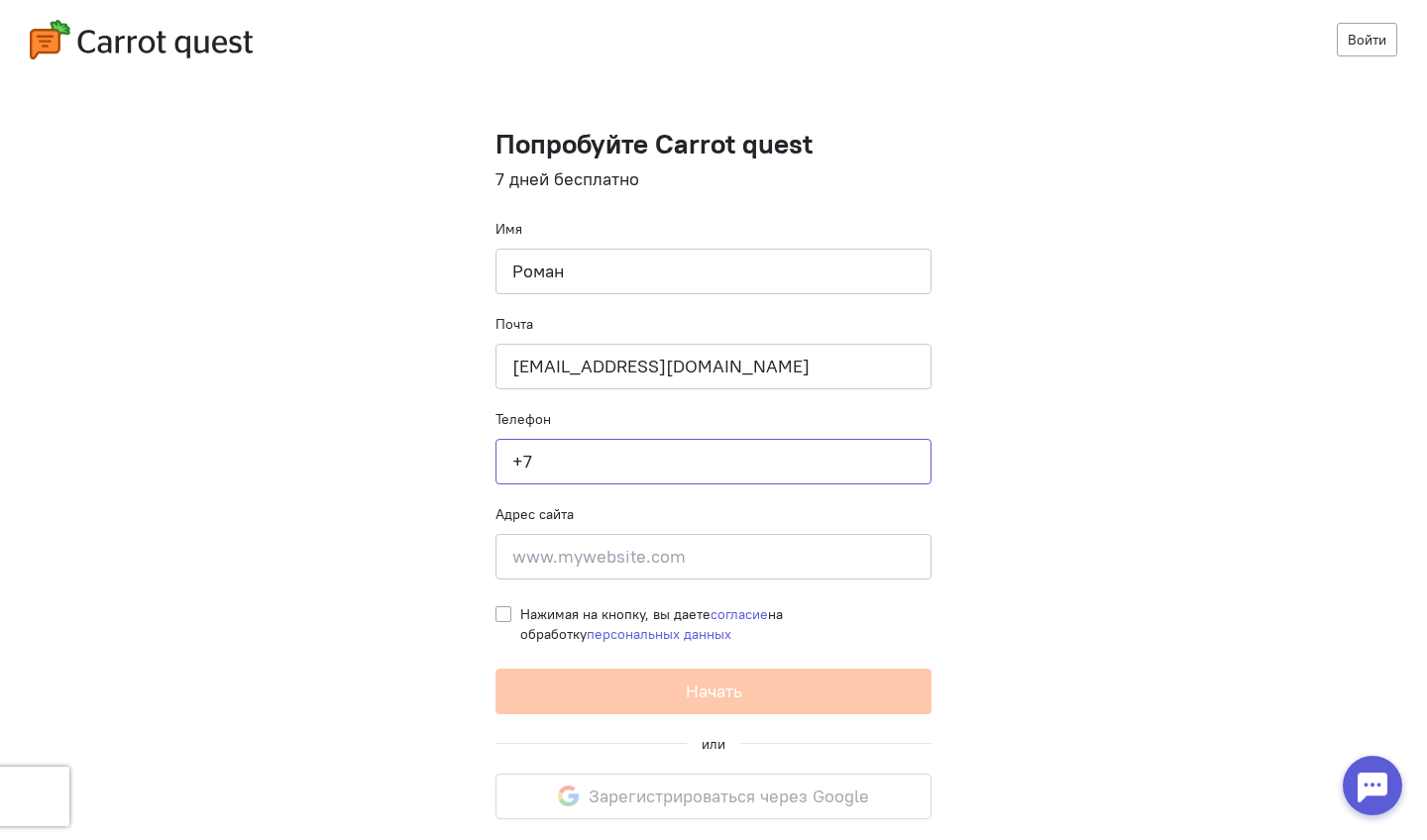 type on "+7" 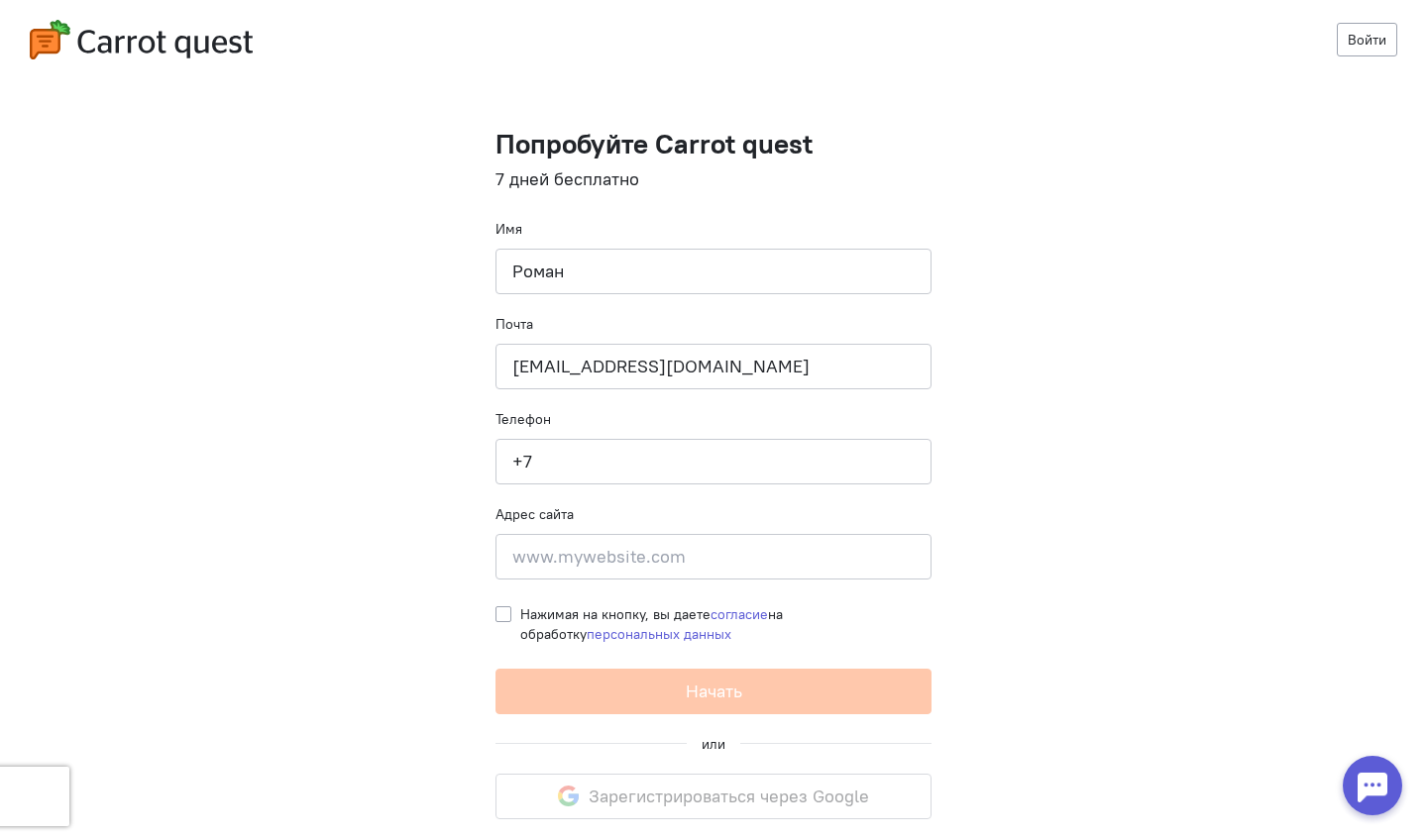 click on "Войти
Попробуйте Carrot quest
7 дней бесплатно
Имя
Роман
Почта
ars-grypp@yandex.ru
Телефон
+7
Введите корректный номер телефона
Адрес сайта
Введите адрес сайта
Нажимая на кнопку, вы даете  согласие  на обработку  персональных данных
Начать
или
Зарегистрироваться через Google" at bounding box center (714, 420) 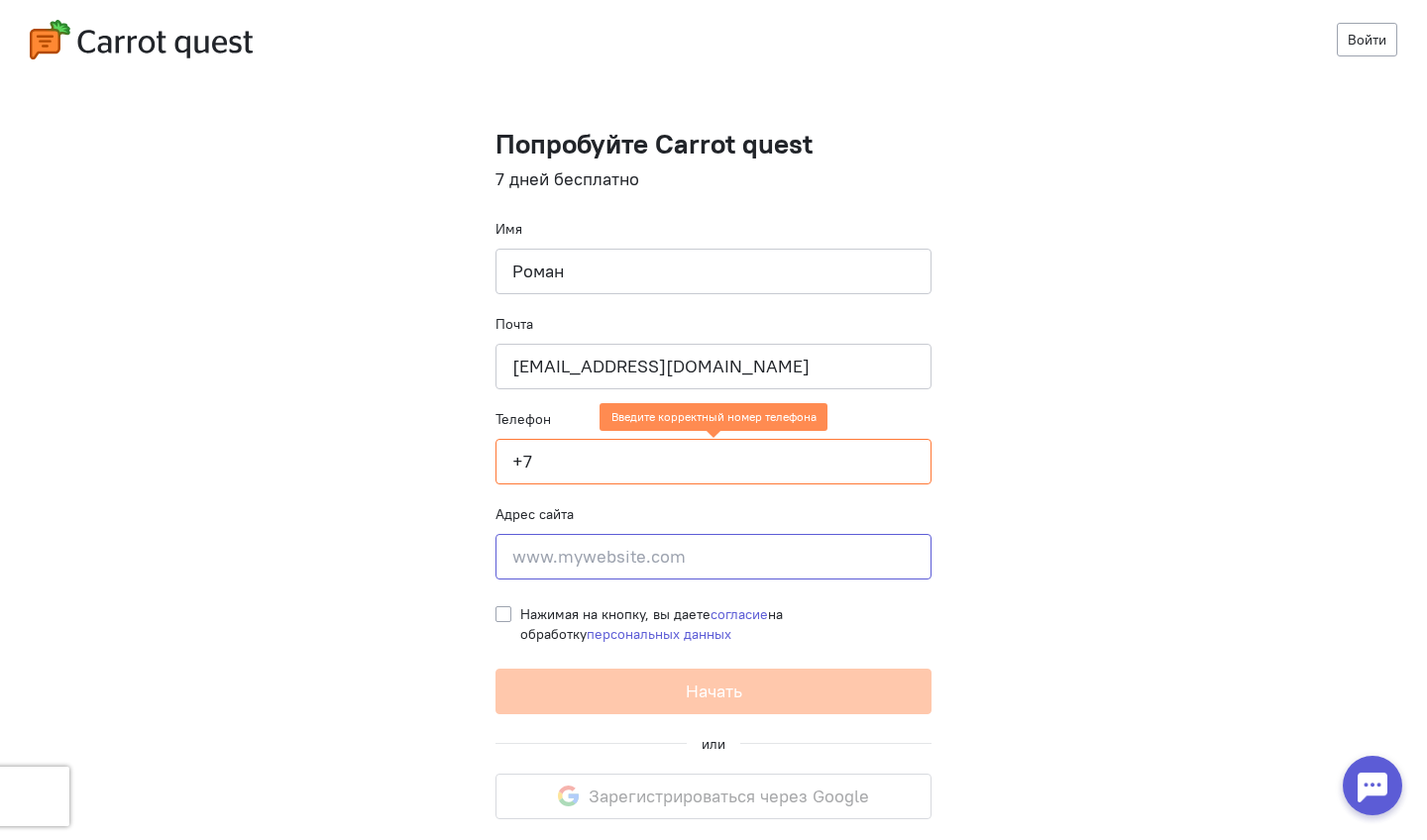 click 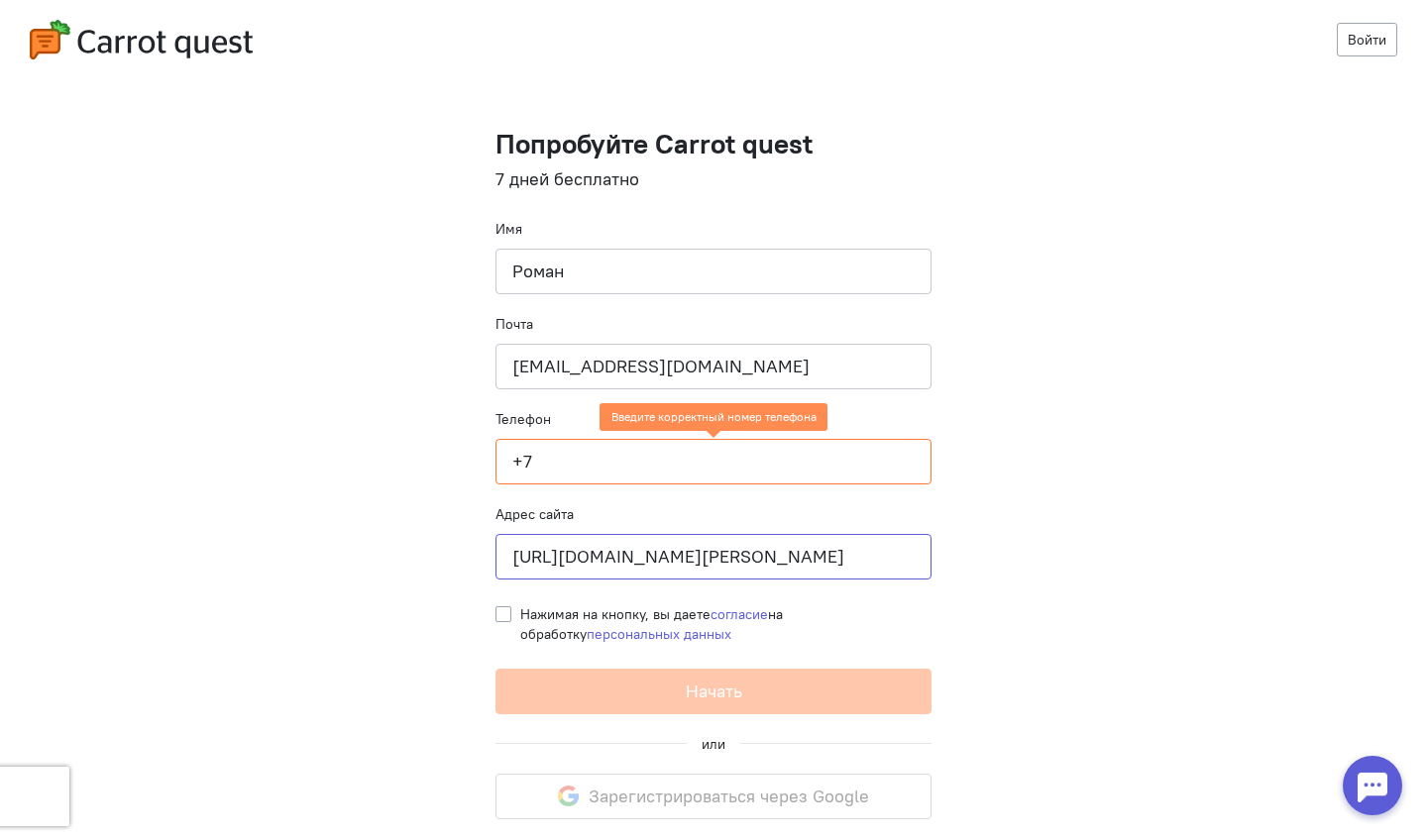 type on "[URL][DOMAIN_NAME][PERSON_NAME]" 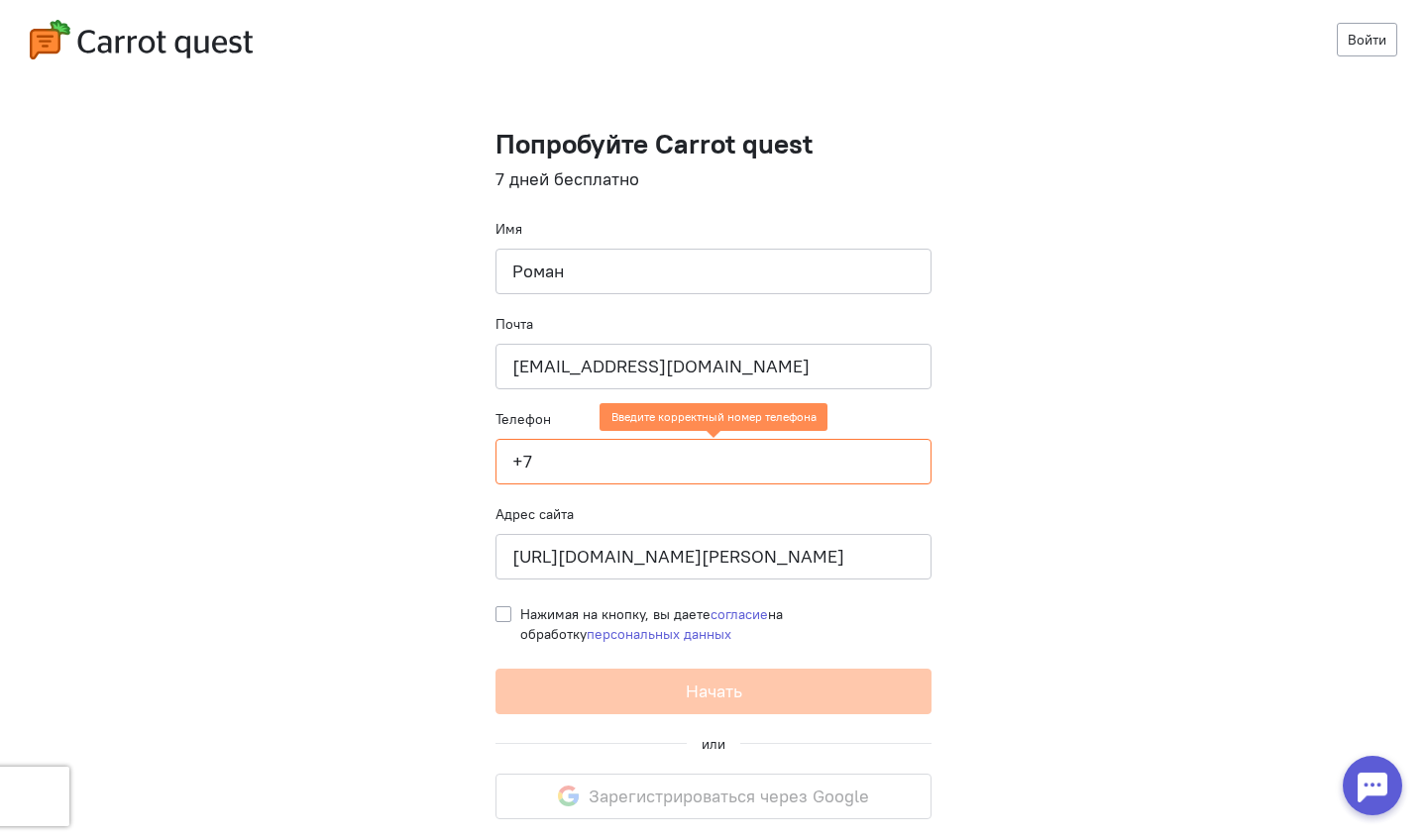 click on "Нажимая на кнопку, вы даете  согласие  на обработку  персональных данных" at bounding box center [725, 624] 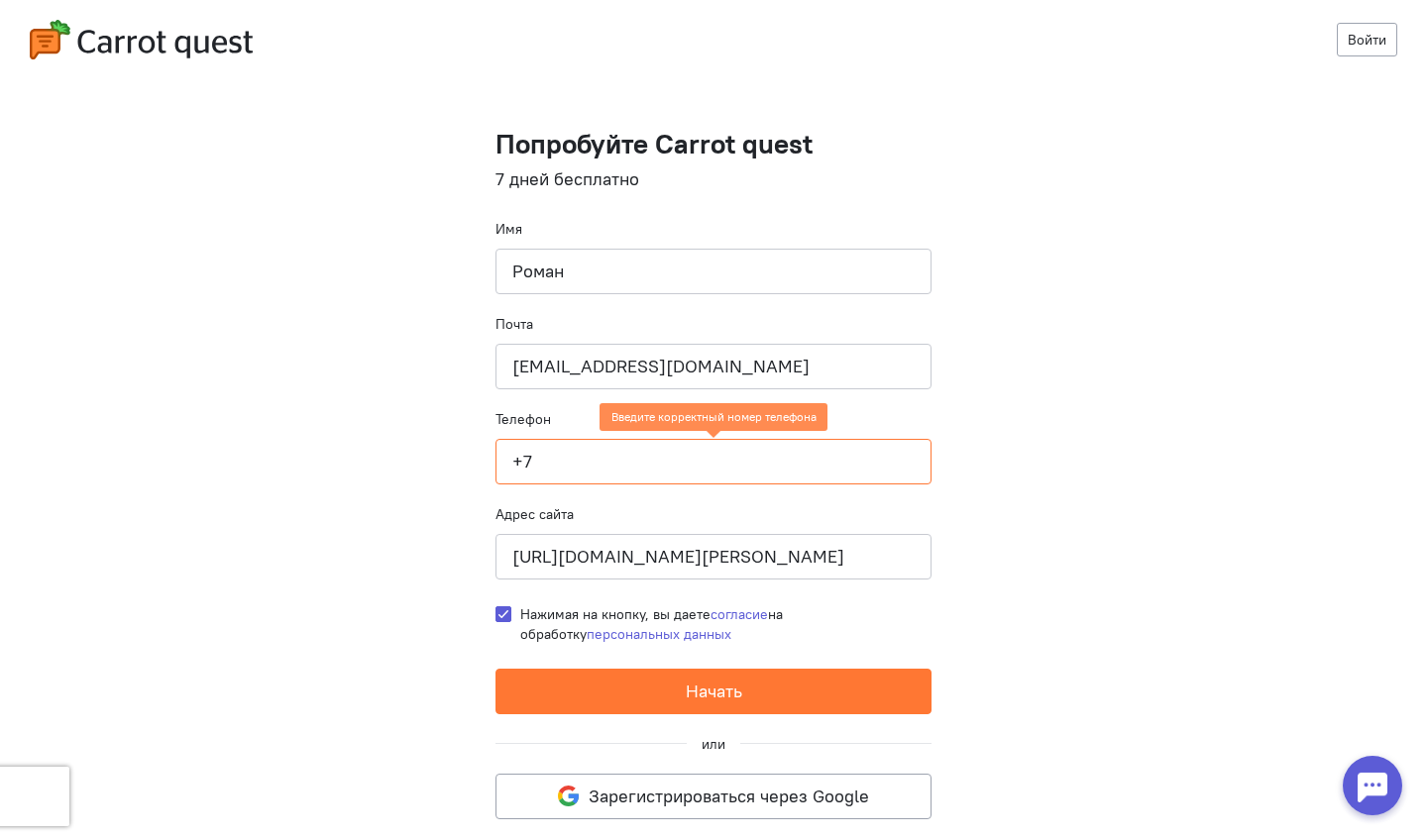 click on "+7" 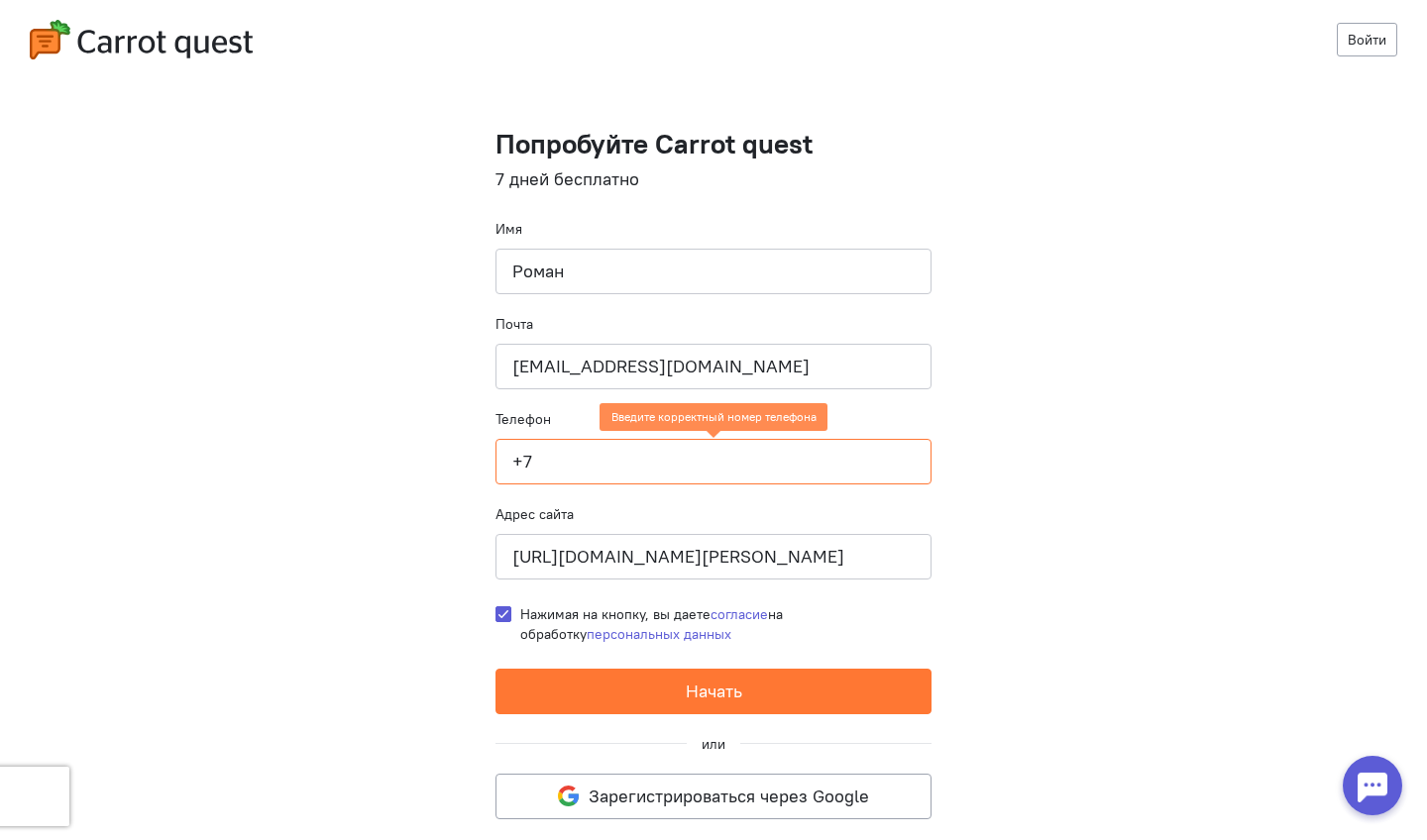 click on "Войти
Попробуйте Carrot quest
7 дней бесплатно
Имя
Роман
Почта
ars-grypp@yandex.ru
Телефон
+7
Введите корректный номер телефона
Адрес сайта
https://ars-gryp.ru
Нажимая на кнопку, вы даете  согласие  на обработку  персональных данных
Начать
или
Зарегистрироваться через Google" at bounding box center (714, 420) 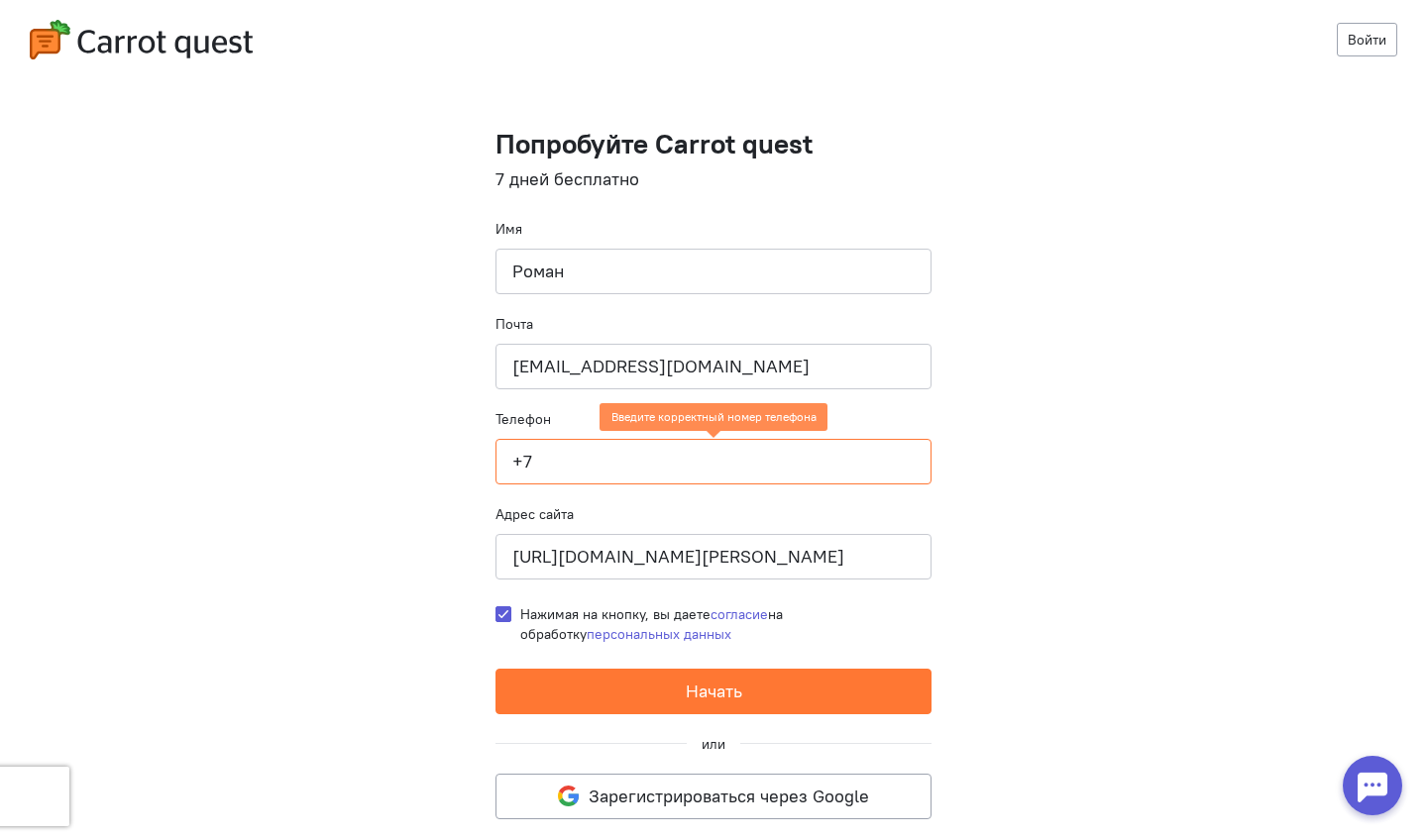click at bounding box center [1372, 786] 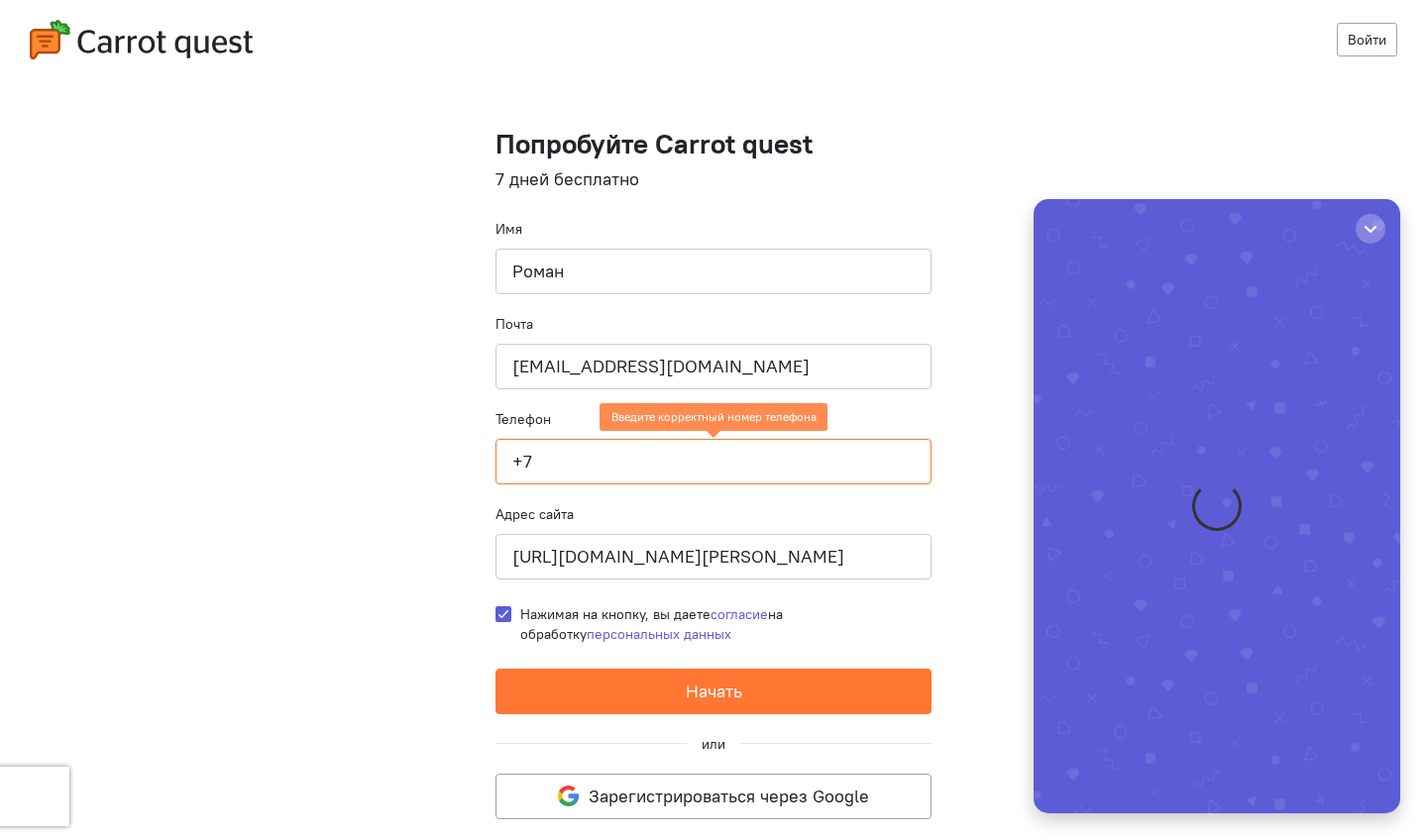 scroll, scrollTop: 0, scrollLeft: 0, axis: both 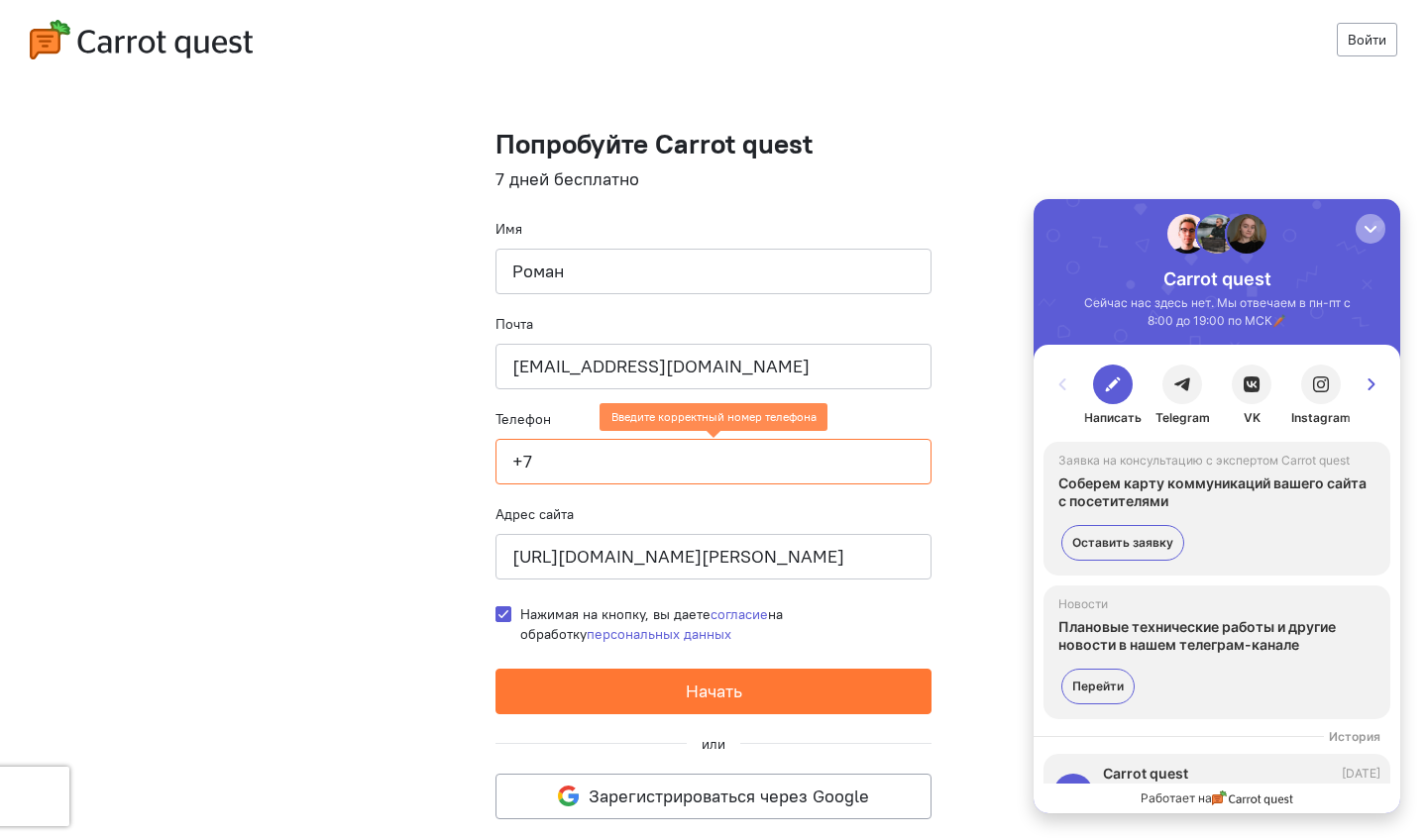 click at bounding box center [1371, 229] 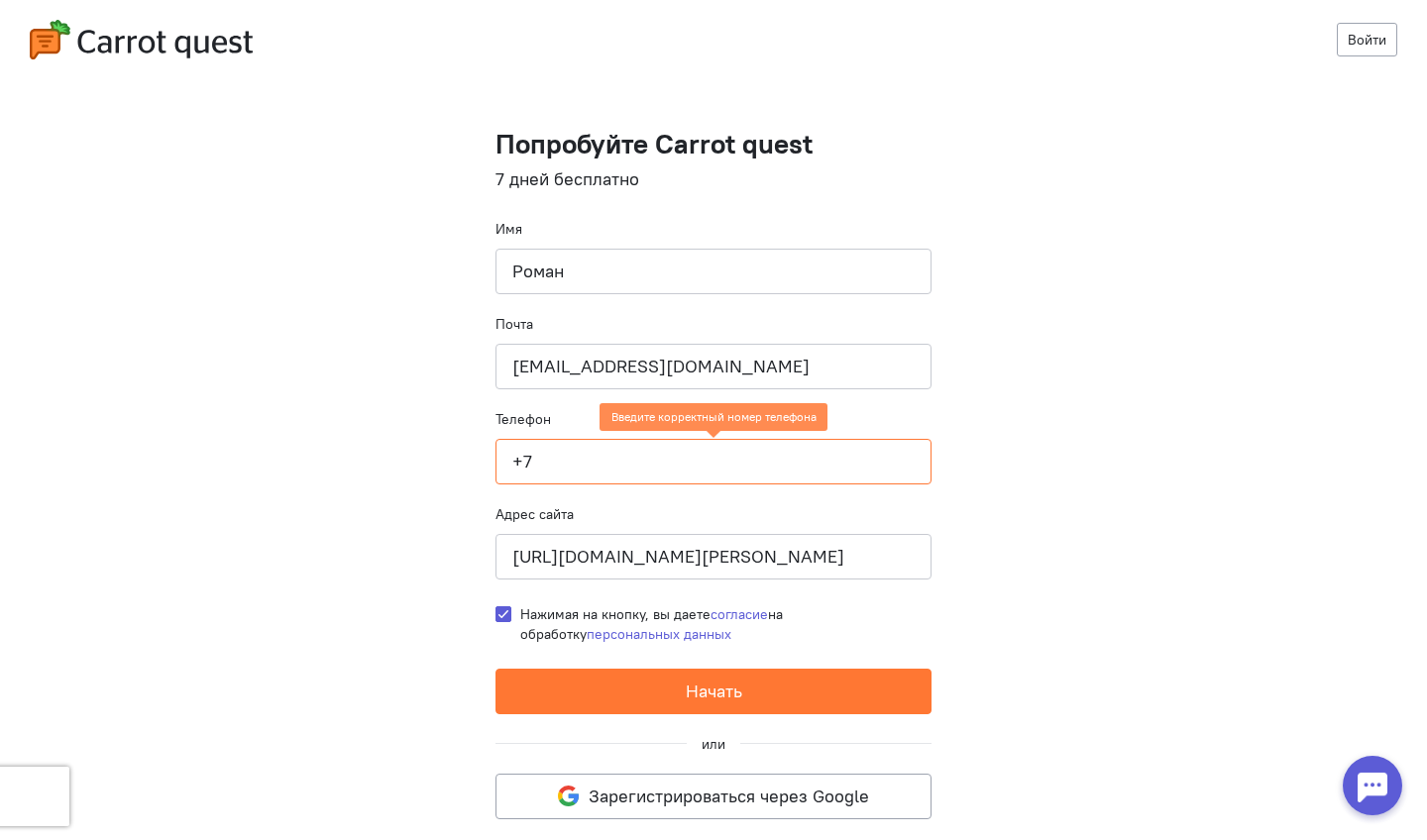 scroll, scrollTop: 0, scrollLeft: 0, axis: both 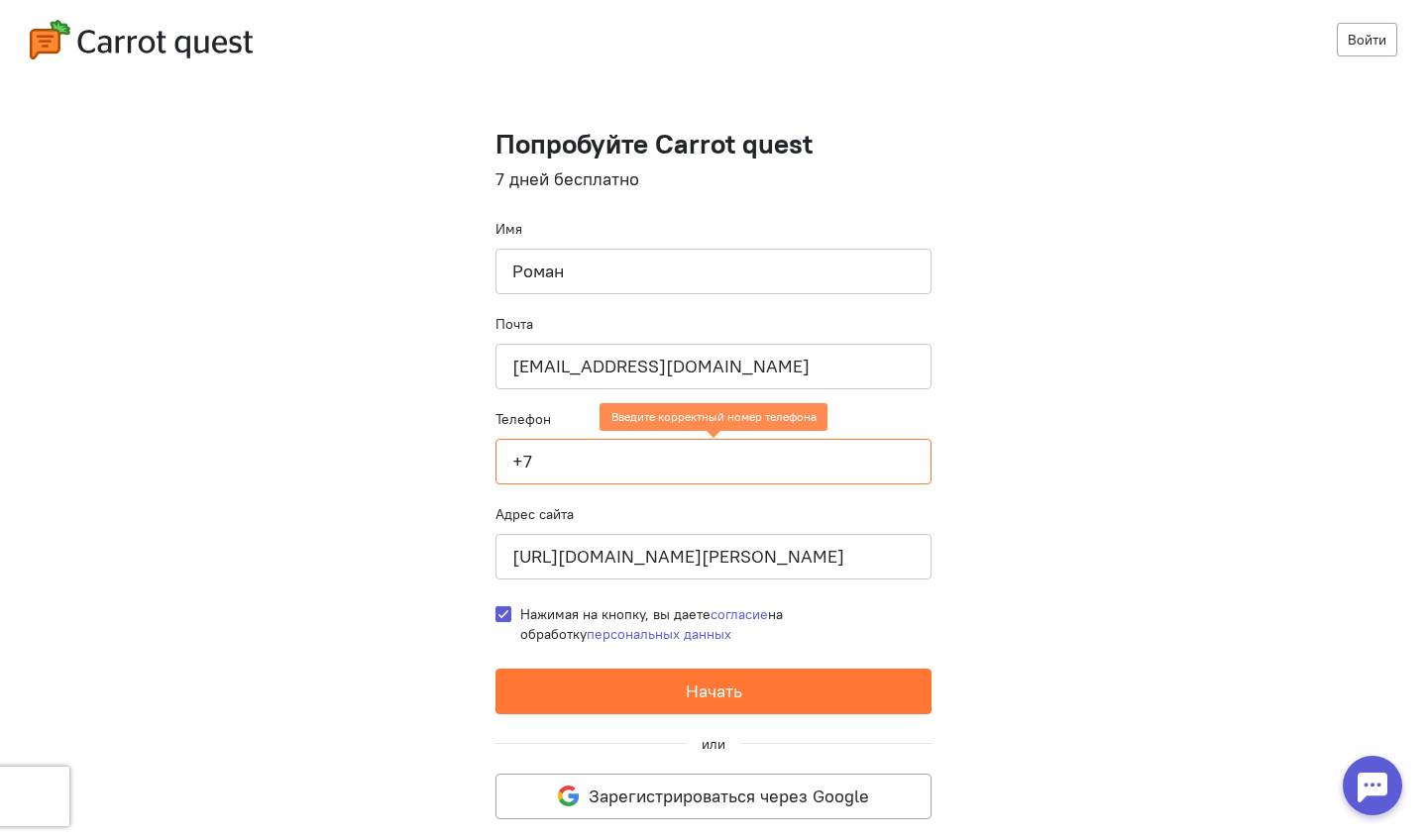 click on "+7" 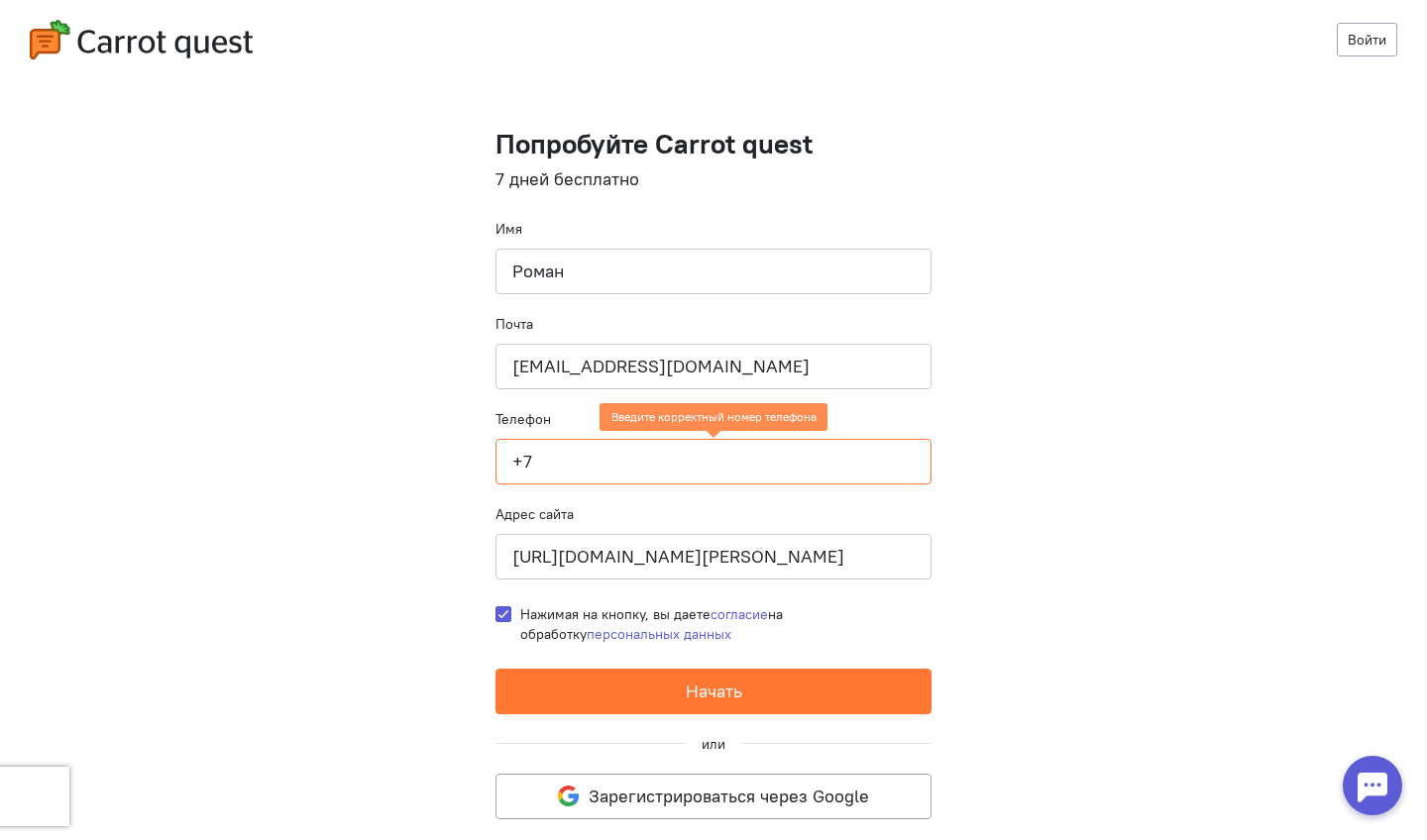 click on "Войти
Попробуйте Carrot quest
7 дней бесплатно
Имя
Роман
Почта
ars-grypp@yandex.ru
Телефон
+7
Введите корректный номер телефона
Адрес сайта
https://ars-gryp.ru
Нажимая на кнопку, вы даете  согласие  на обработку  персональных данных
Начать
или
Зарегистрироваться через Google" at bounding box center [714, 420] 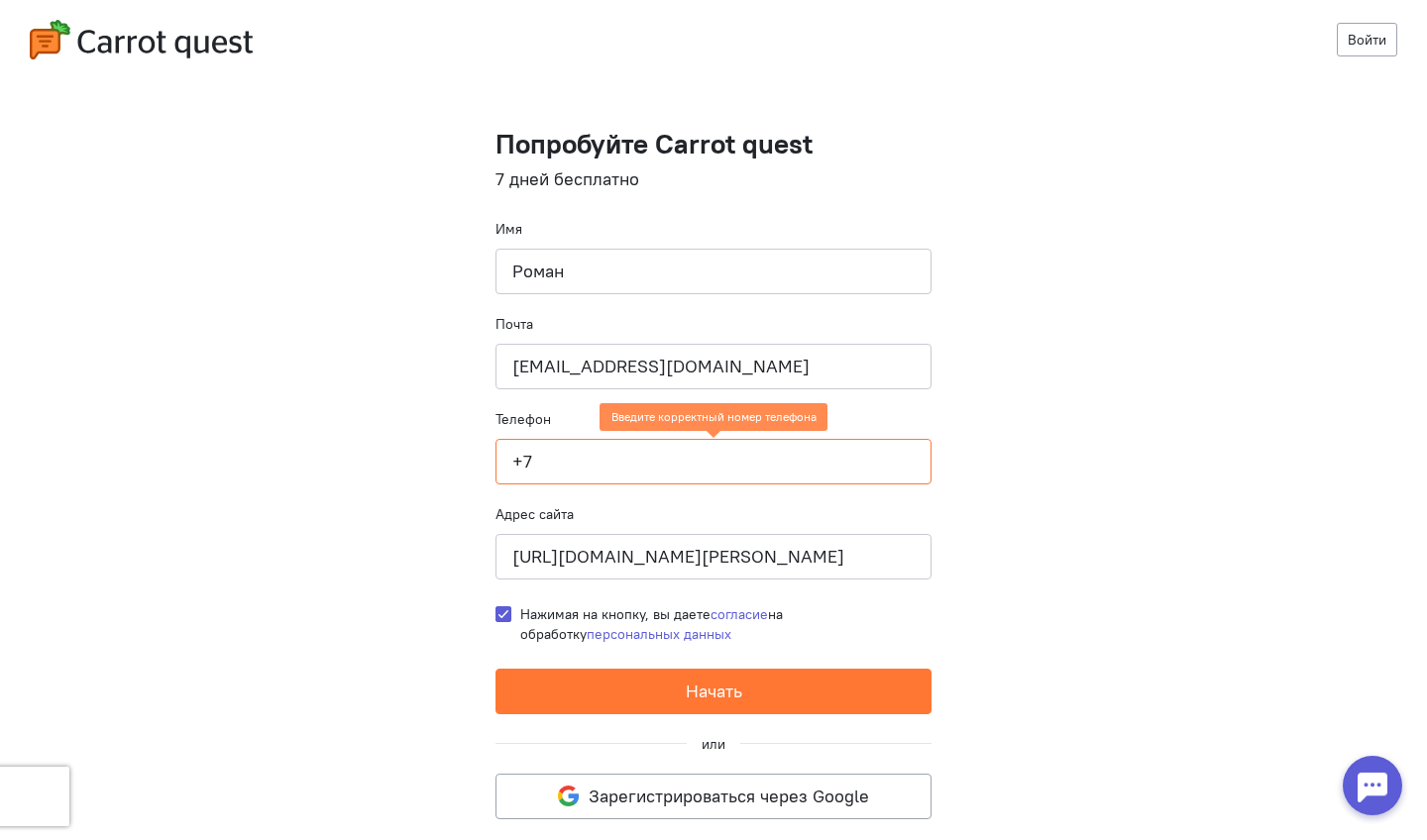 click on "+7" 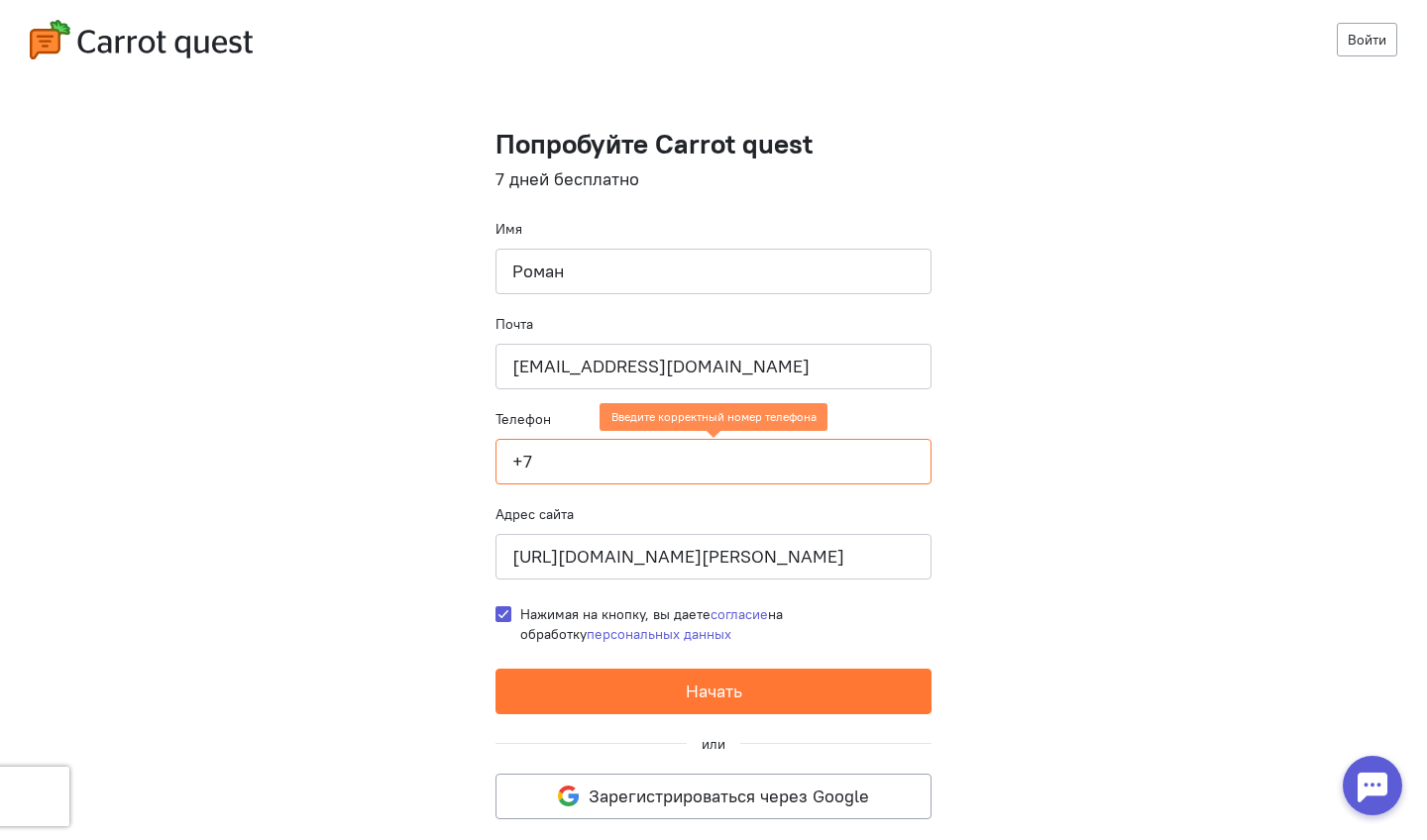 click on "Войти
Попробуйте Carrot quest
7 дней бесплатно
Имя
Роман
Почта
ars-grypp@yandex.ru
Телефон
+7
Введите корректный номер телефона
Адрес сайта
https://ars-gryp.ru
Нажимая на кнопку, вы даете  согласие  на обработку  персональных данных
Начать
или
Зарегистрироваться через Google" at bounding box center [714, 420] 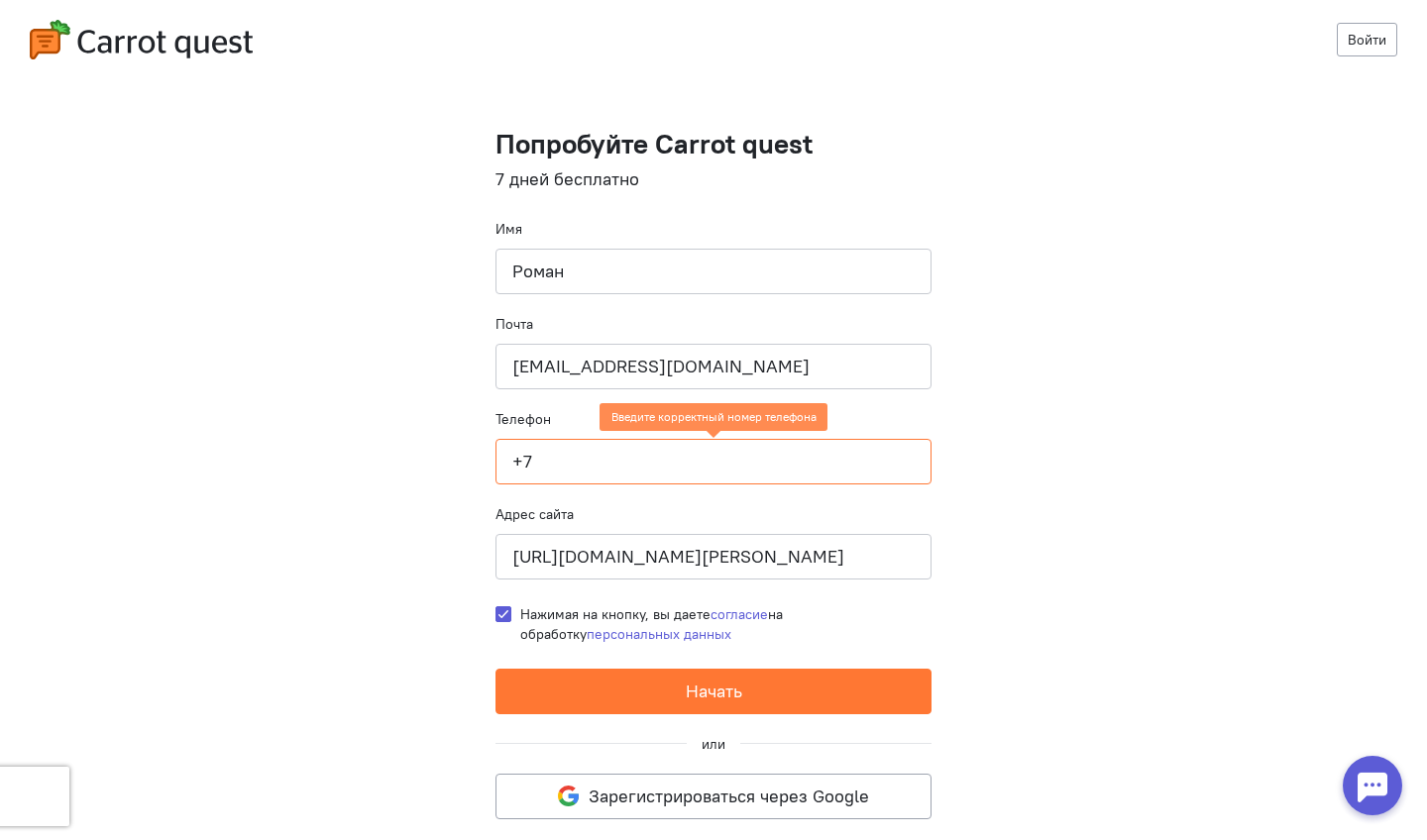 click on "+7" 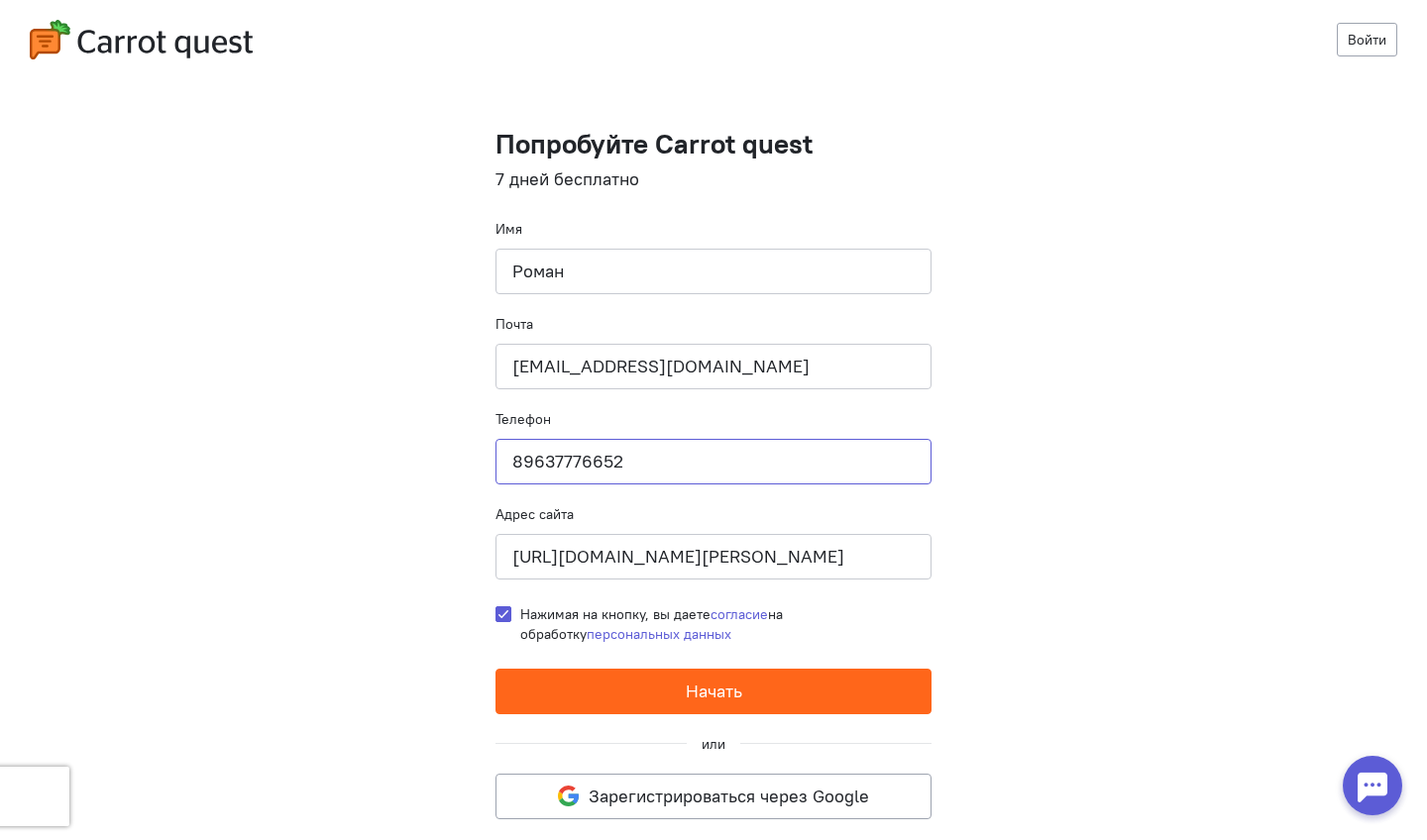 type on "89637776652" 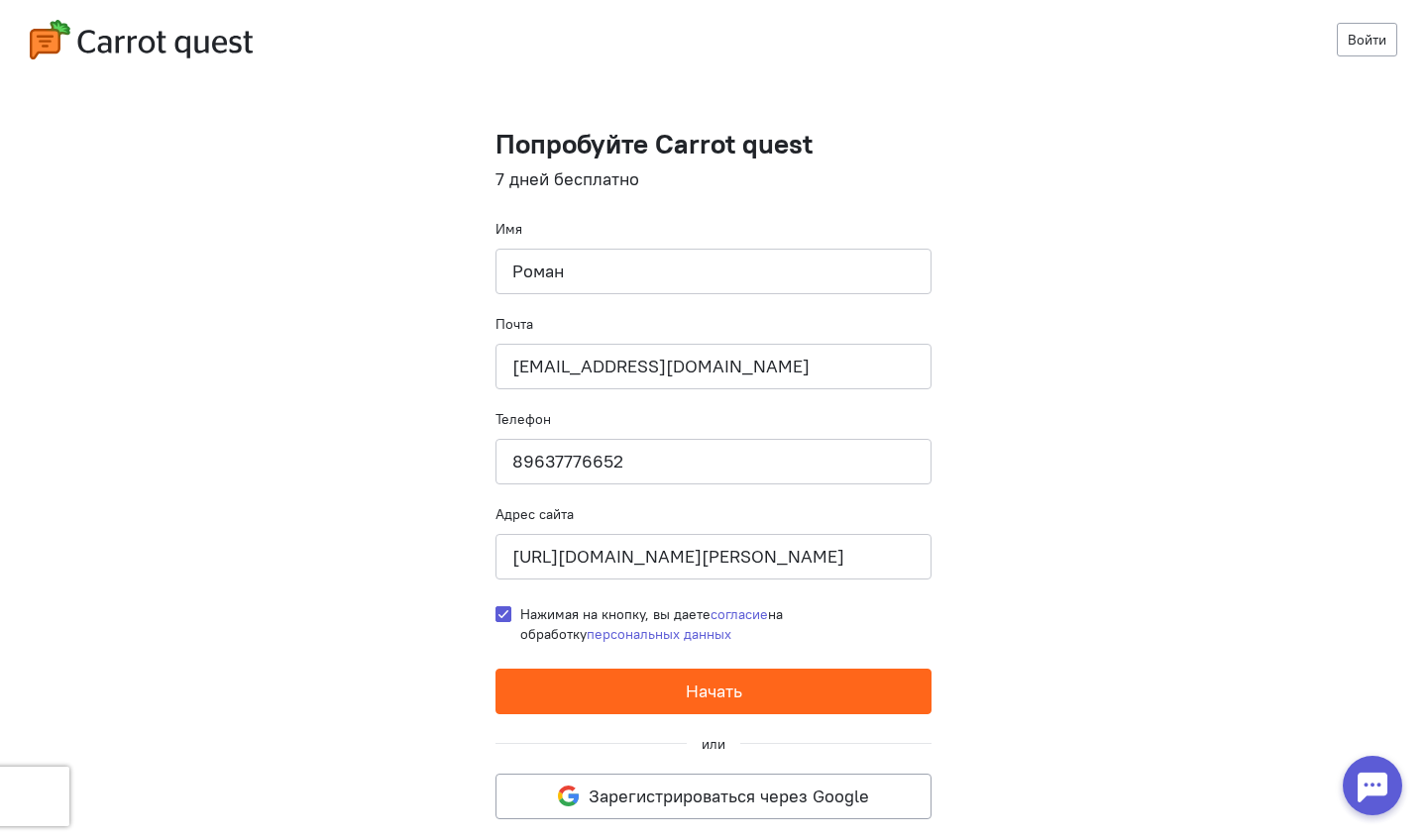 click on "Начать" at bounding box center [714, 690] 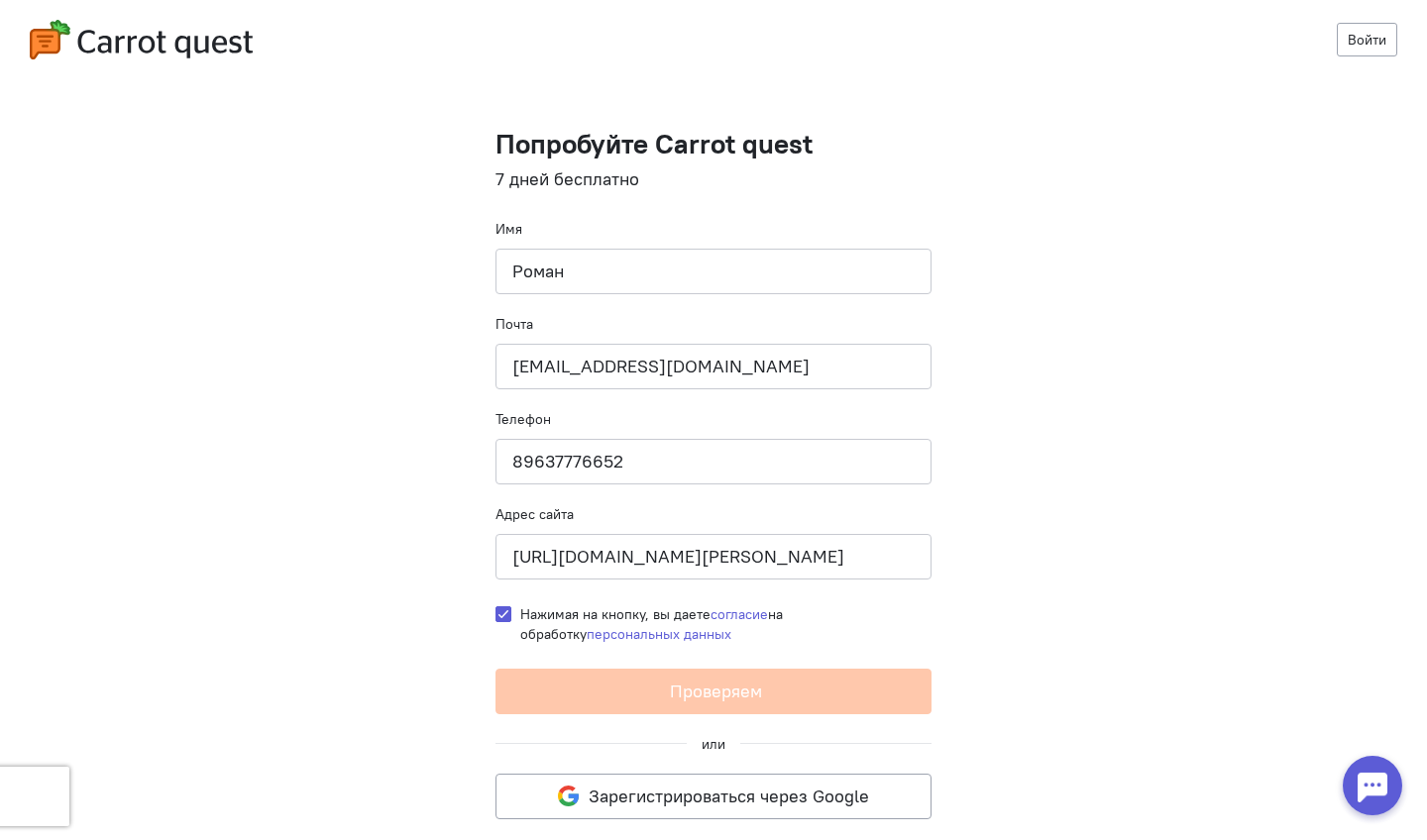 scroll, scrollTop: 0, scrollLeft: 0, axis: both 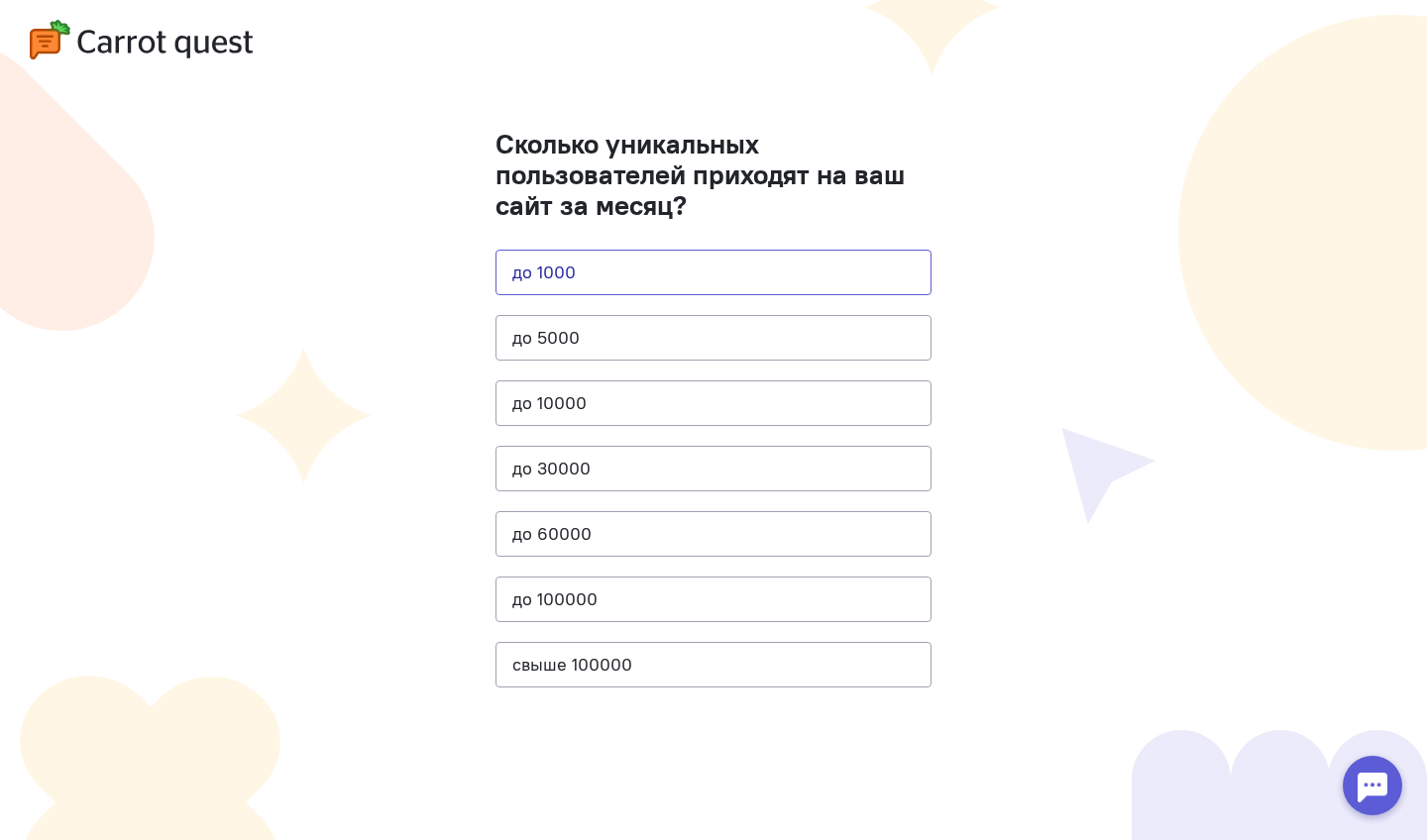 click on "до 1000" at bounding box center (714, 272) 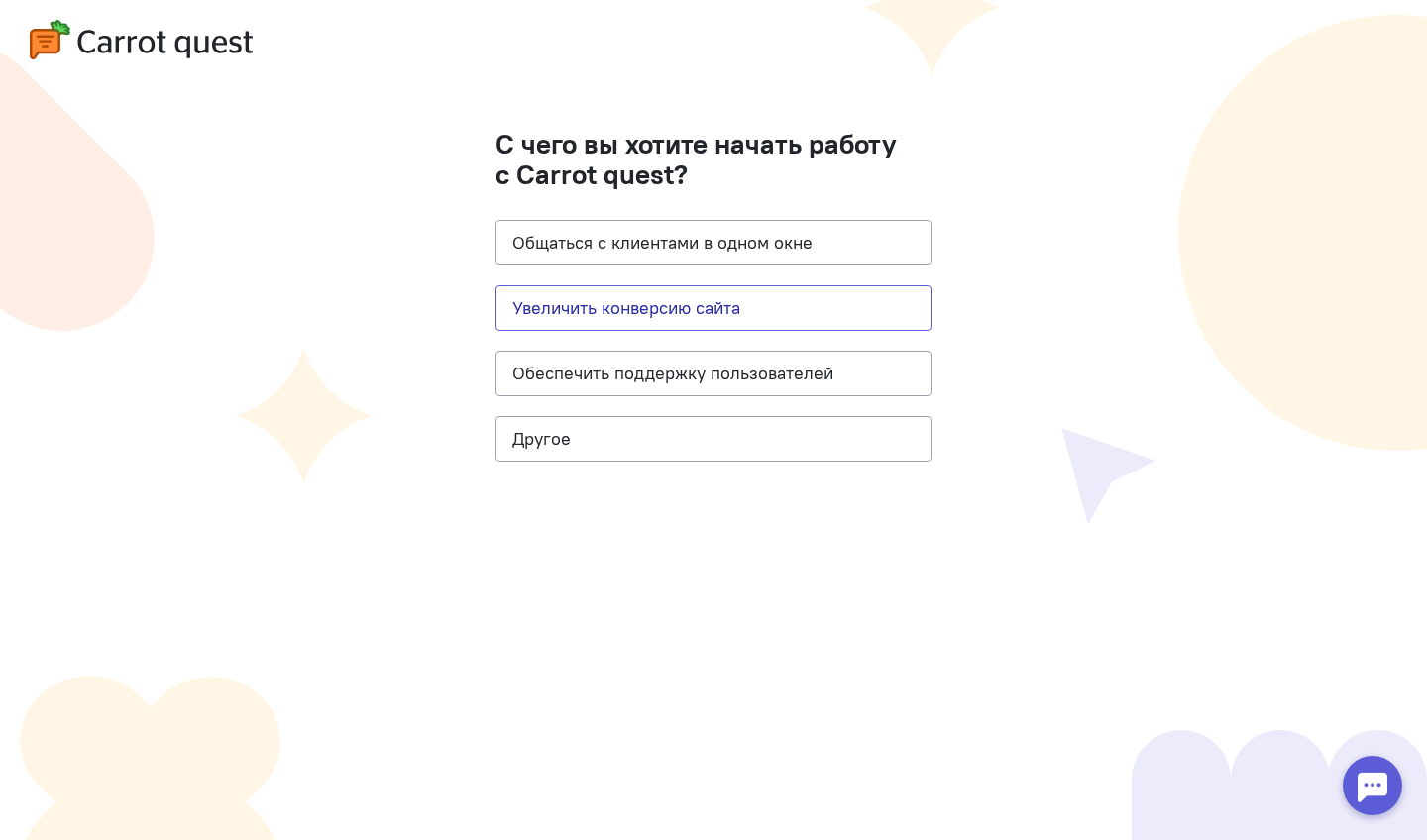 click on "Увеличить конверсию сайта" at bounding box center (714, 308) 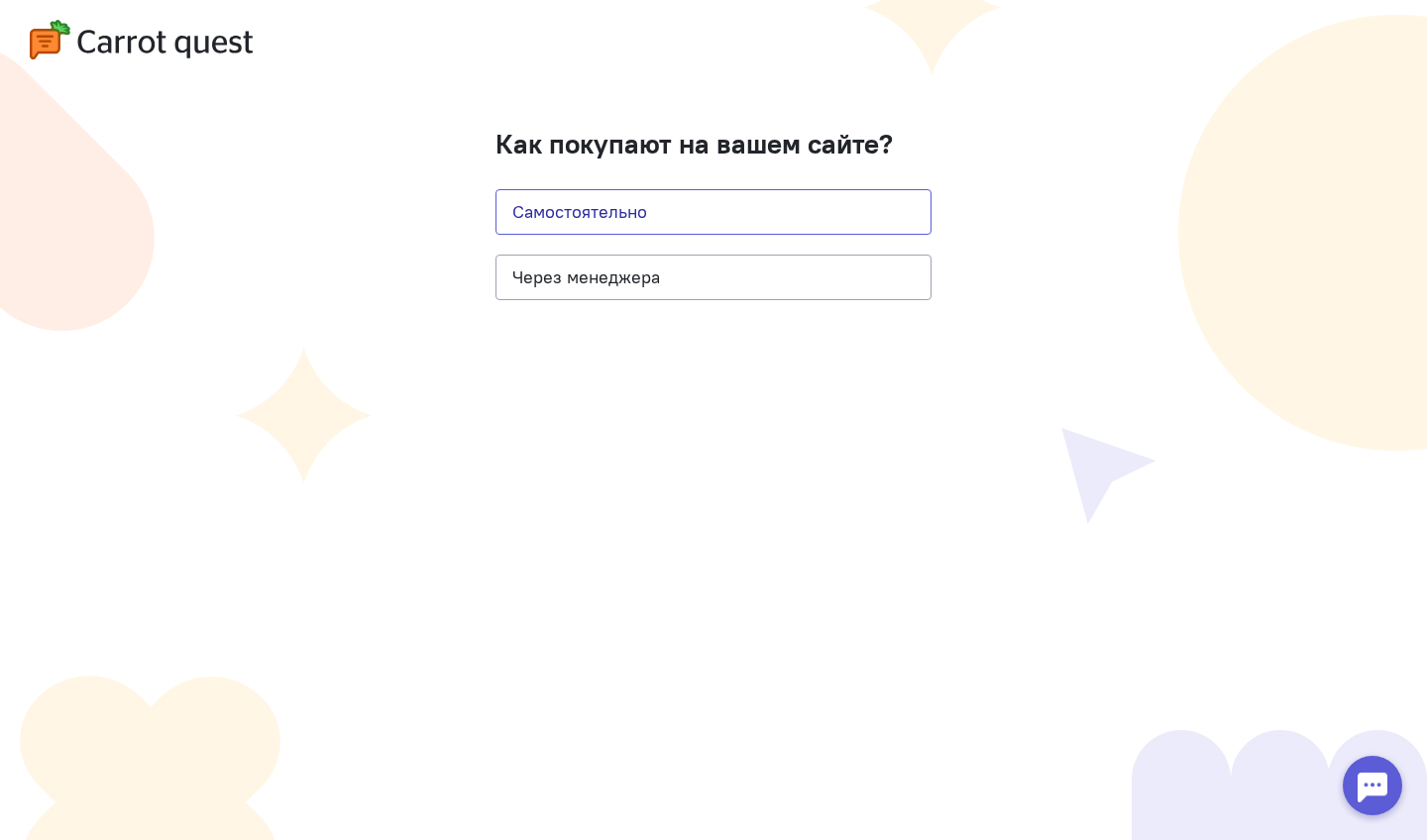 click on "Самостоятельно" at bounding box center (714, 212) 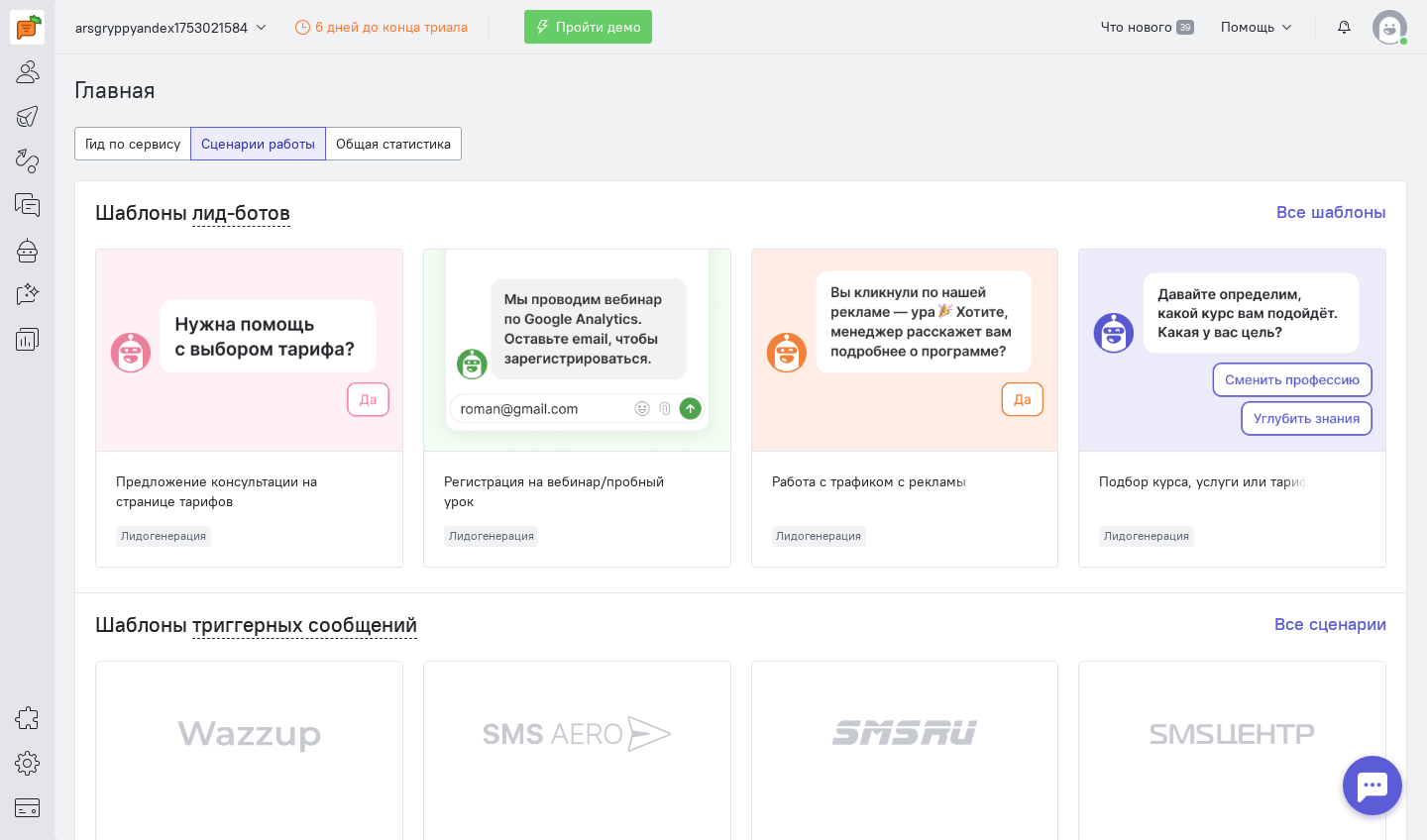 scroll, scrollTop: 0, scrollLeft: 0, axis: both 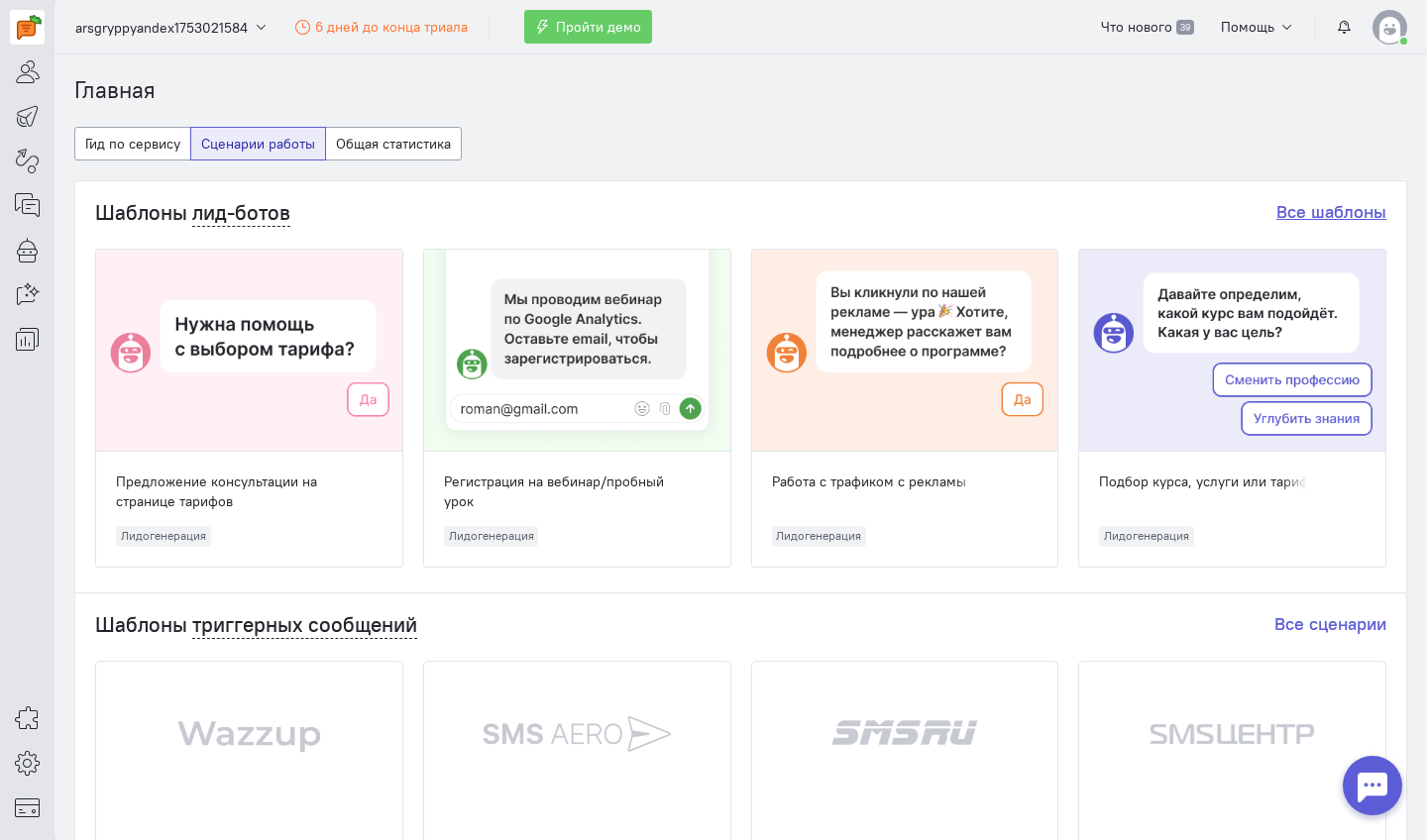 click on "Все шаблоны" at bounding box center (1331, 211) 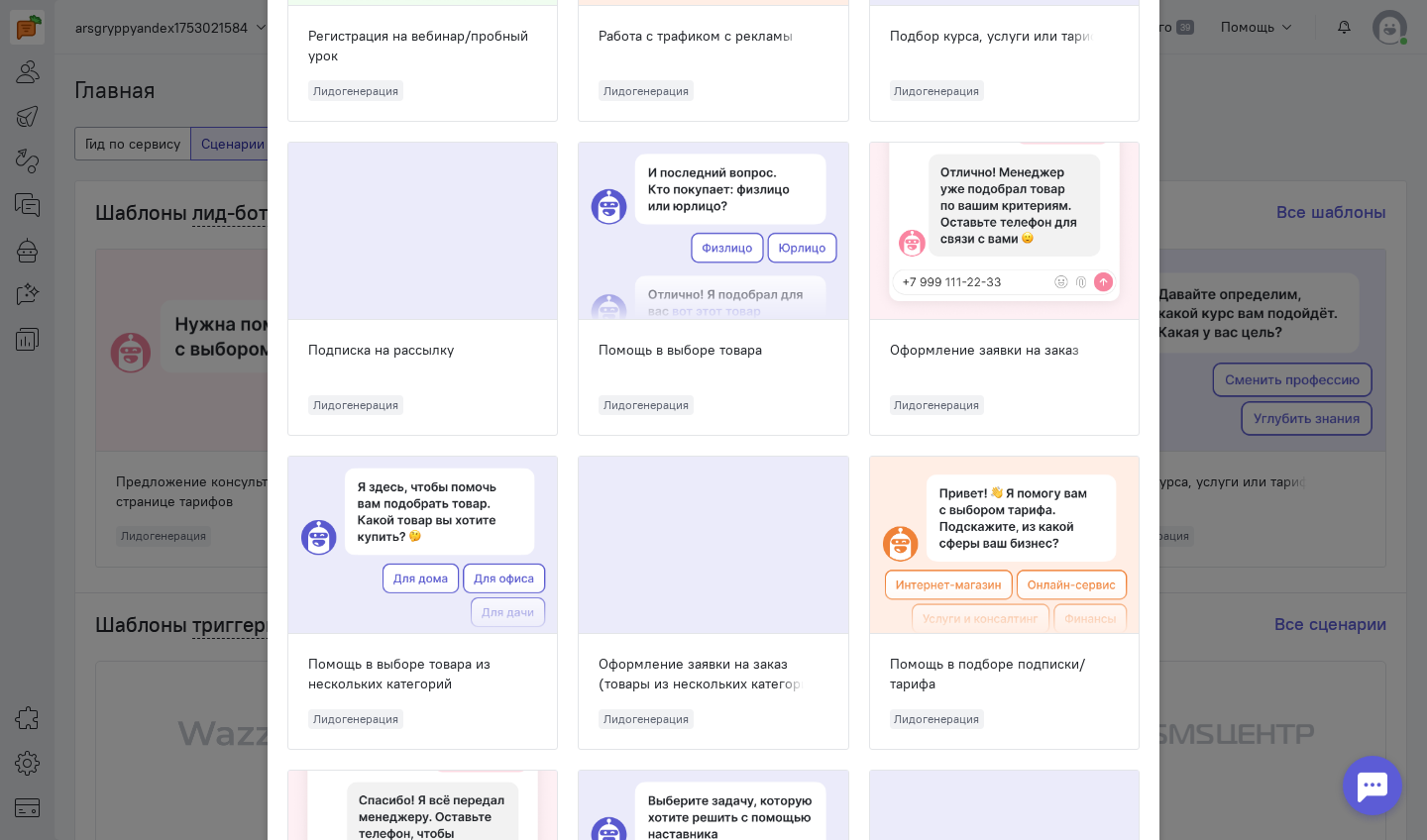 scroll, scrollTop: 626, scrollLeft: 0, axis: vertical 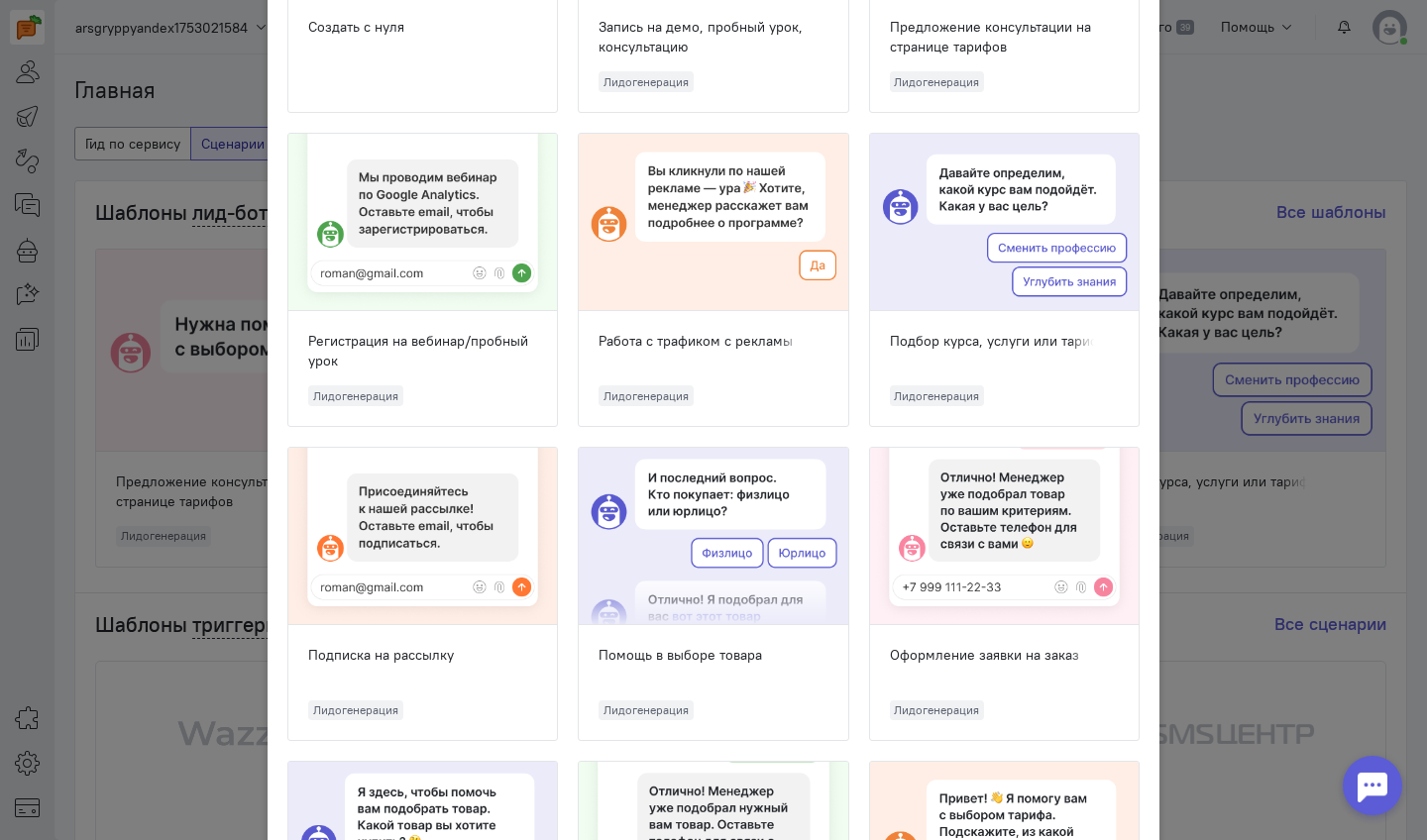 click 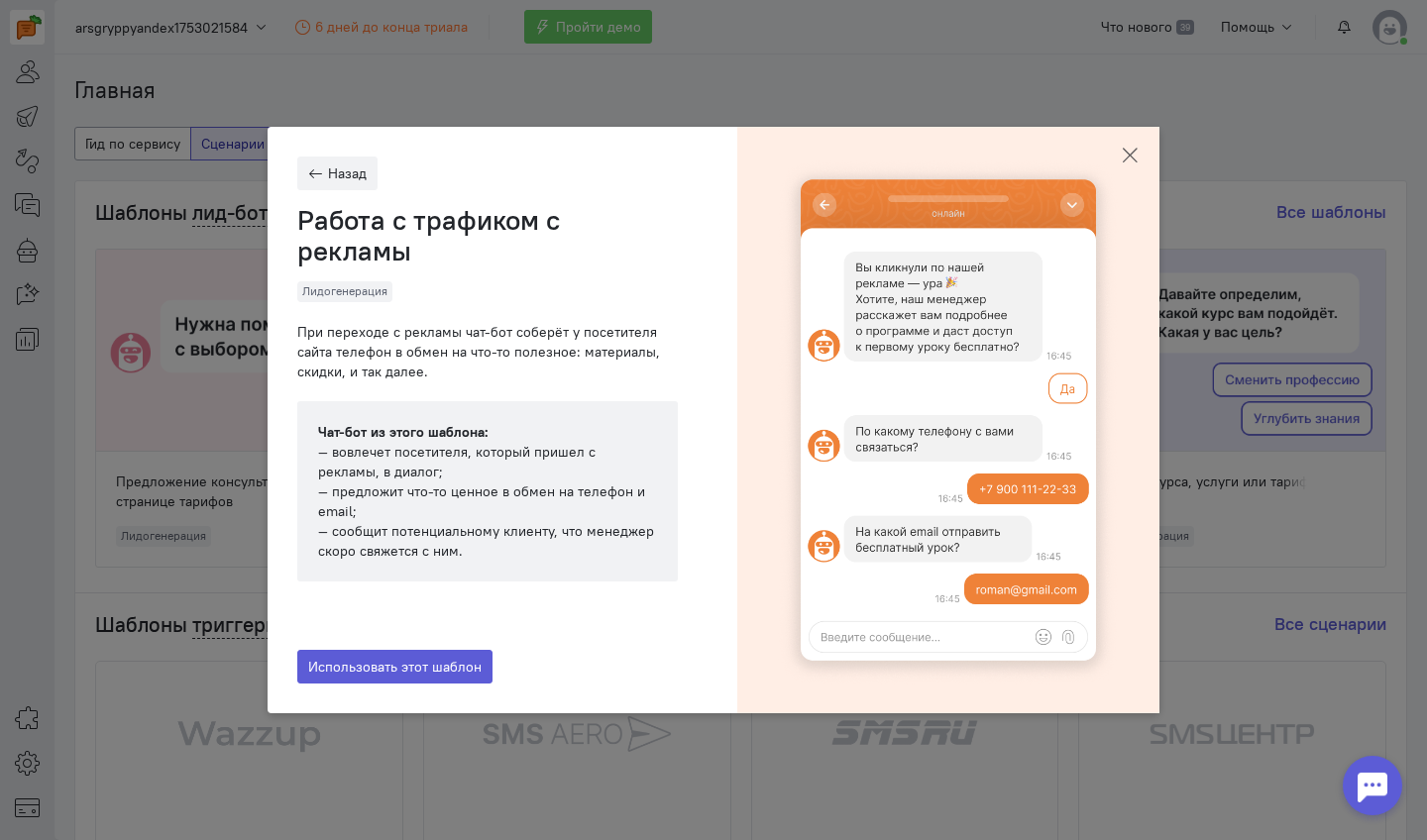 click 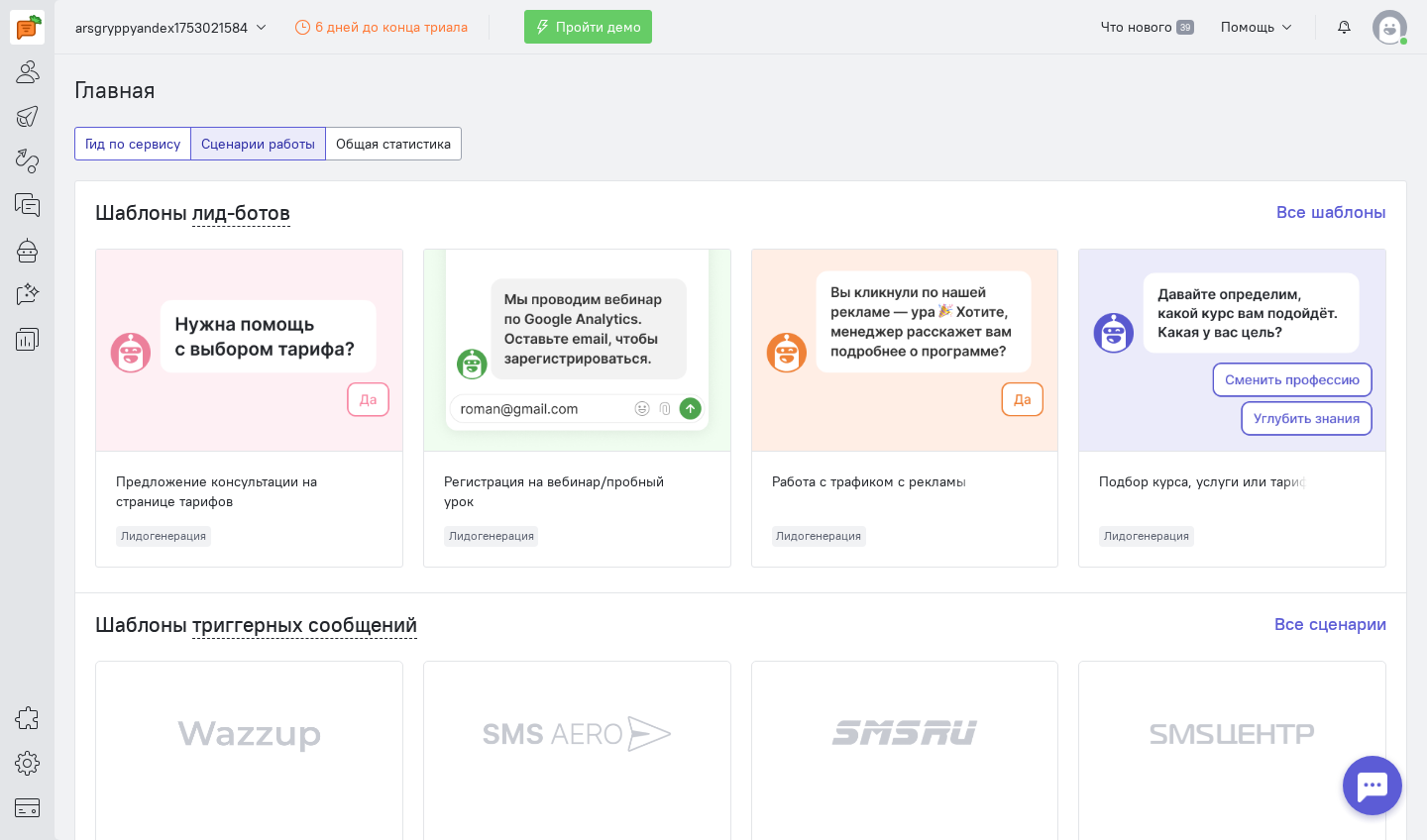 click on "Гид по сервису" at bounding box center (133, 144) 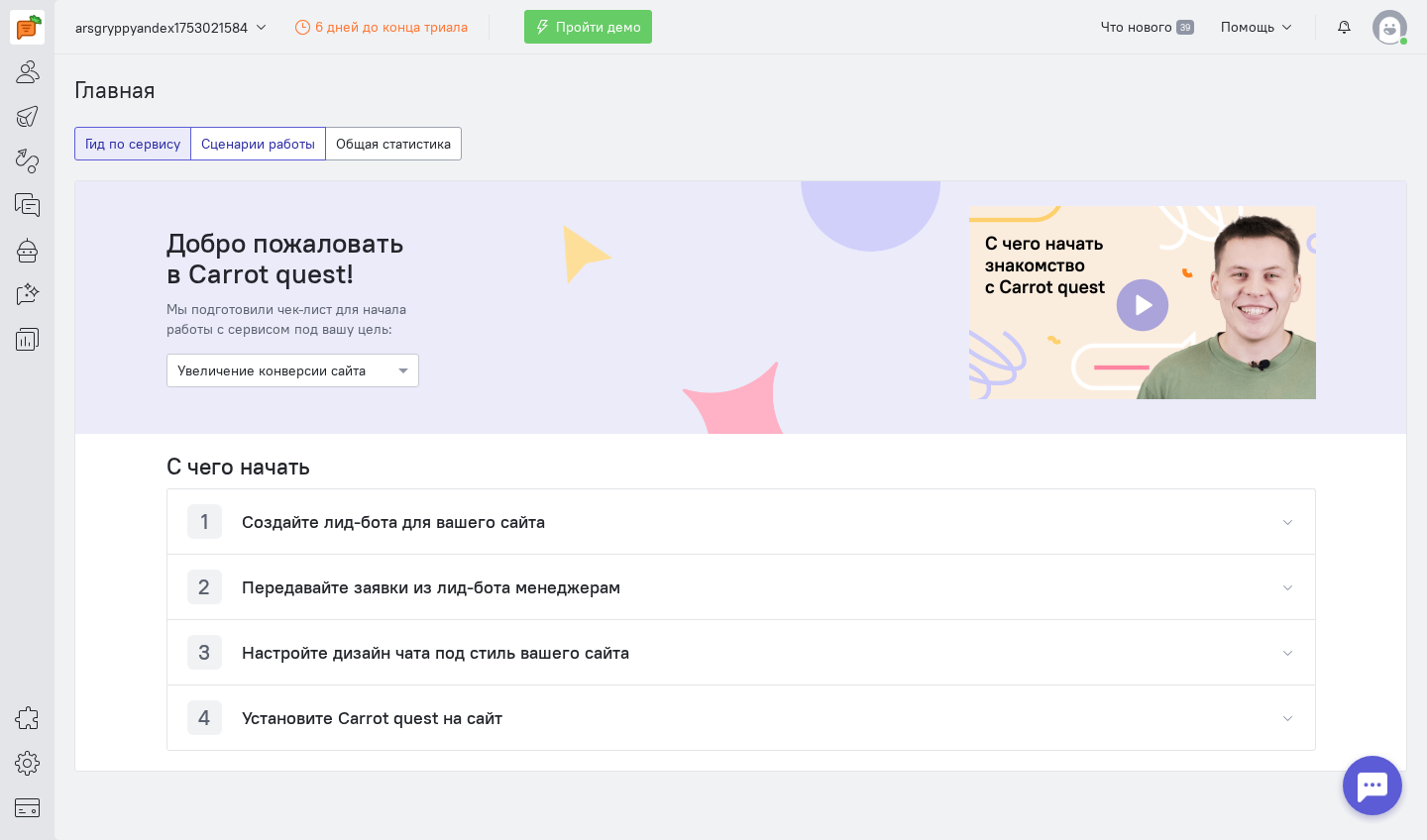 click on "Сценарии работы" at bounding box center [258, 144] 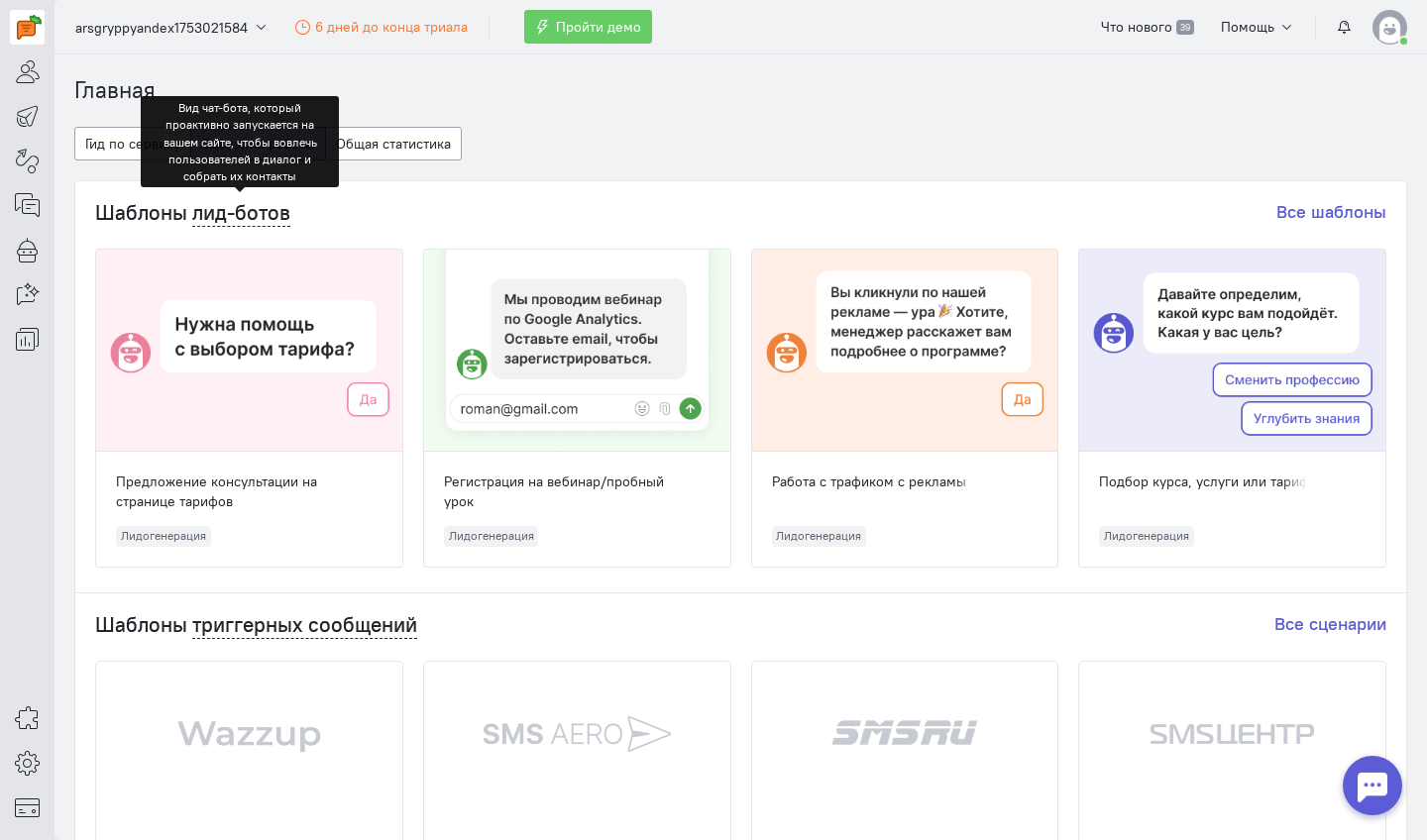 click on "лид-ботов" at bounding box center [241, 213] 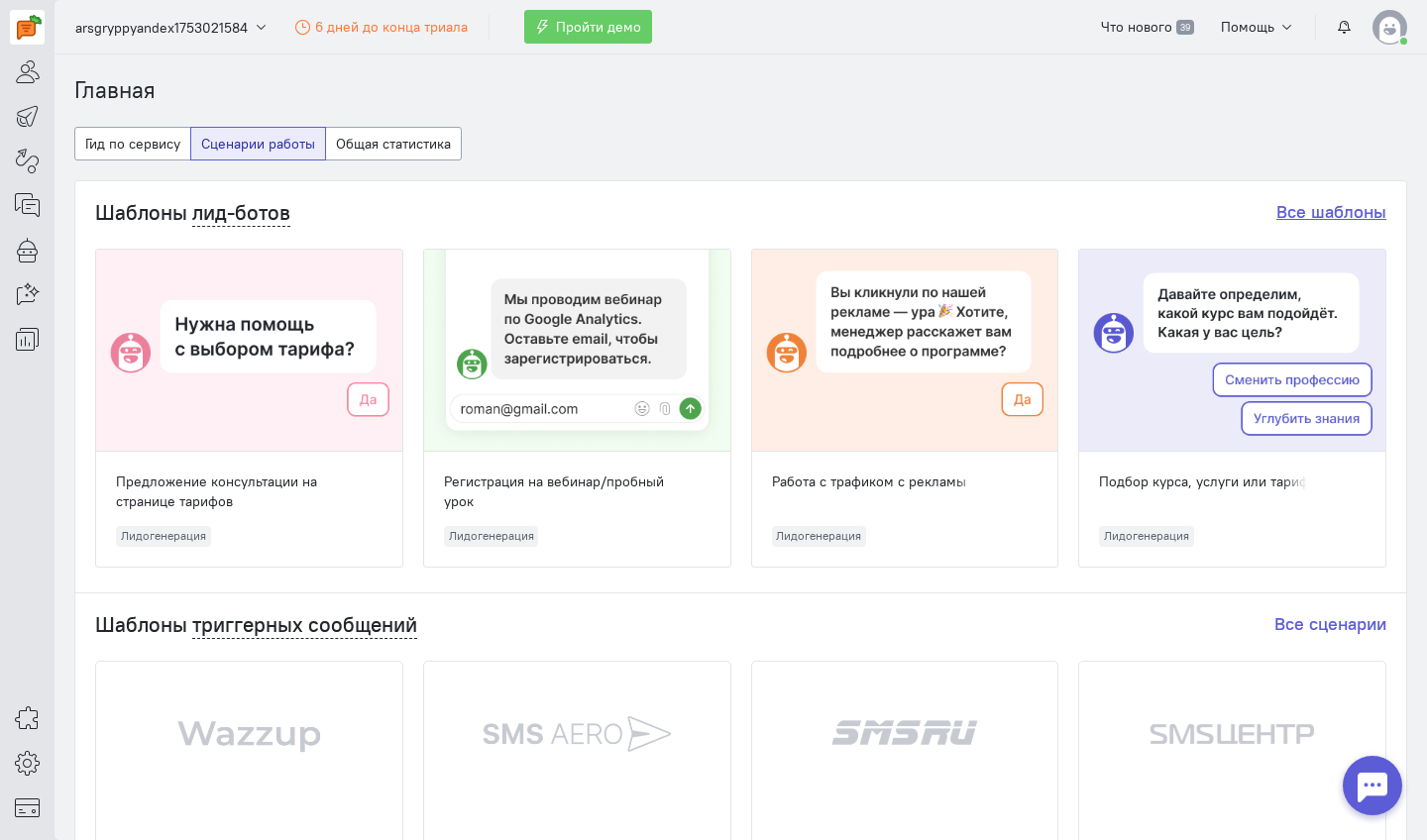 click on "Все шаблоны" at bounding box center [1331, 211] 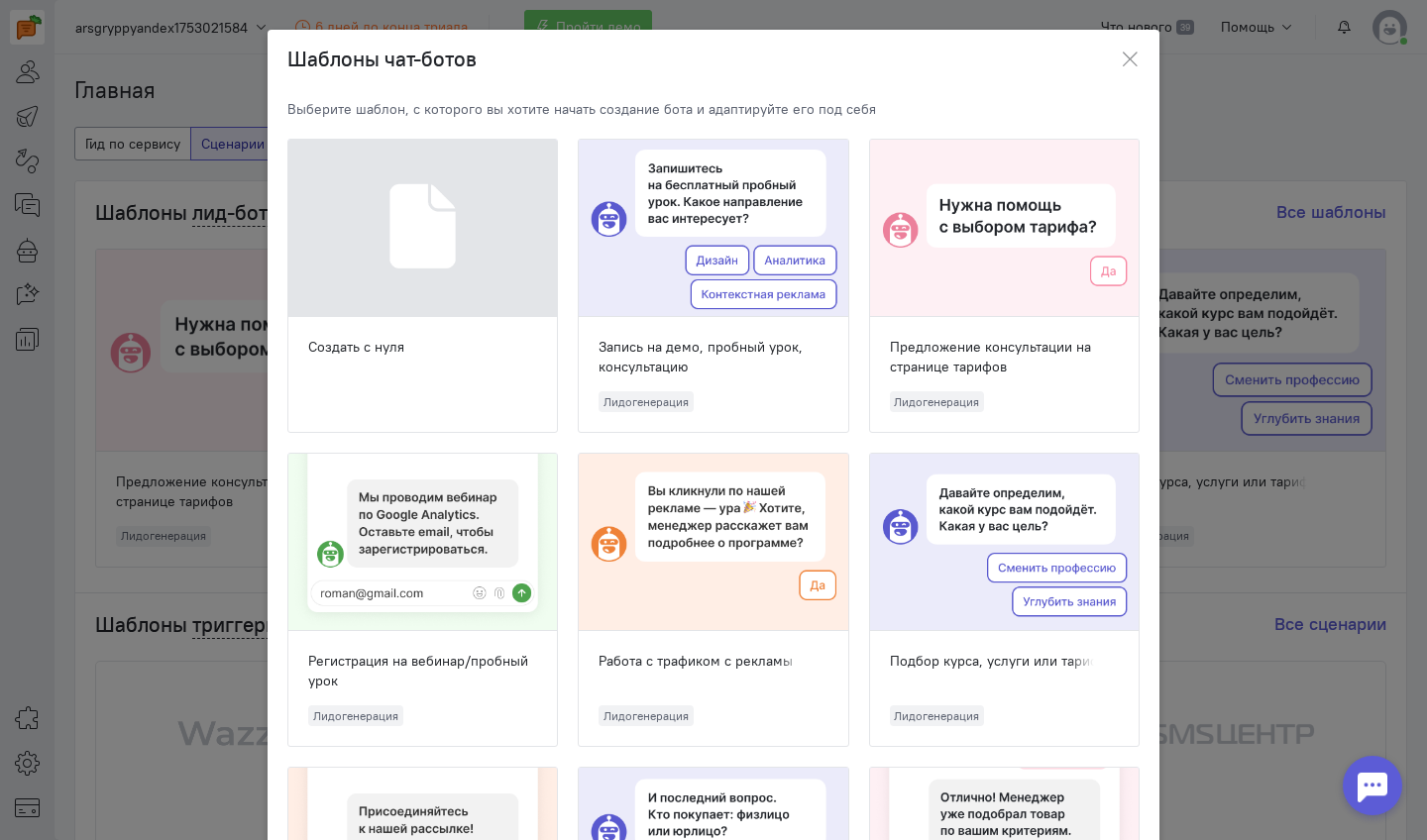 click 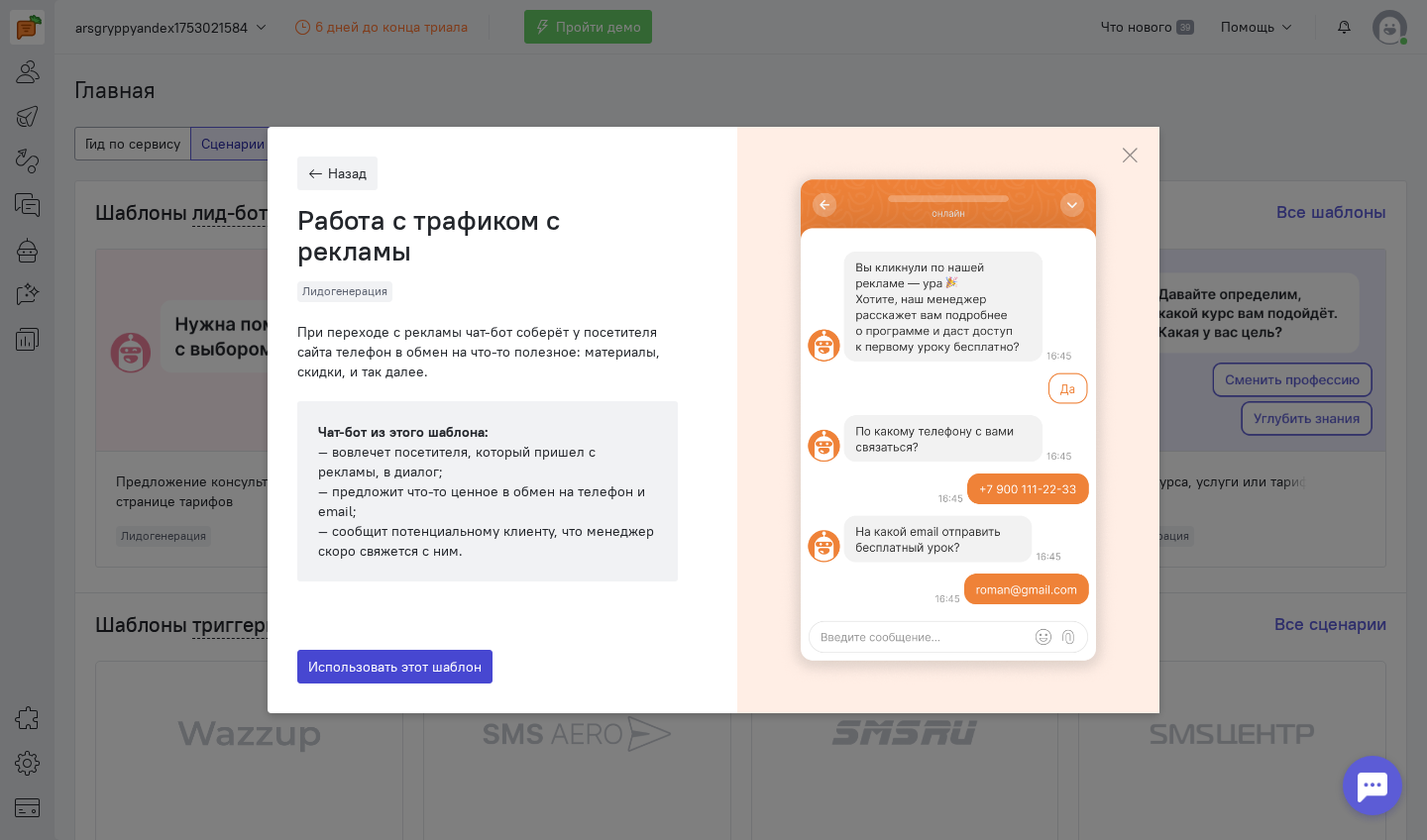 click on "Использовать этот шаблон" 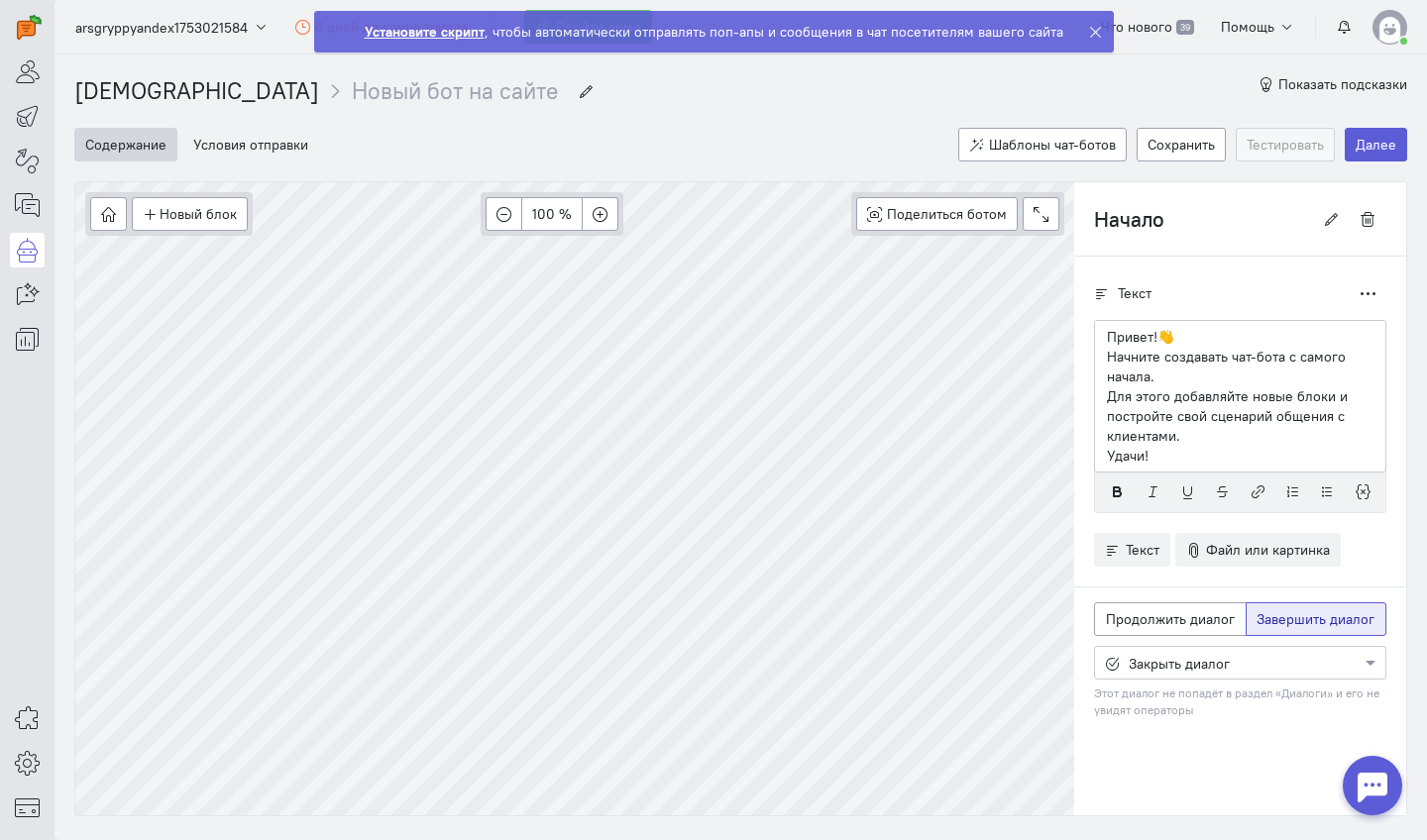 scroll, scrollTop: 73, scrollLeft: 0, axis: vertical 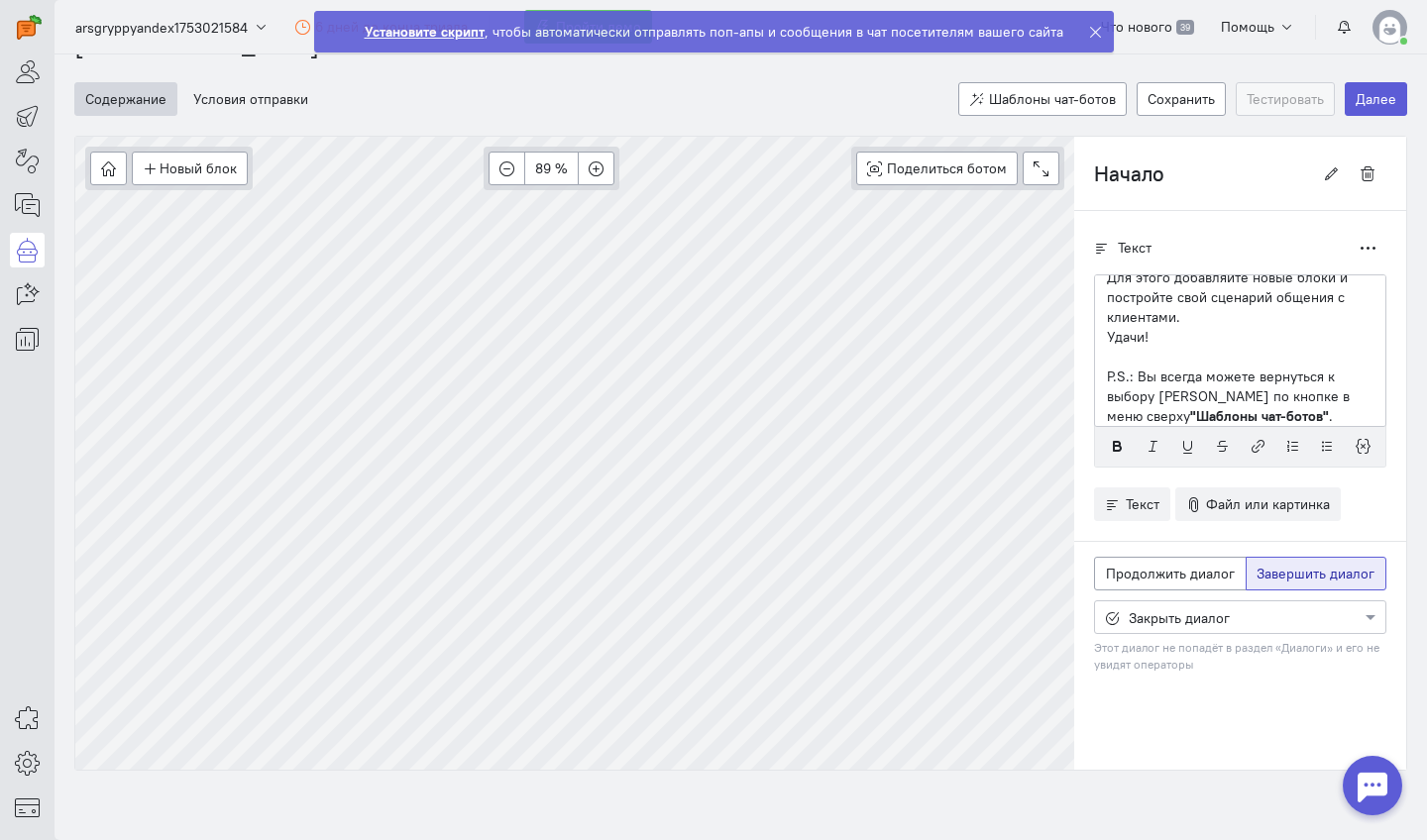 click at bounding box center (1240, 616) 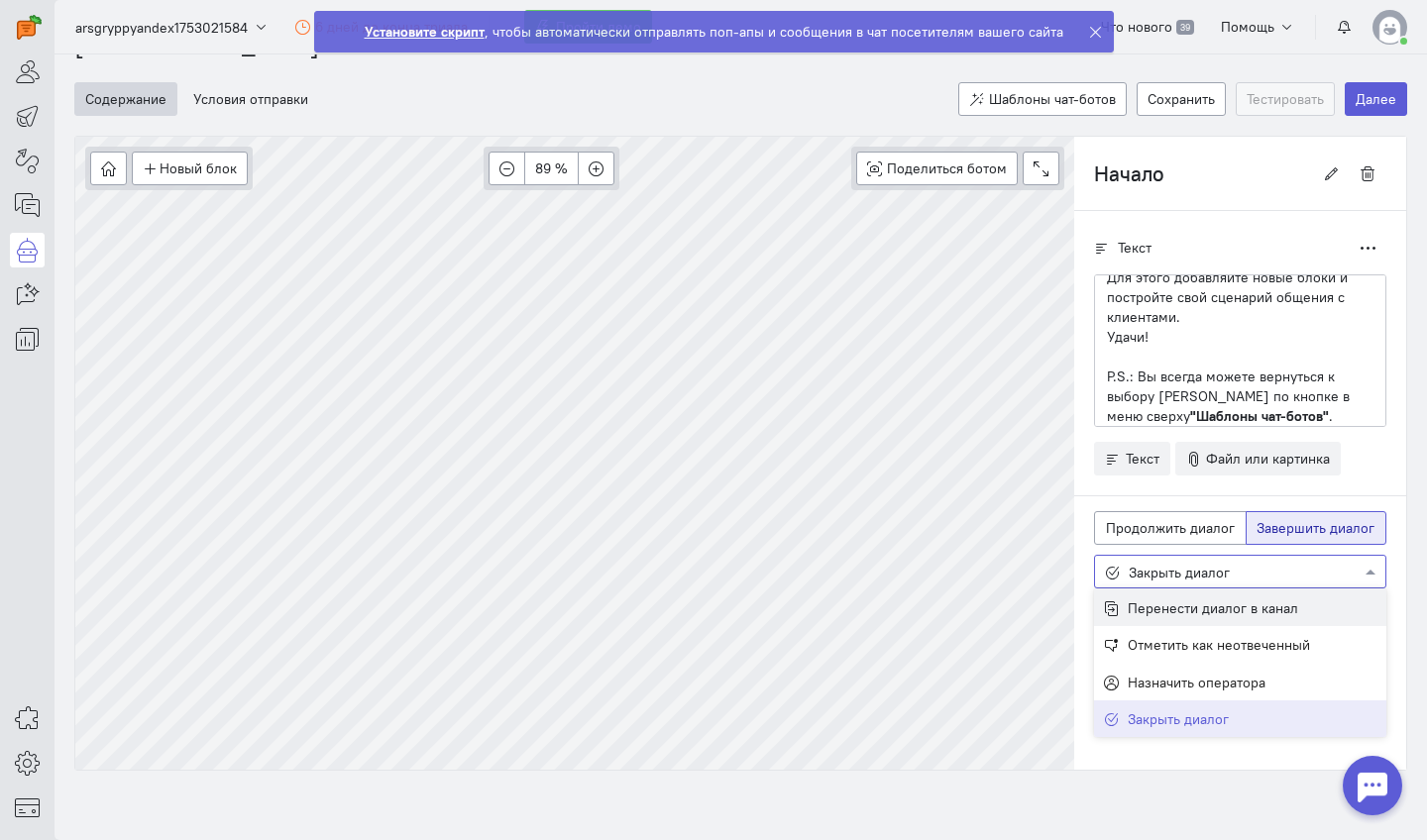 click on "Перенести диалог в канал" at bounding box center (1213, 608) 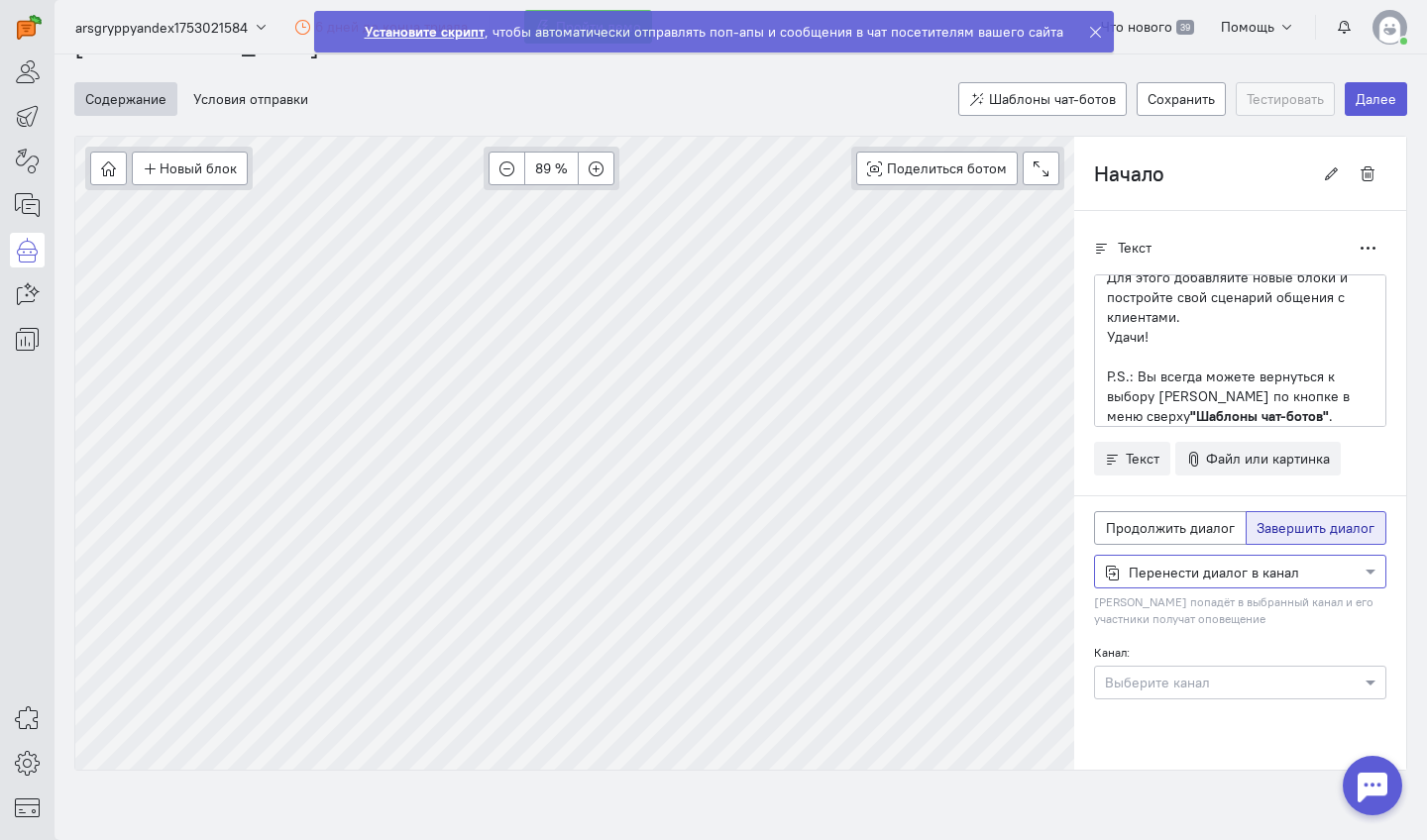 click at bounding box center (1220, 682) 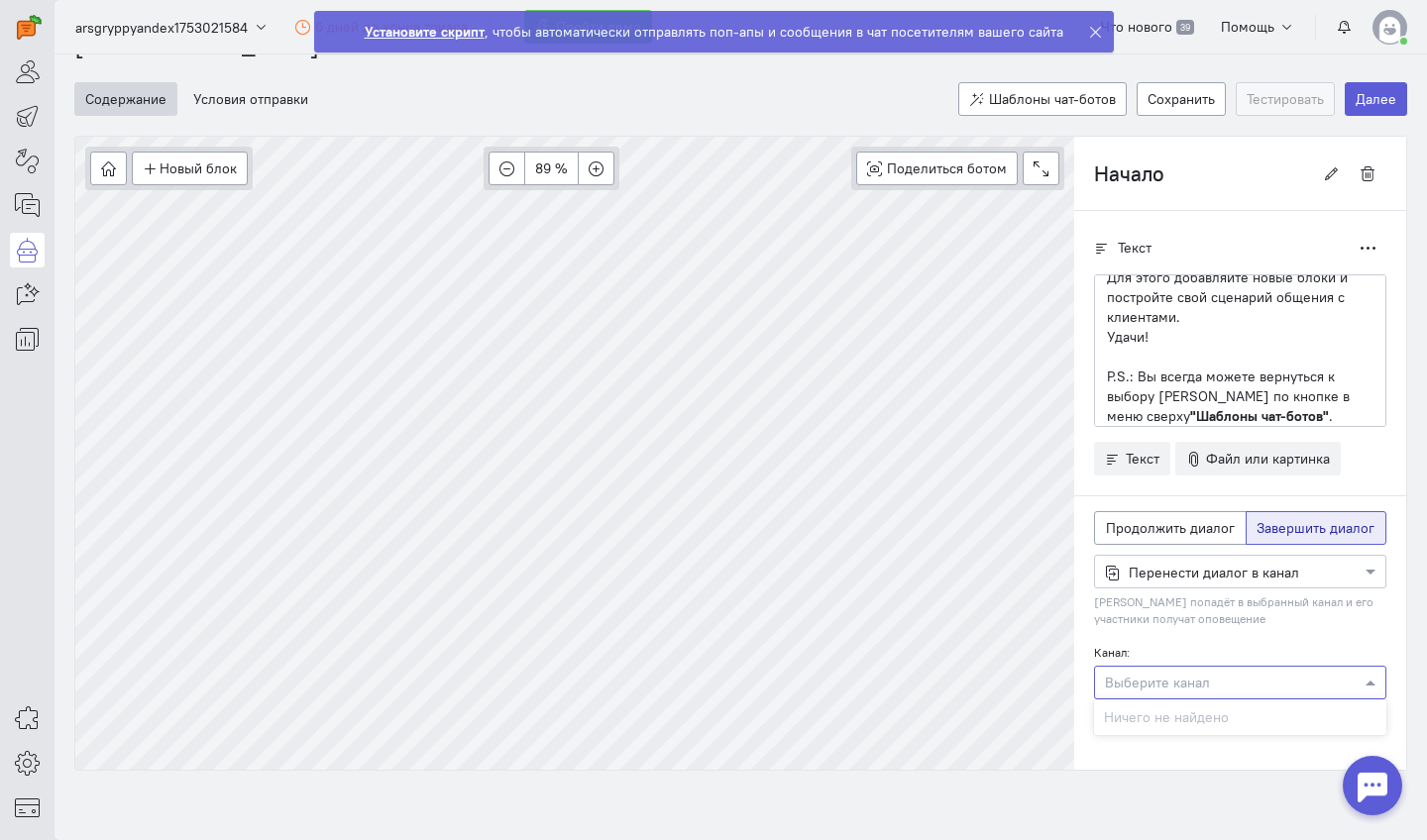 click on "Канал:
Выберите канал Ничего не найдено" at bounding box center [1240, 671] 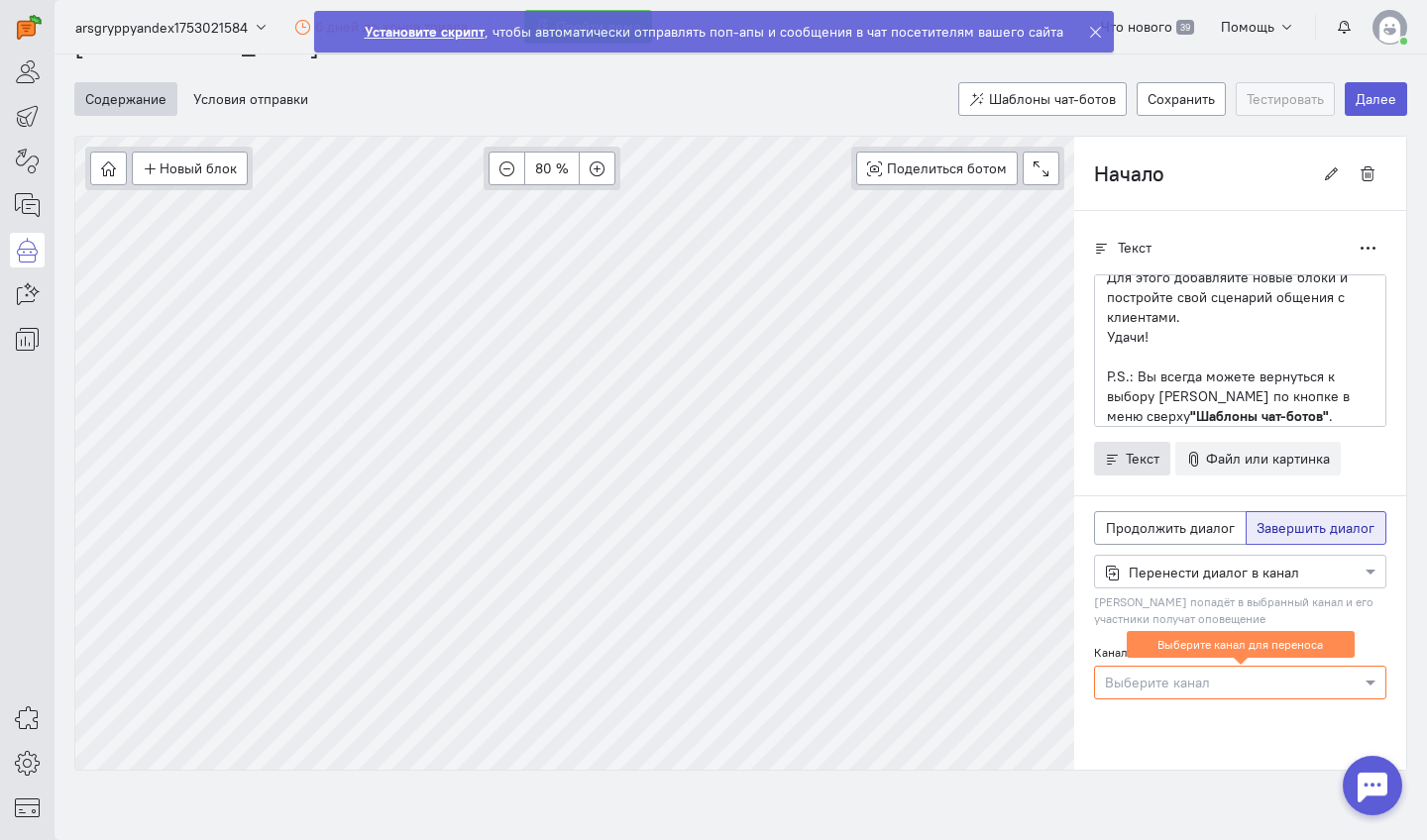click on "Текст" at bounding box center [1143, 459] 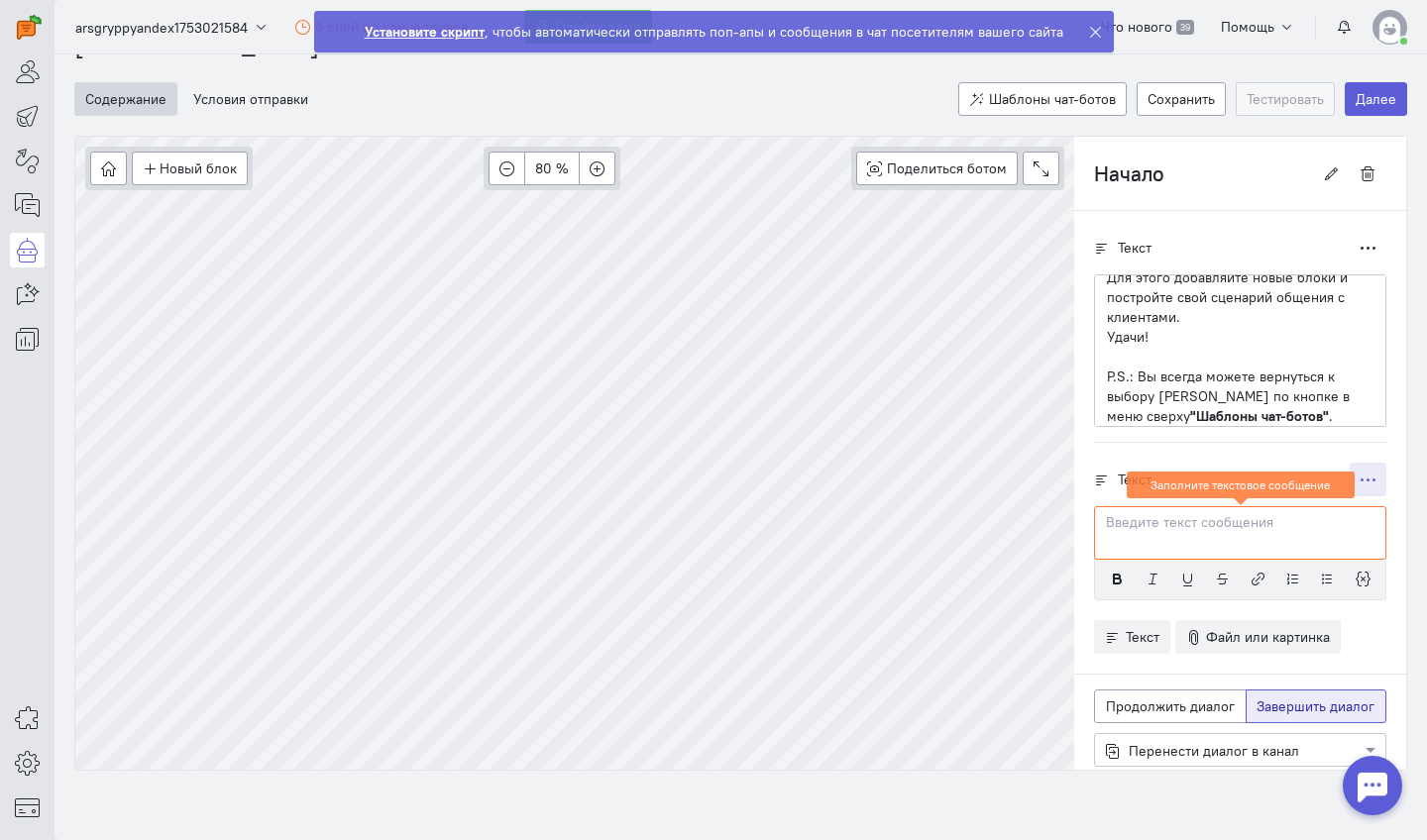 click at bounding box center (1368, 479) 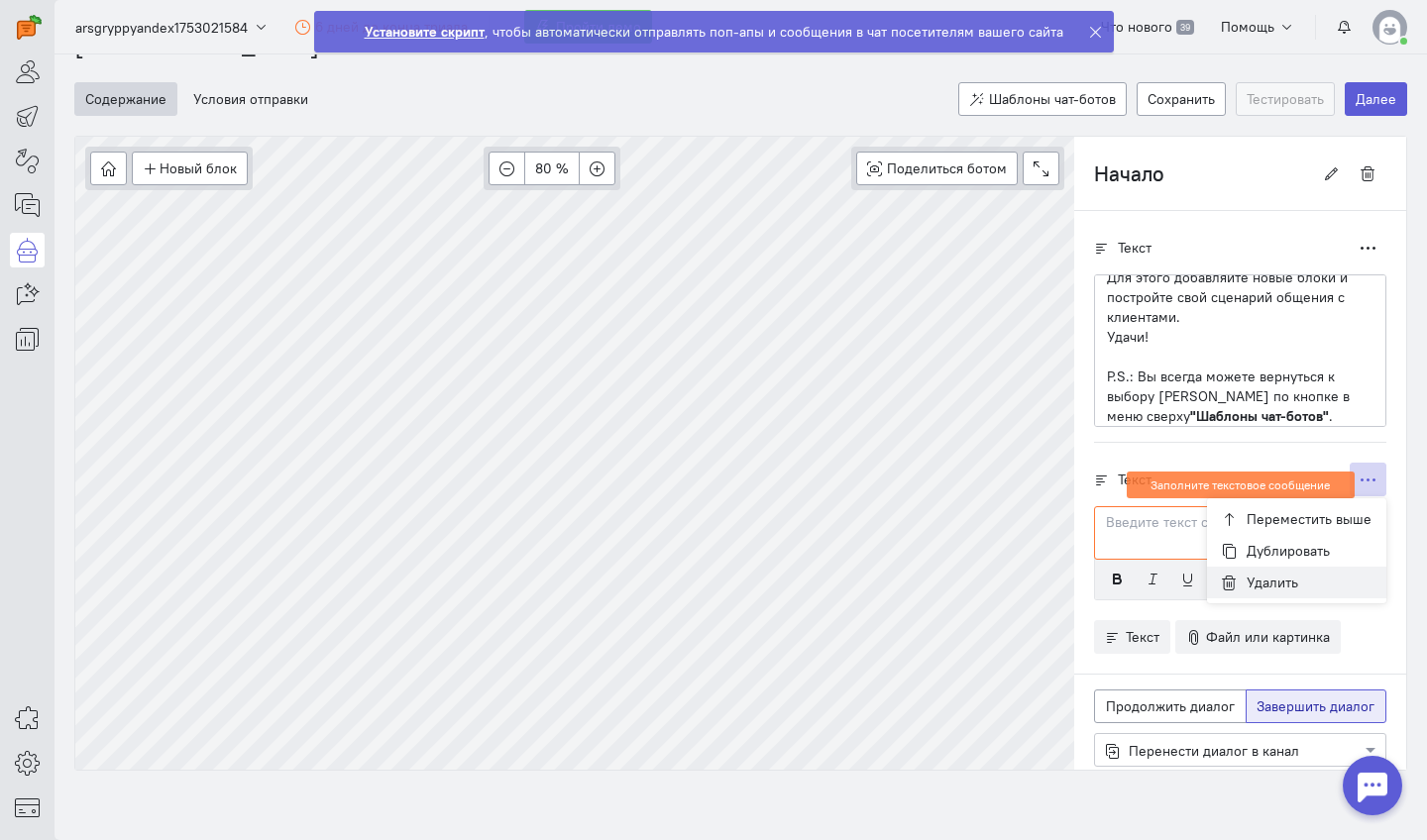 click on "Удалить" at bounding box center [1272, 582] 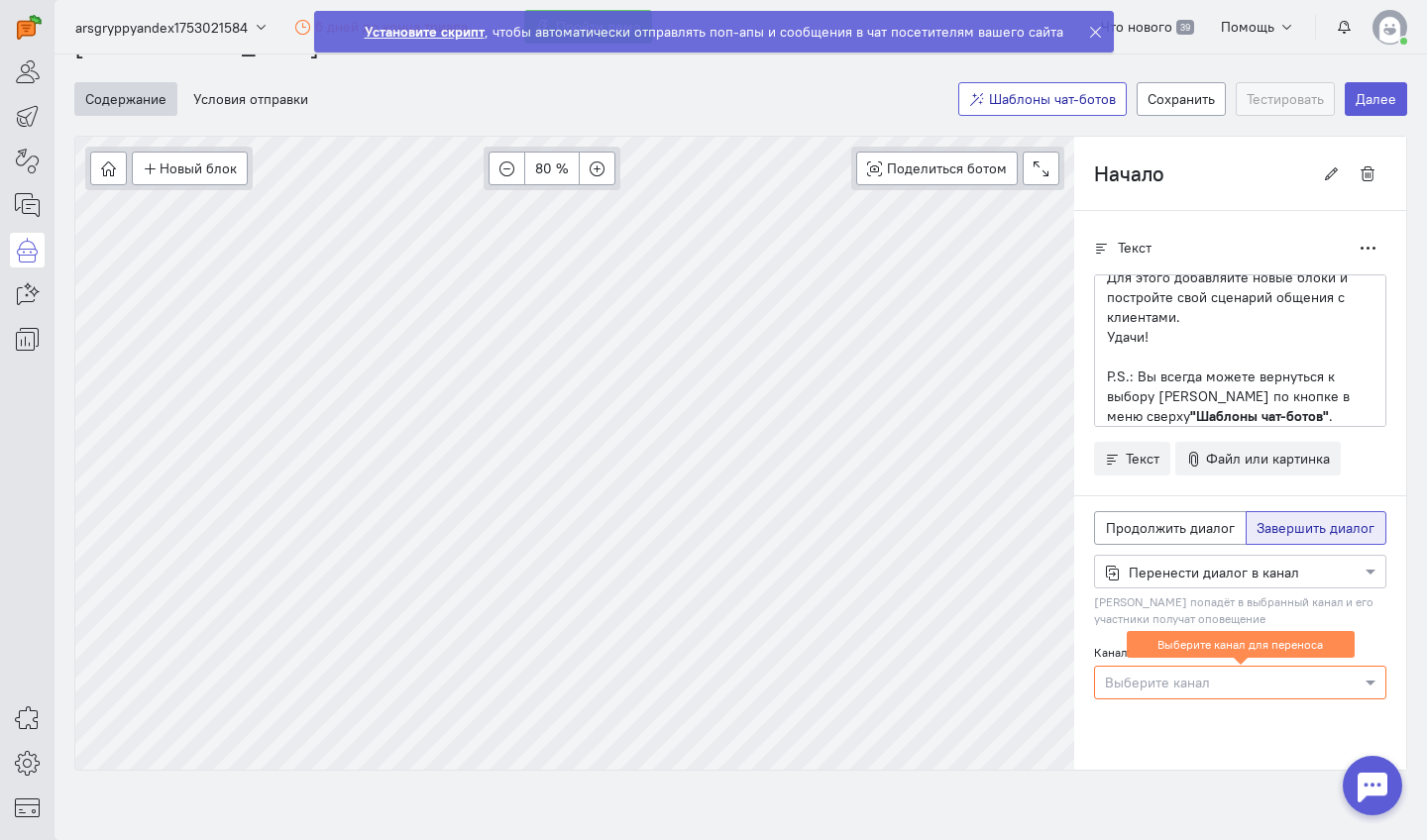 click on "Шаблоны чат-ботов" at bounding box center [1052, 99] 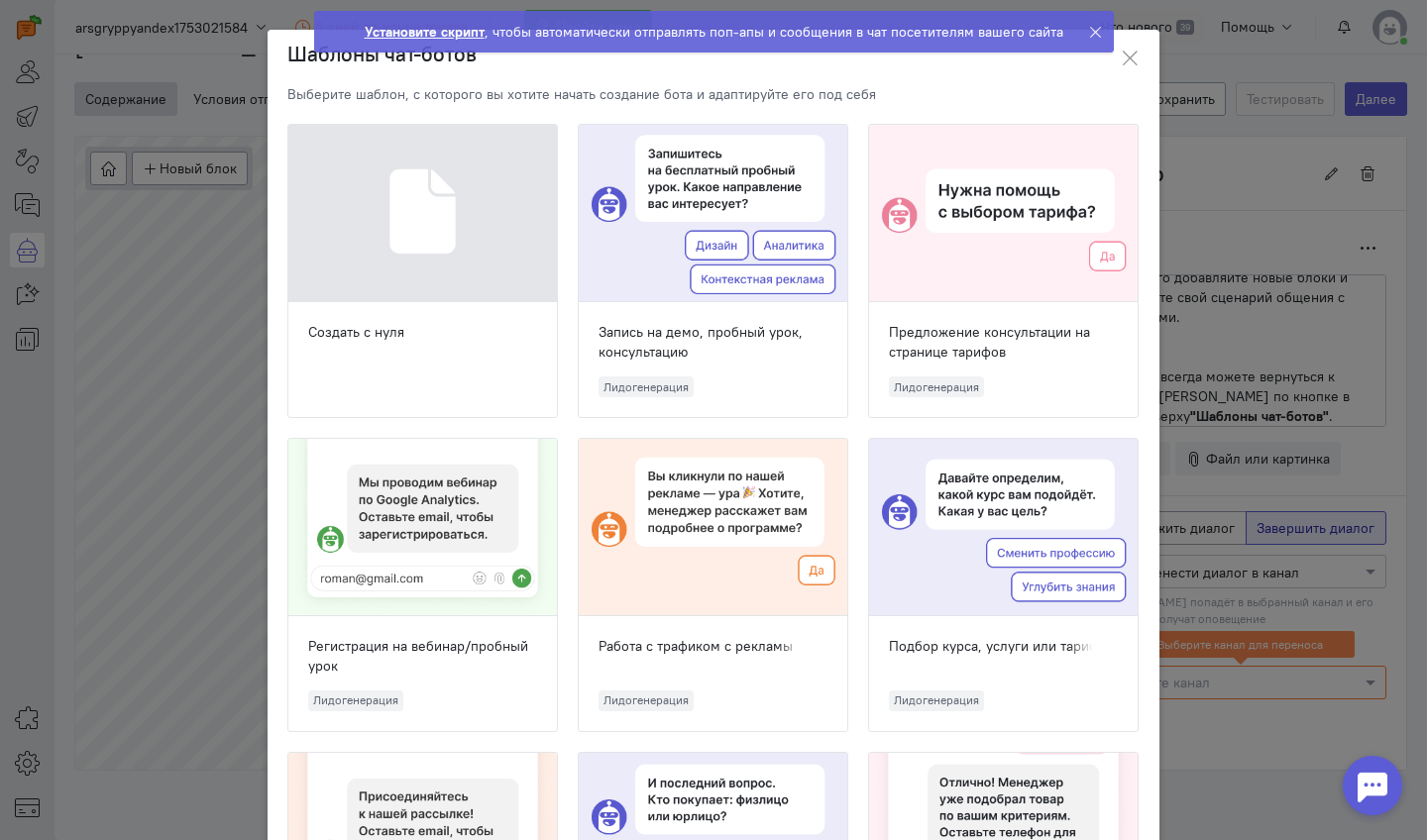 click 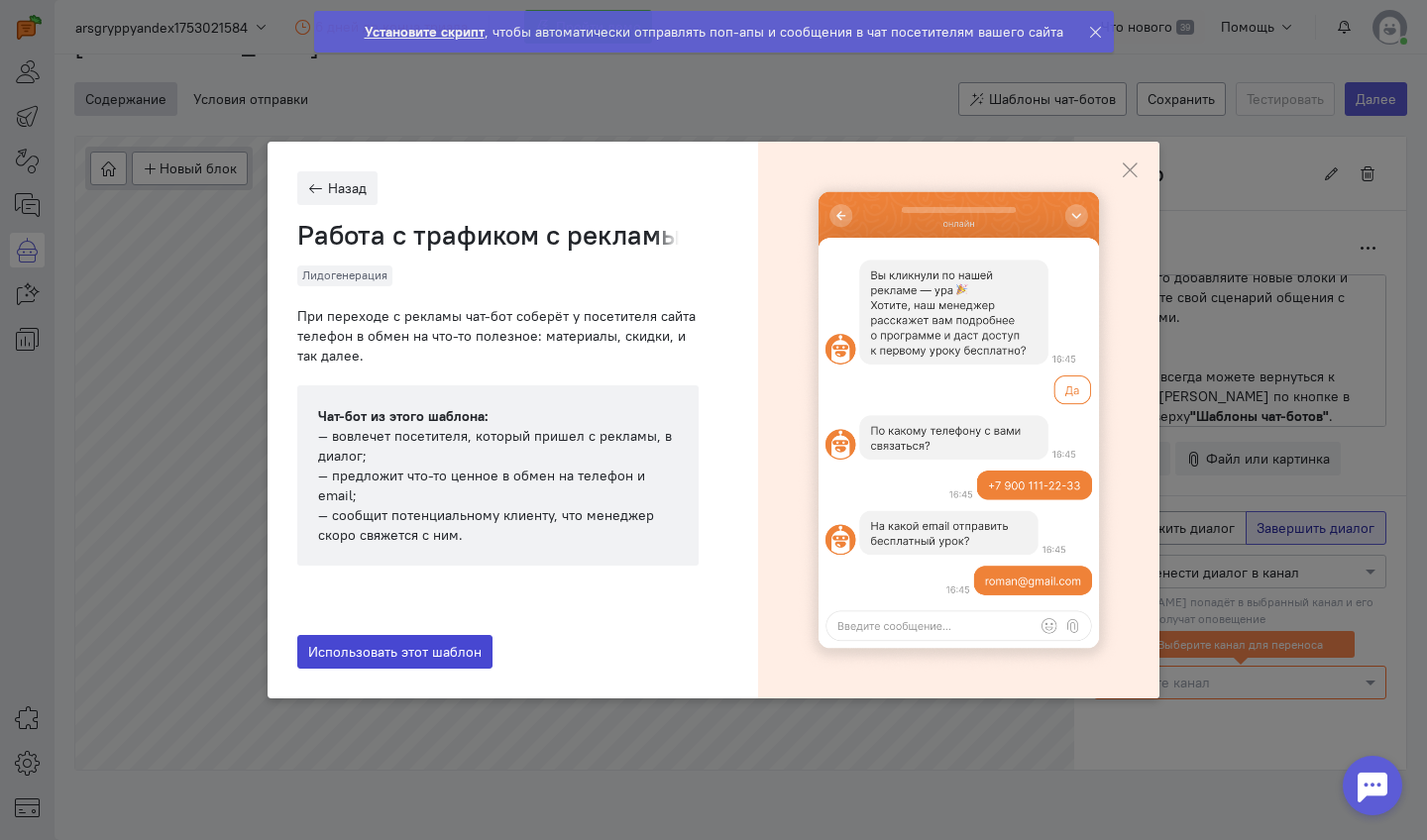 click on "Использовать этот шаблон" 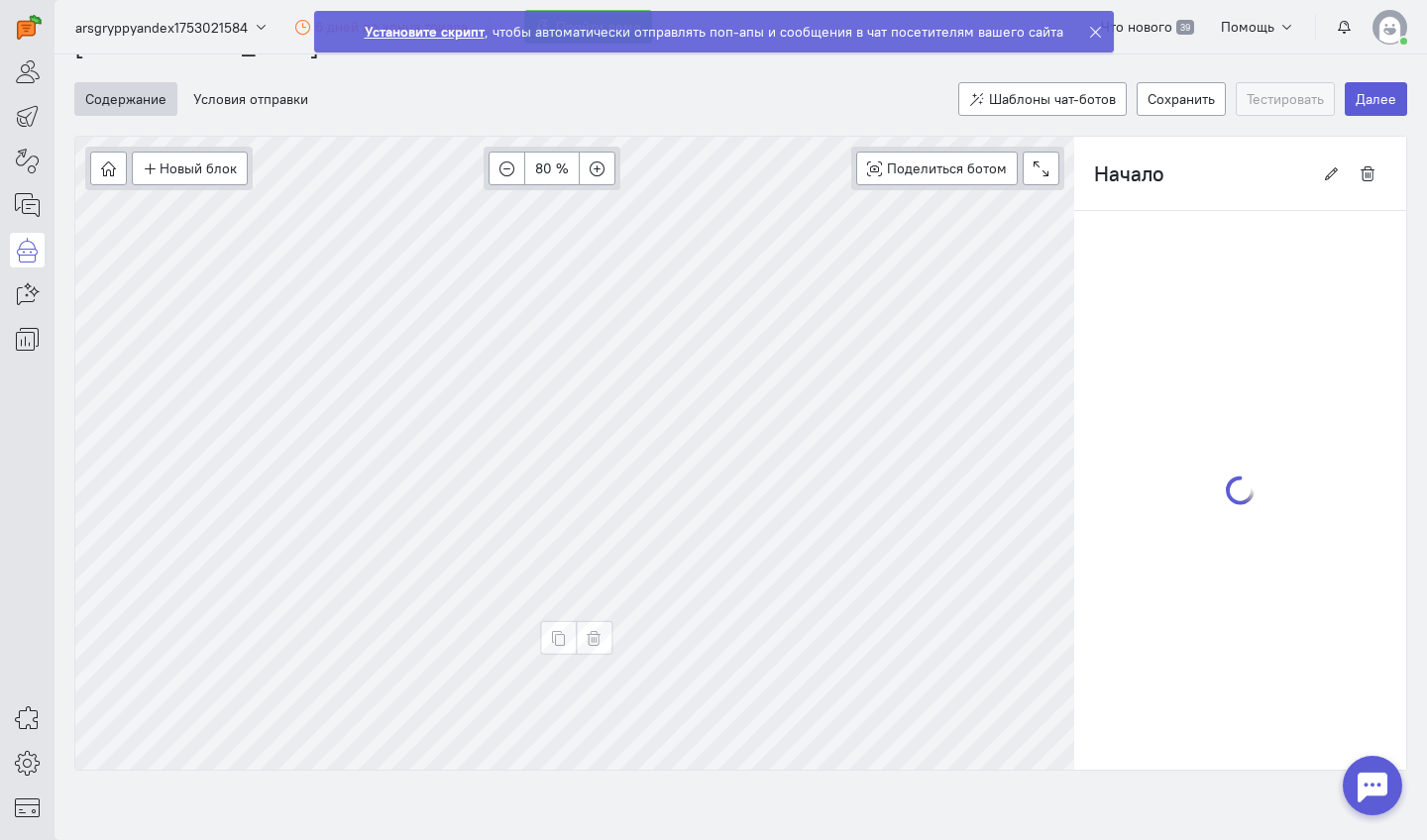 type on "Работа с трафиком с рекламы" 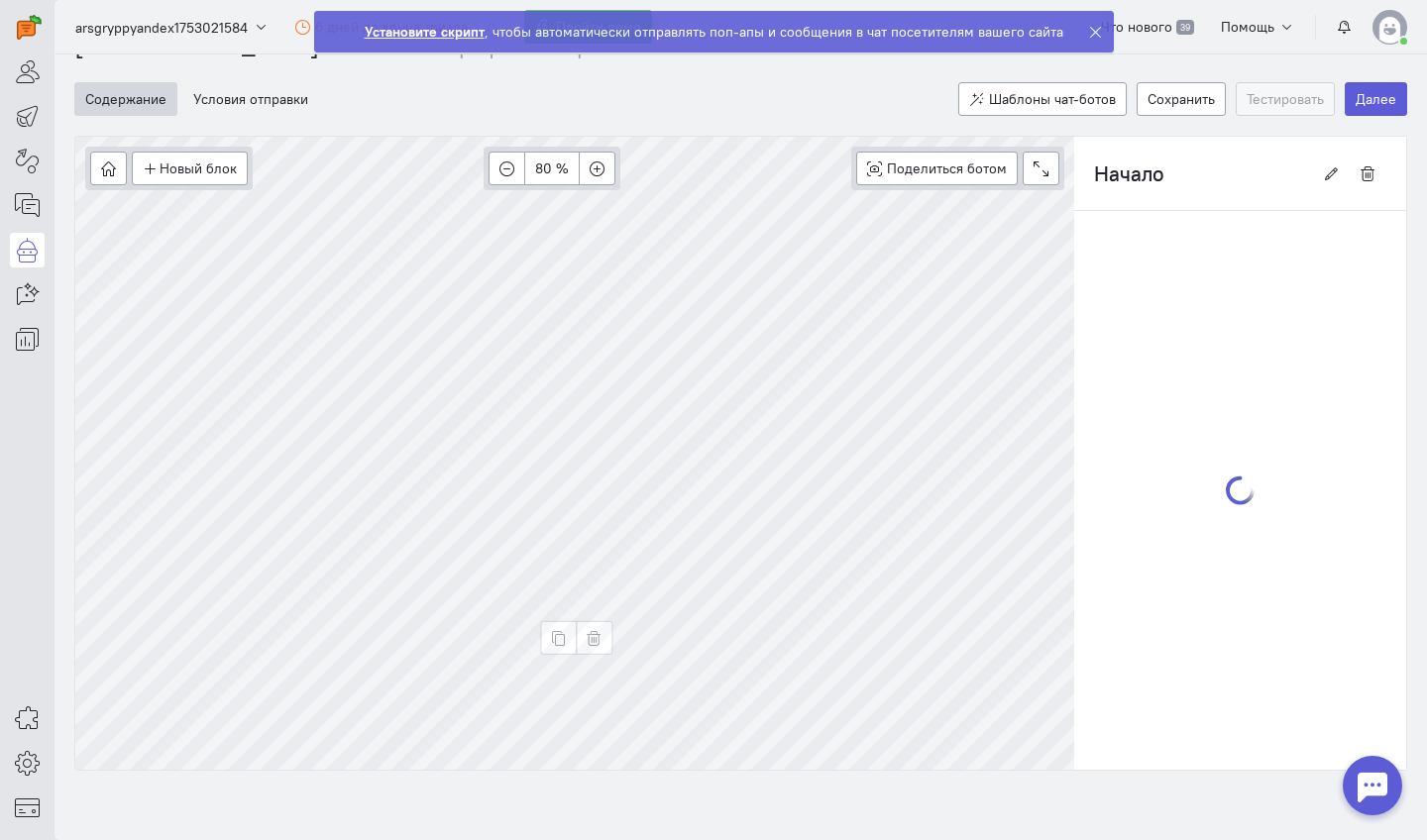 radio on "true" 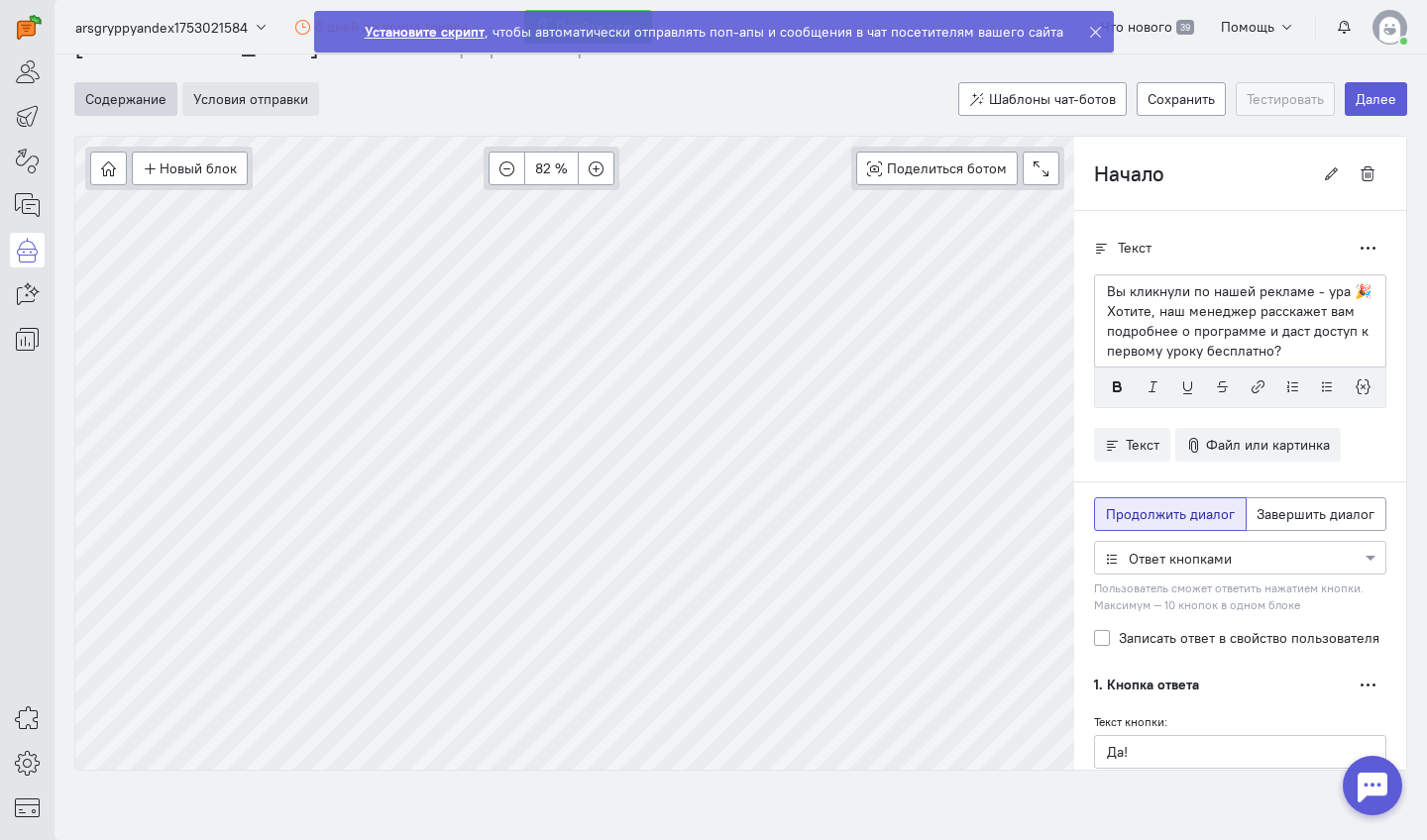 click on "Условия отправки" at bounding box center (251, 99) 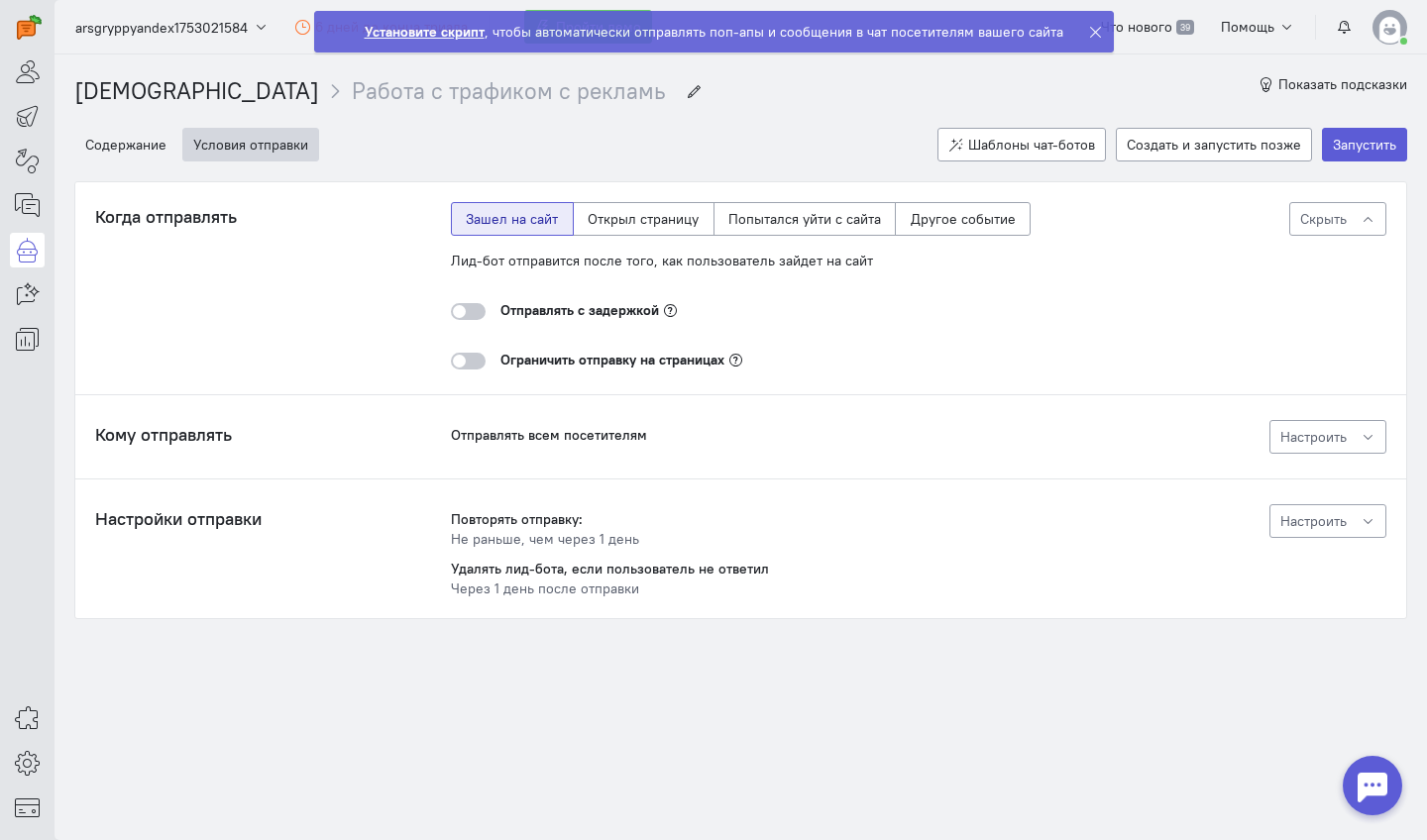 scroll, scrollTop: 0, scrollLeft: 0, axis: both 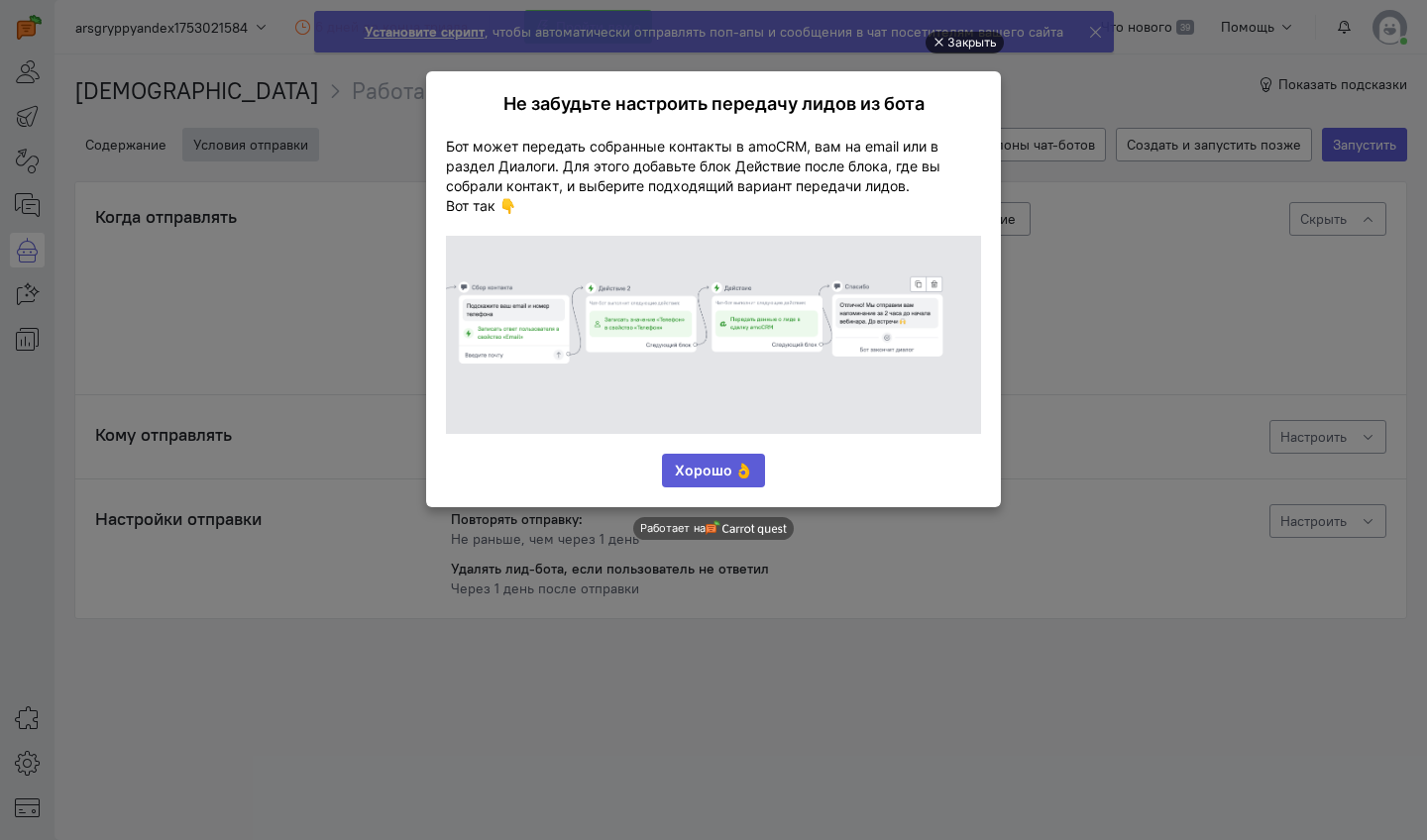 click on "Закрыть" at bounding box center [972, 43] 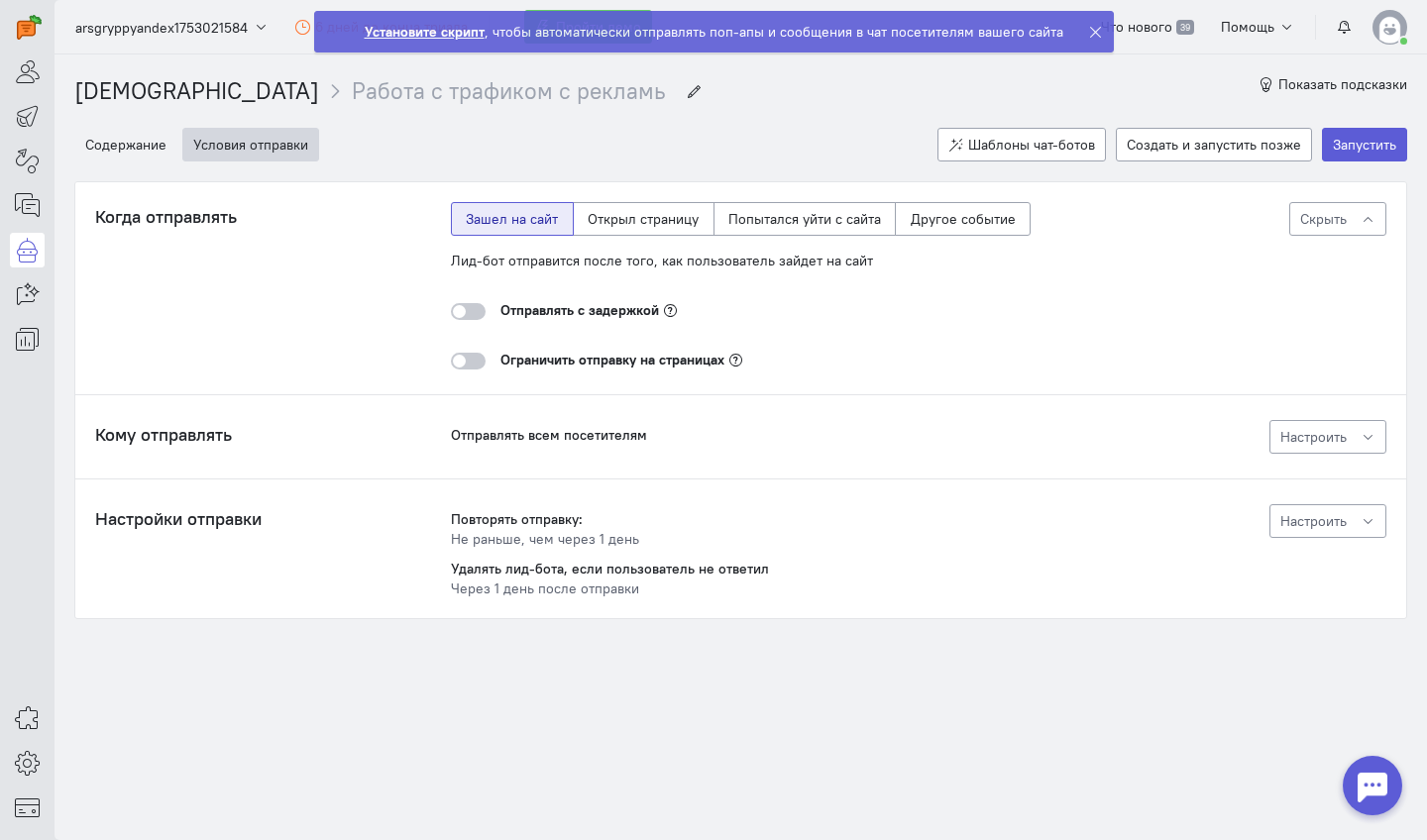 scroll, scrollTop: 0, scrollLeft: 0, axis: both 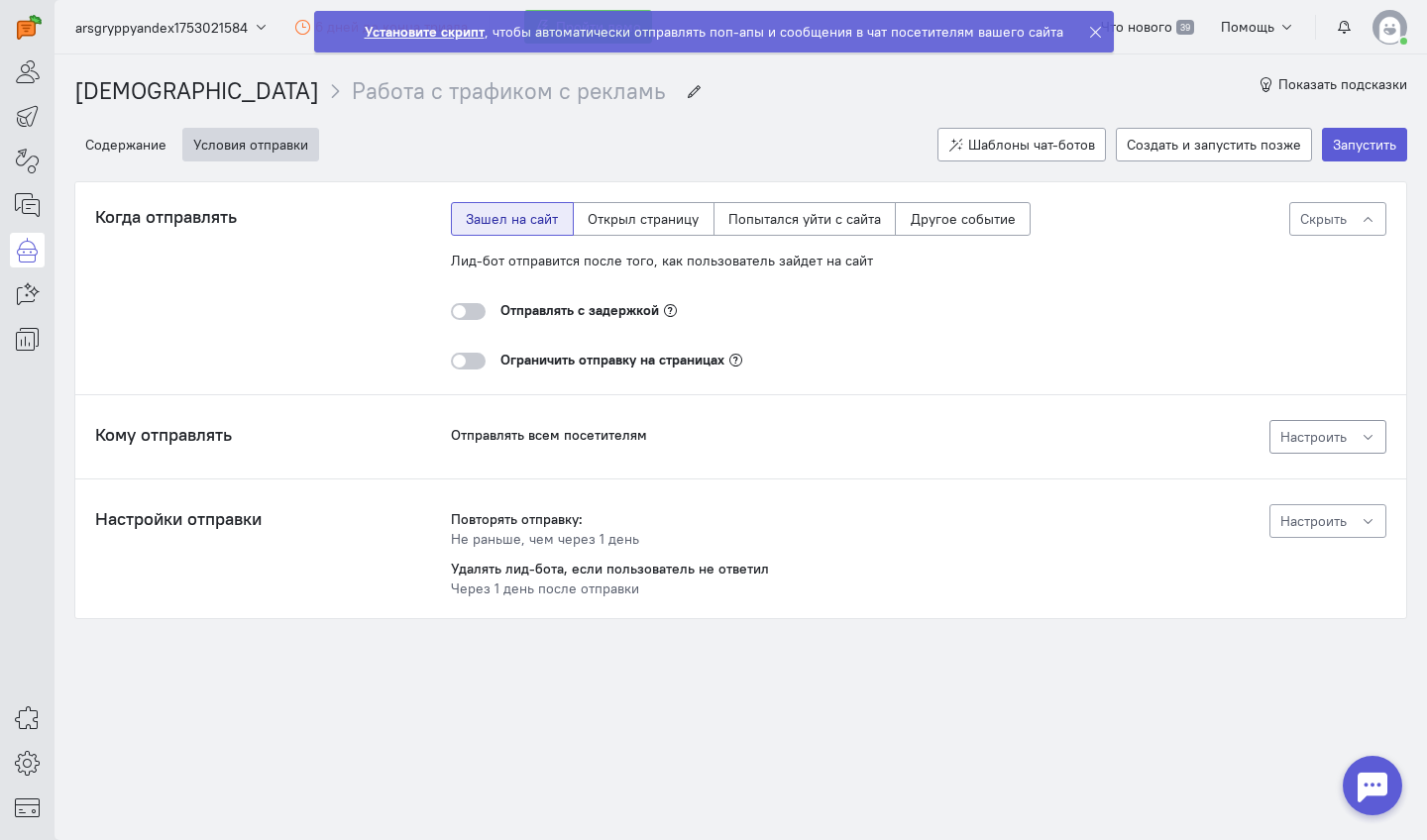 click on "Настроить" 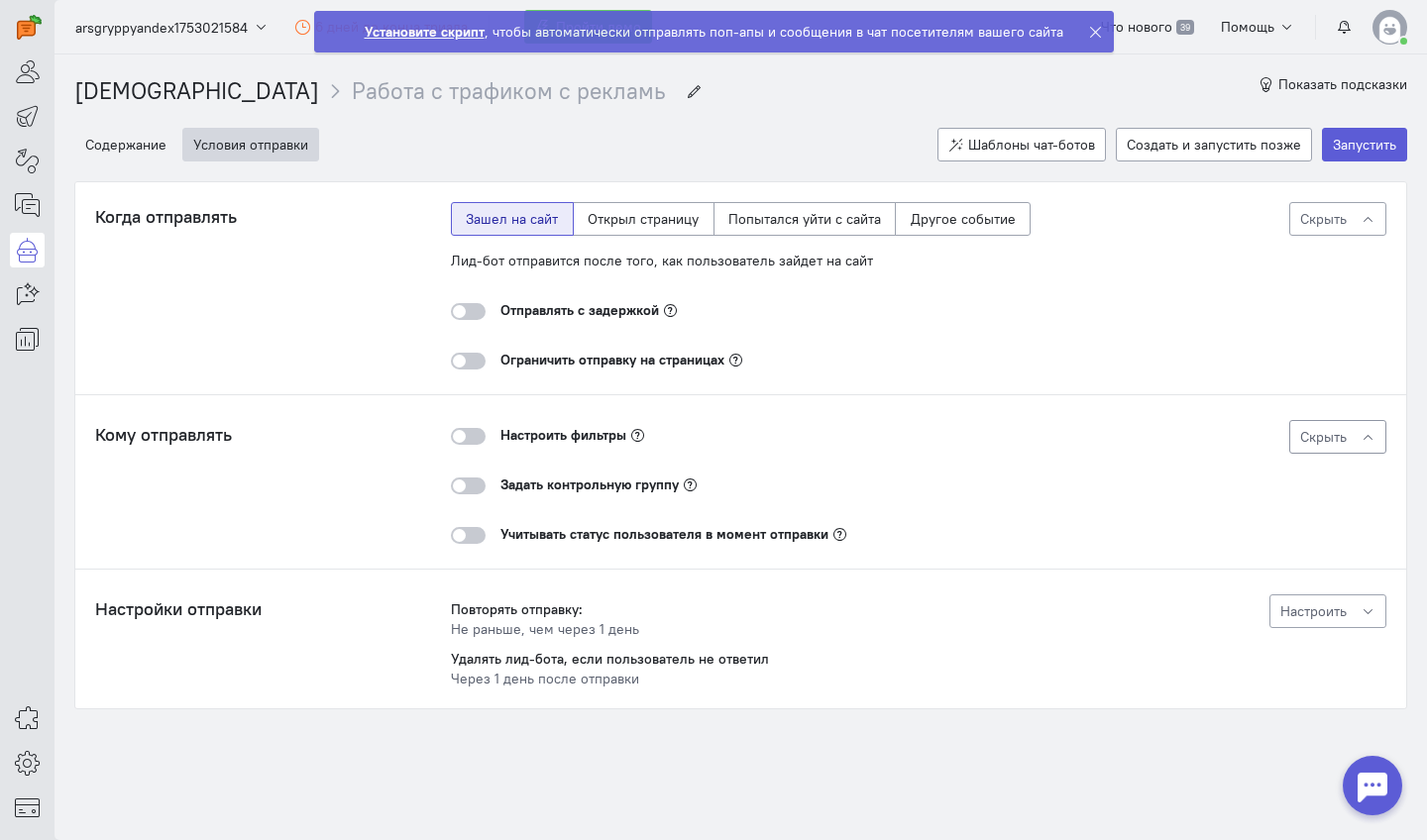 click on "Скрыть" 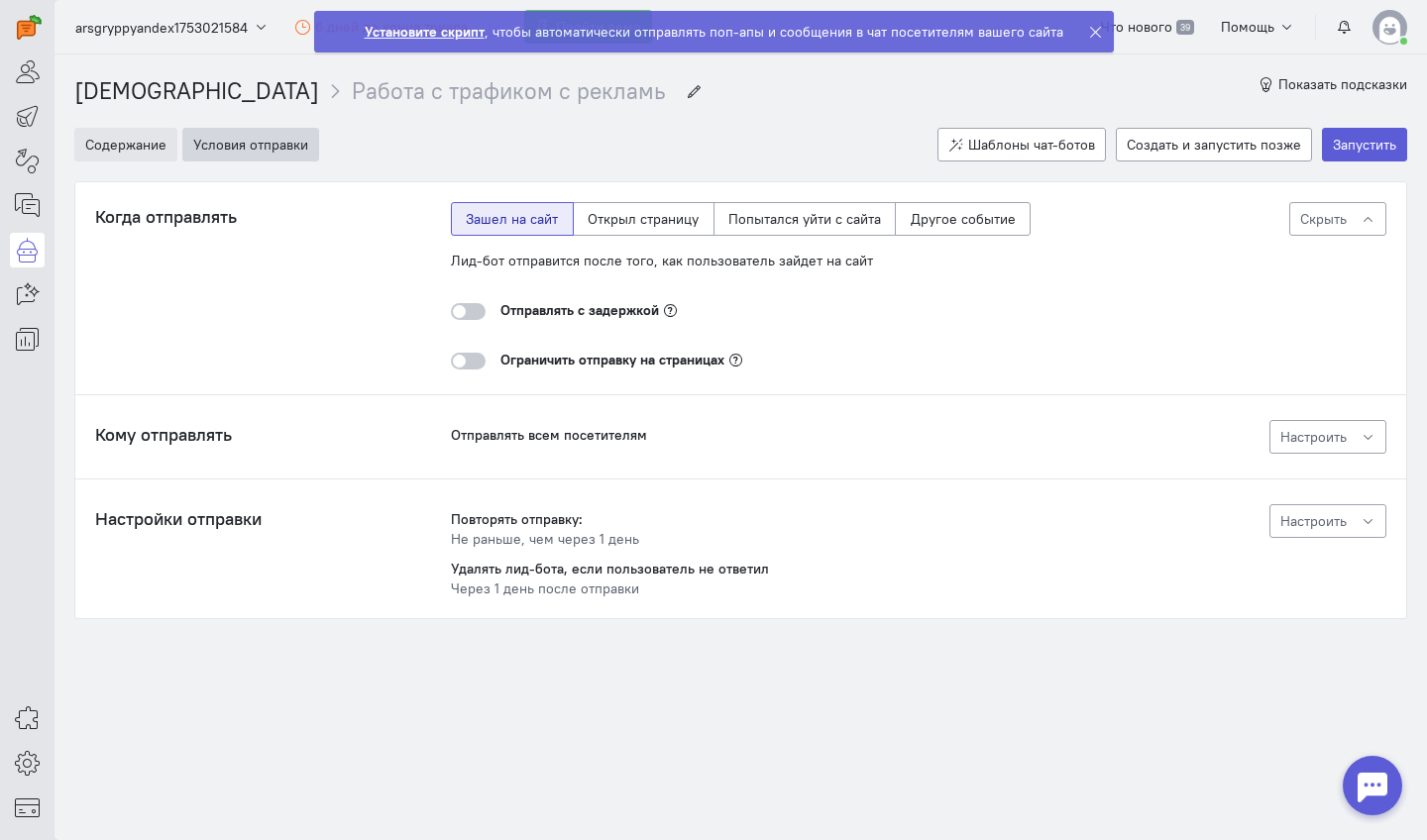 click on "Содержание" at bounding box center (126, 145) 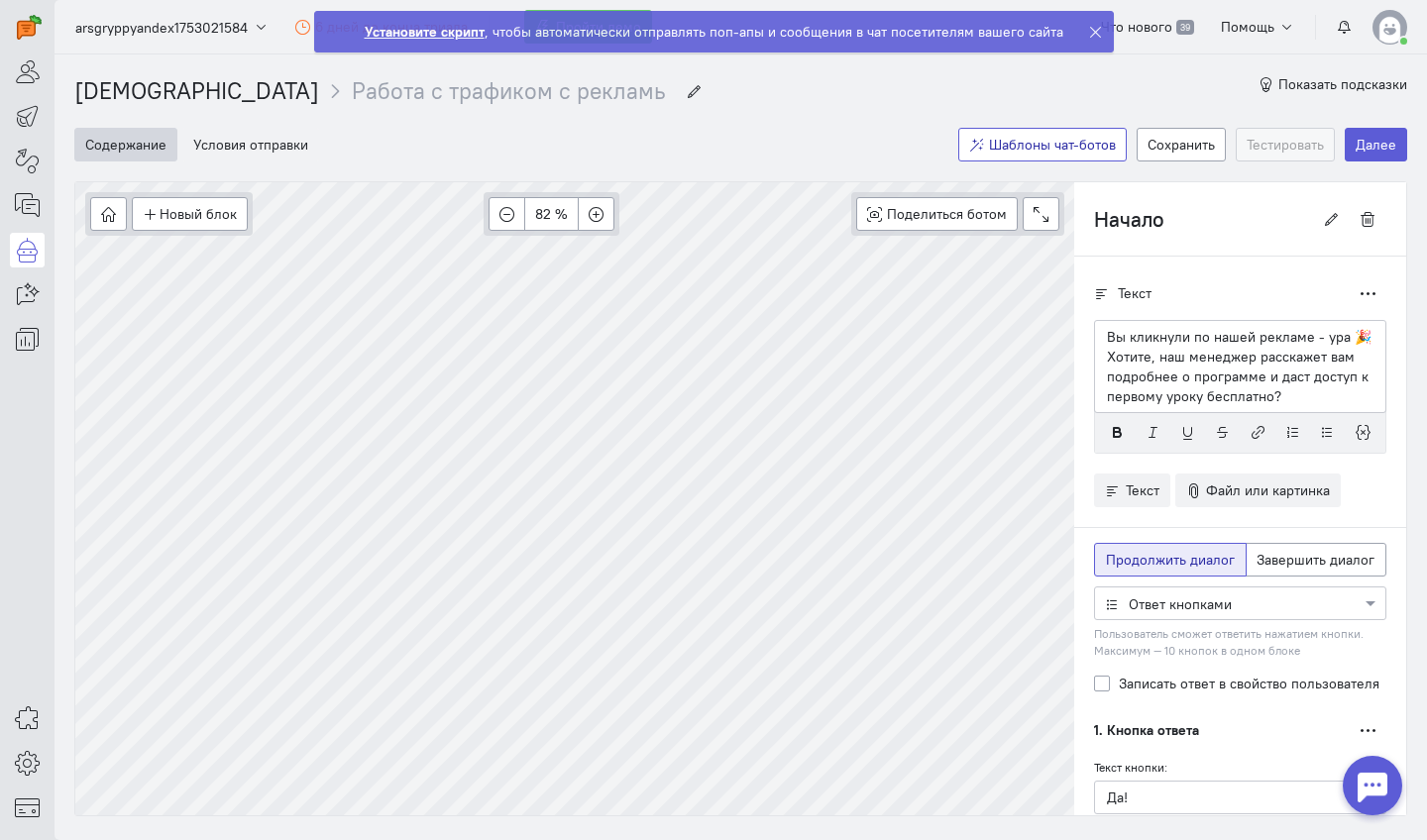 click on "Шаблоны чат-ботов" at bounding box center [1052, 145] 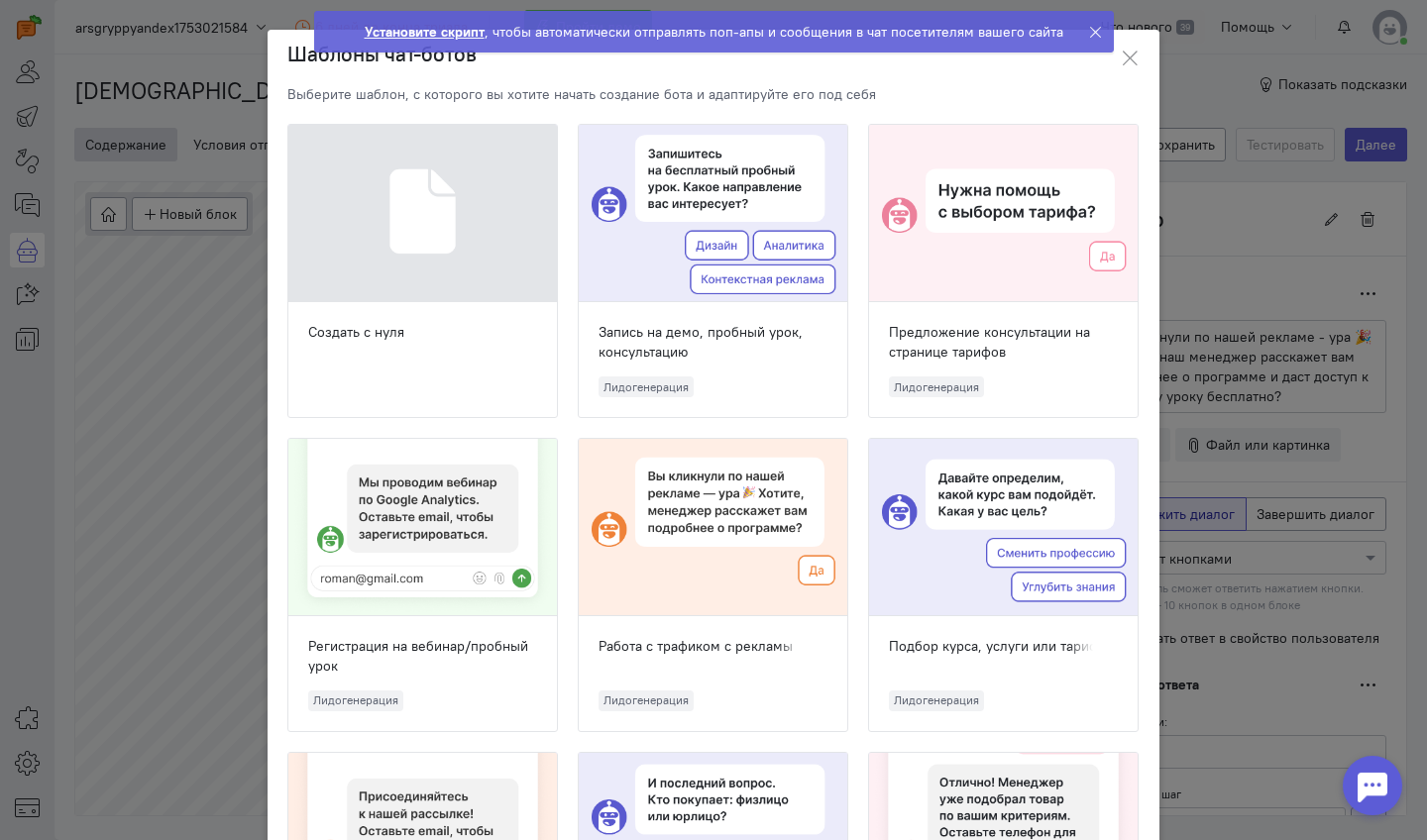click 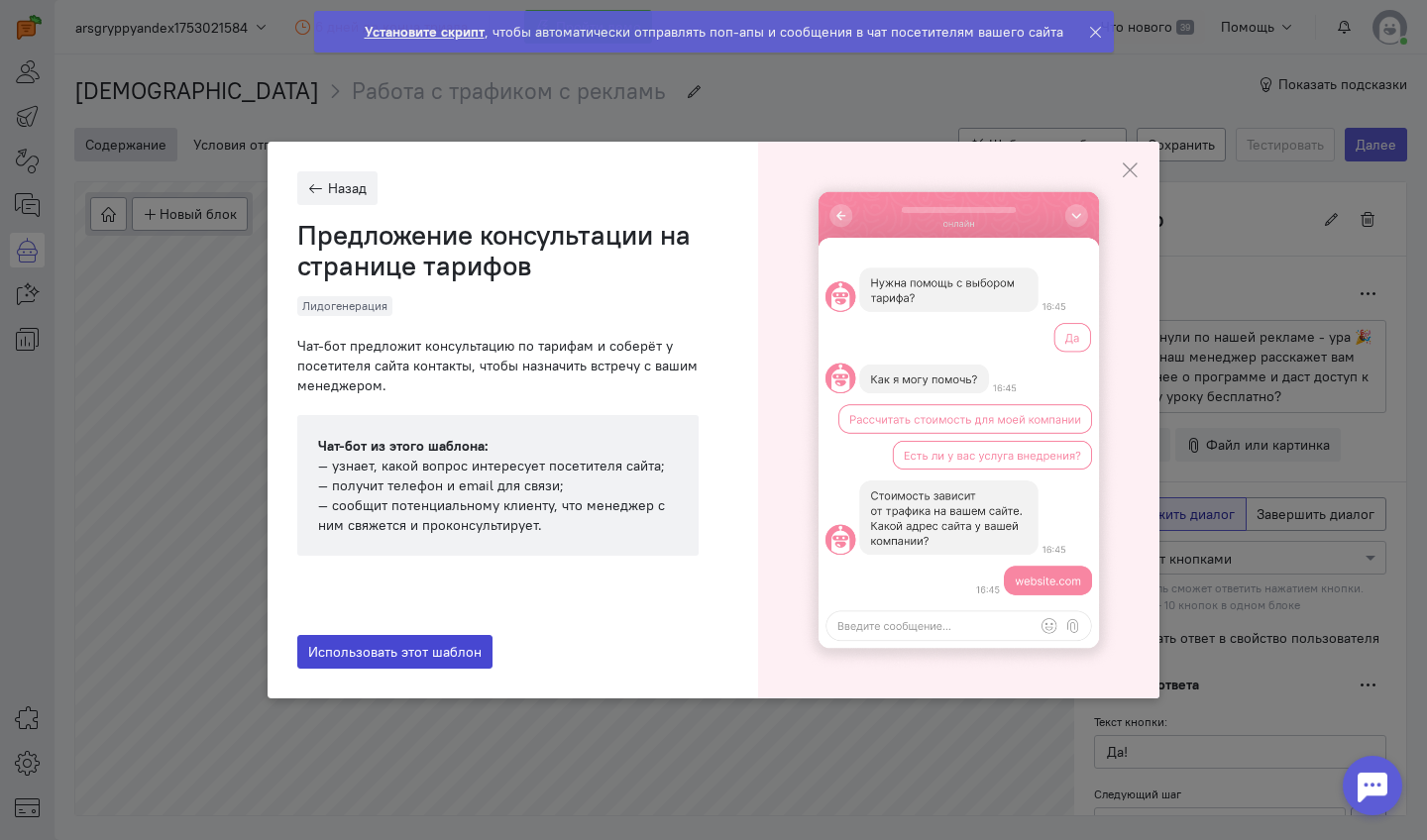 click on "Использовать этот шаблон" 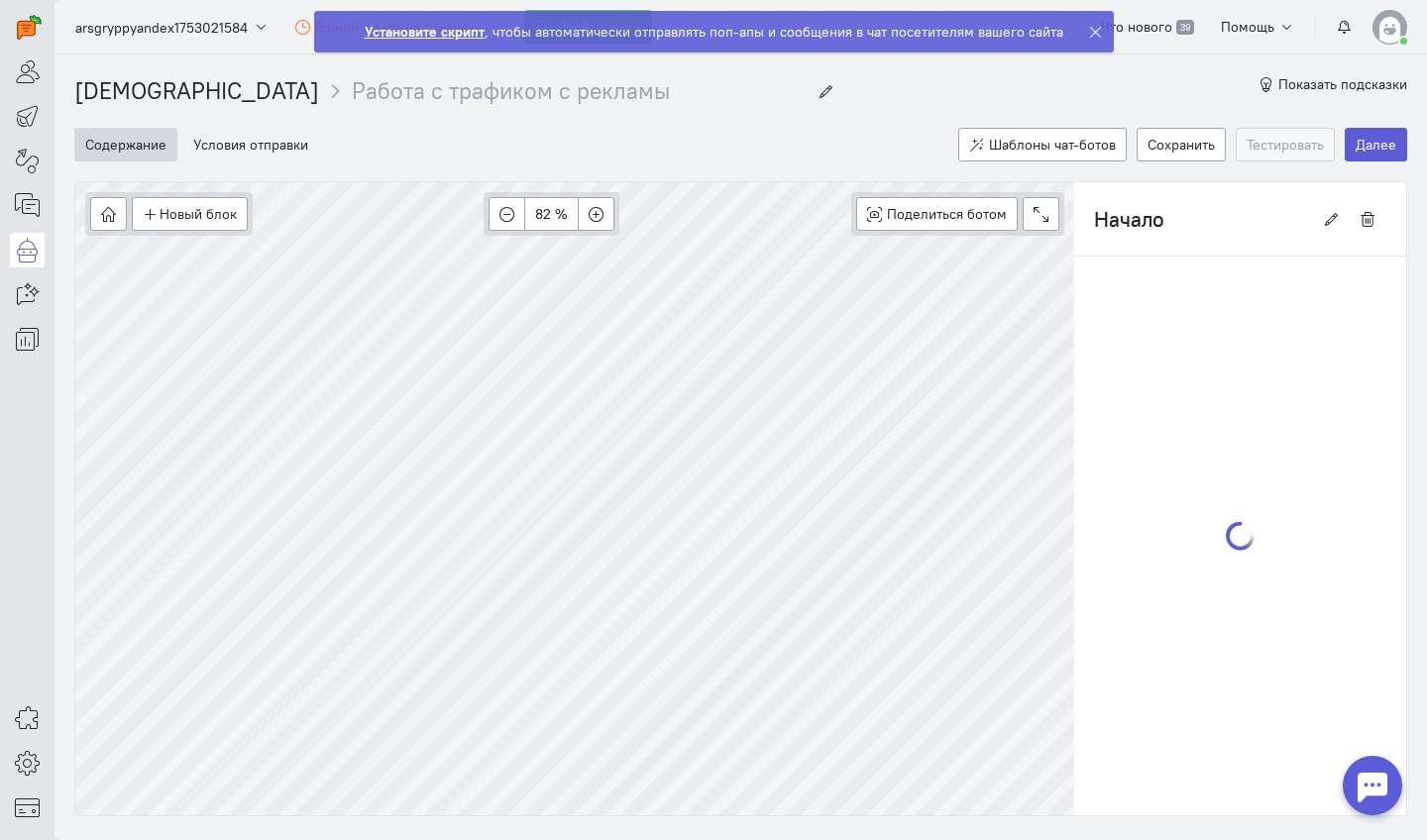 type on "Предложение консультации на странице тарифов" 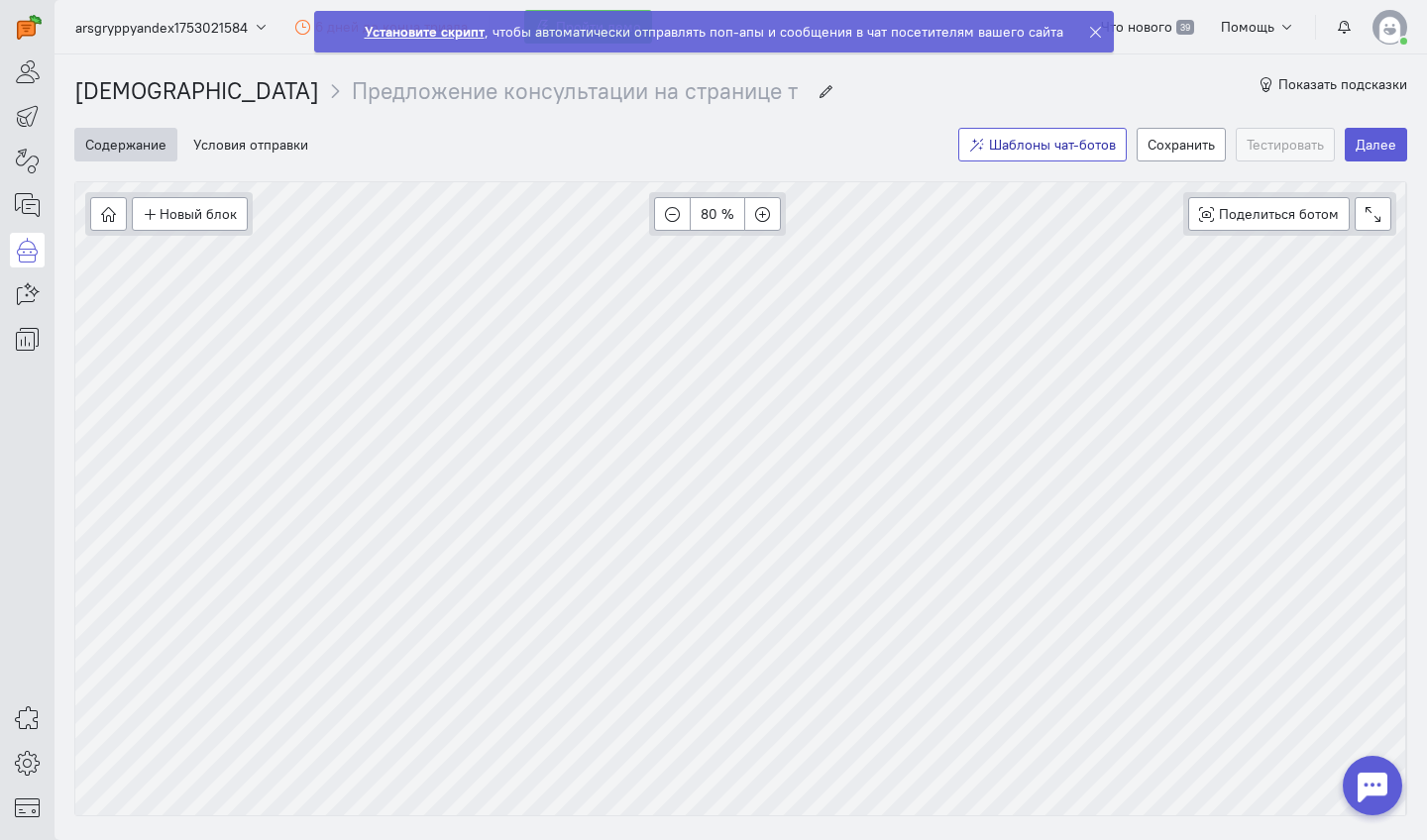click on "Шаблоны чат-ботов" at bounding box center (1052, 145) 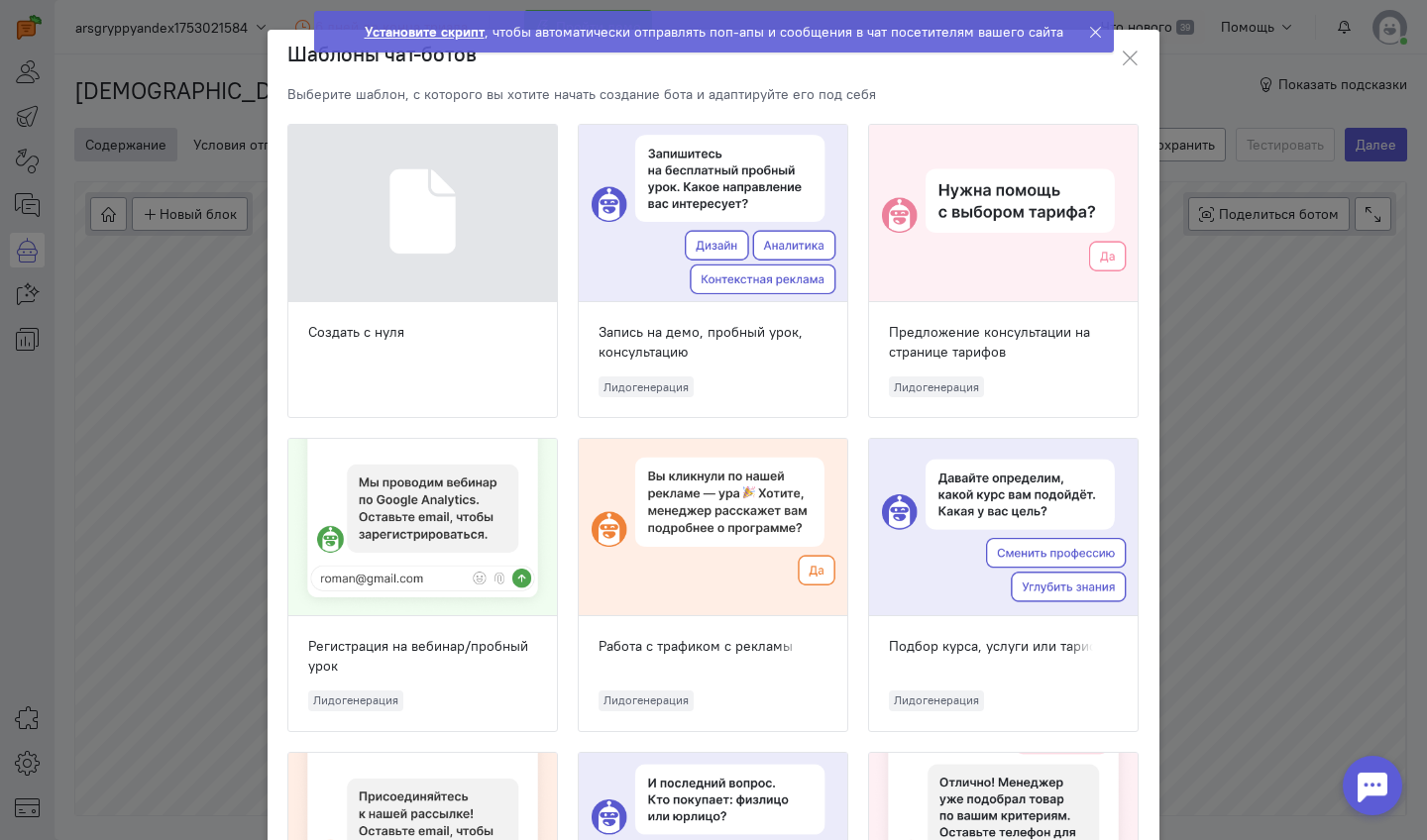 click 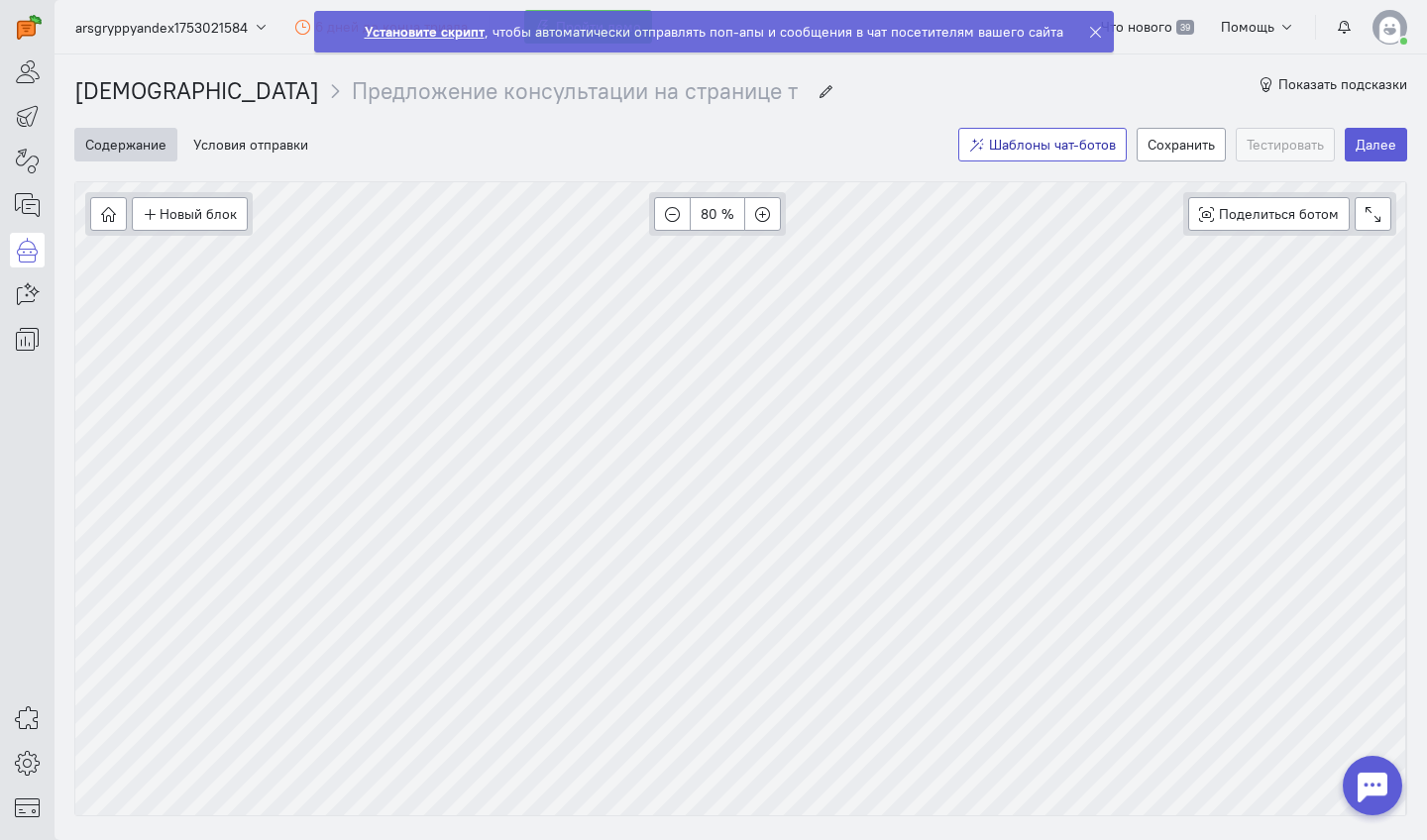 click on "Шаблоны чат-ботов" at bounding box center [1052, 145] 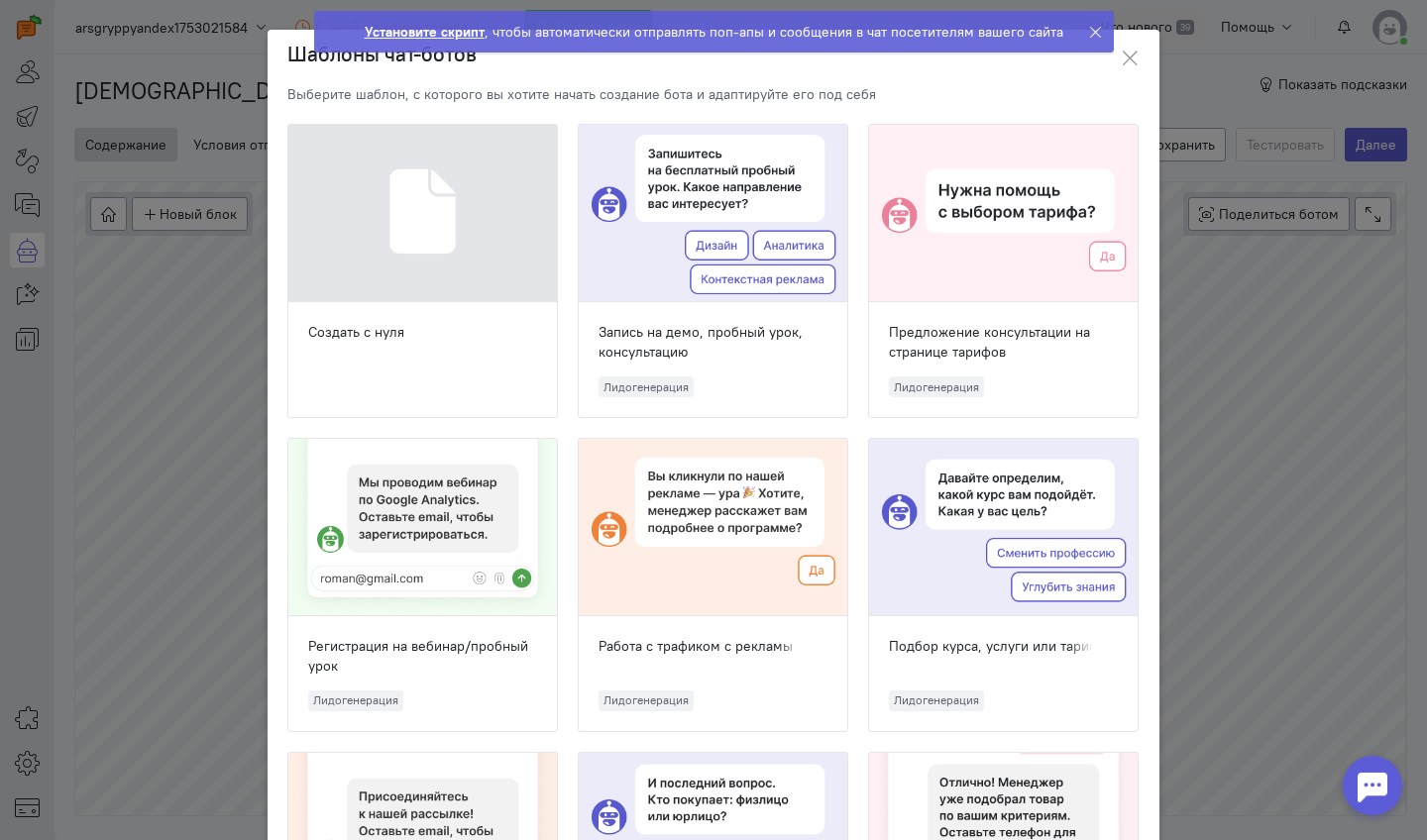 click on "Создать с нуля" 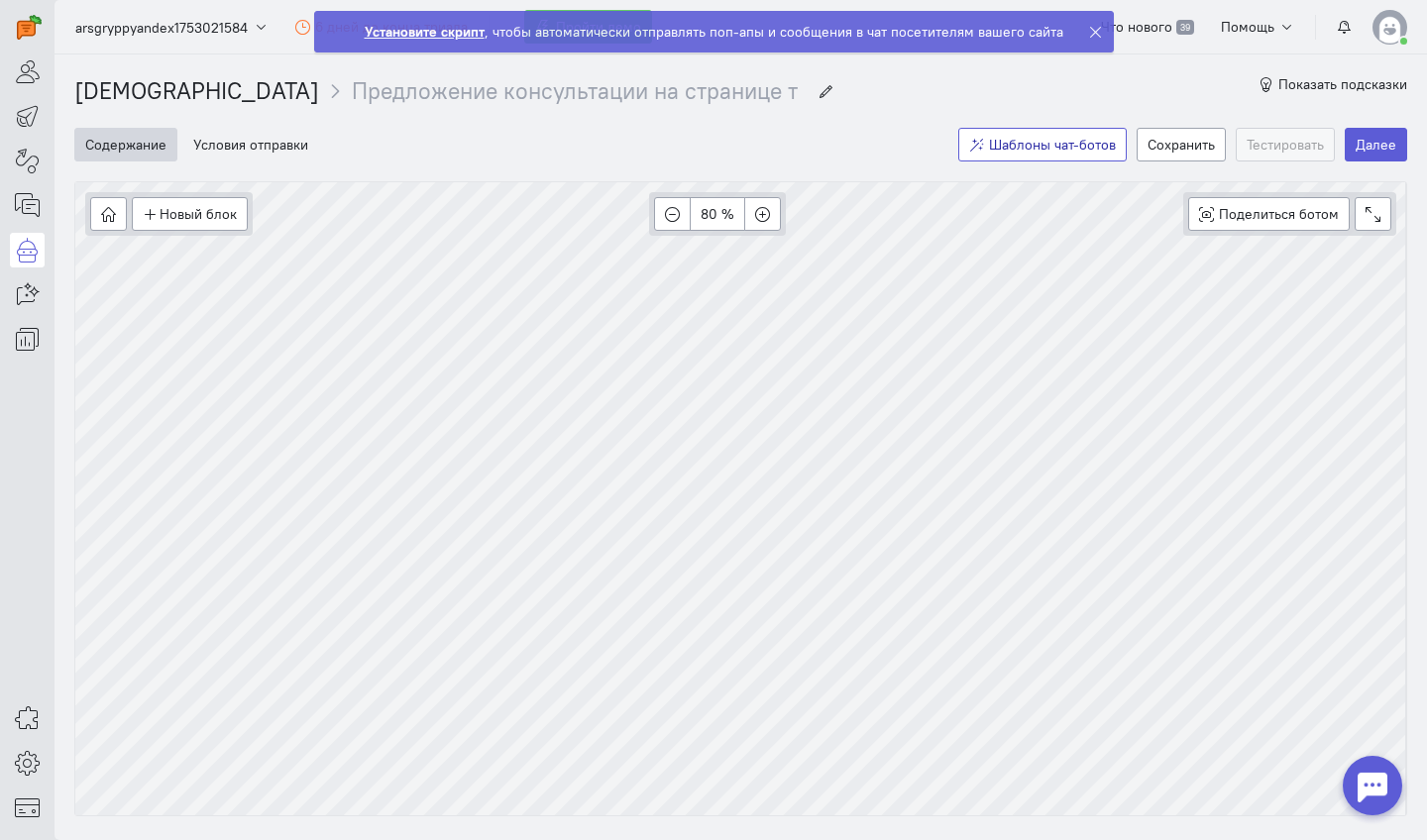 click on "Шаблоны чат-ботов" at bounding box center [1043, 145] 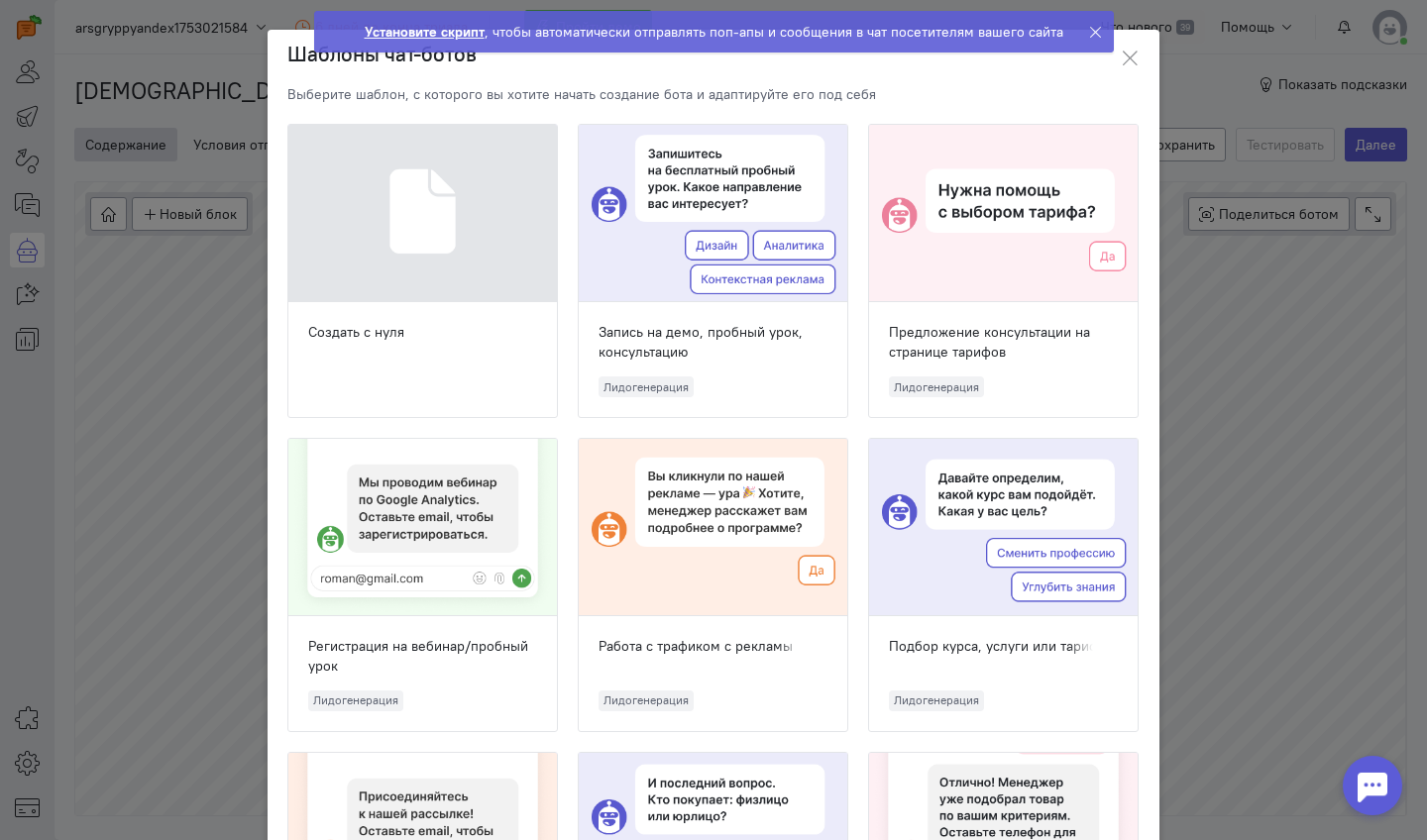 click 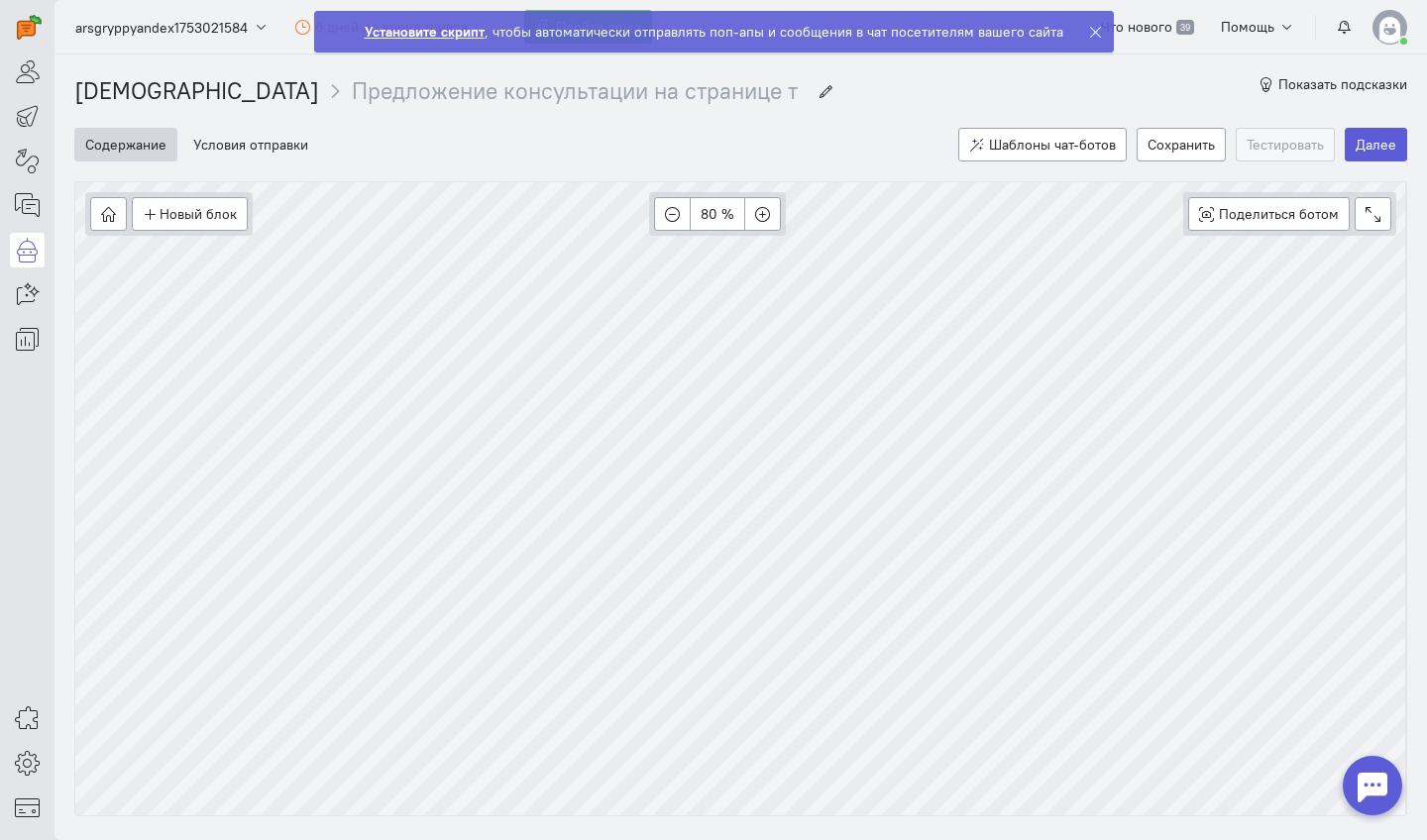 click on "Установите скрипт" 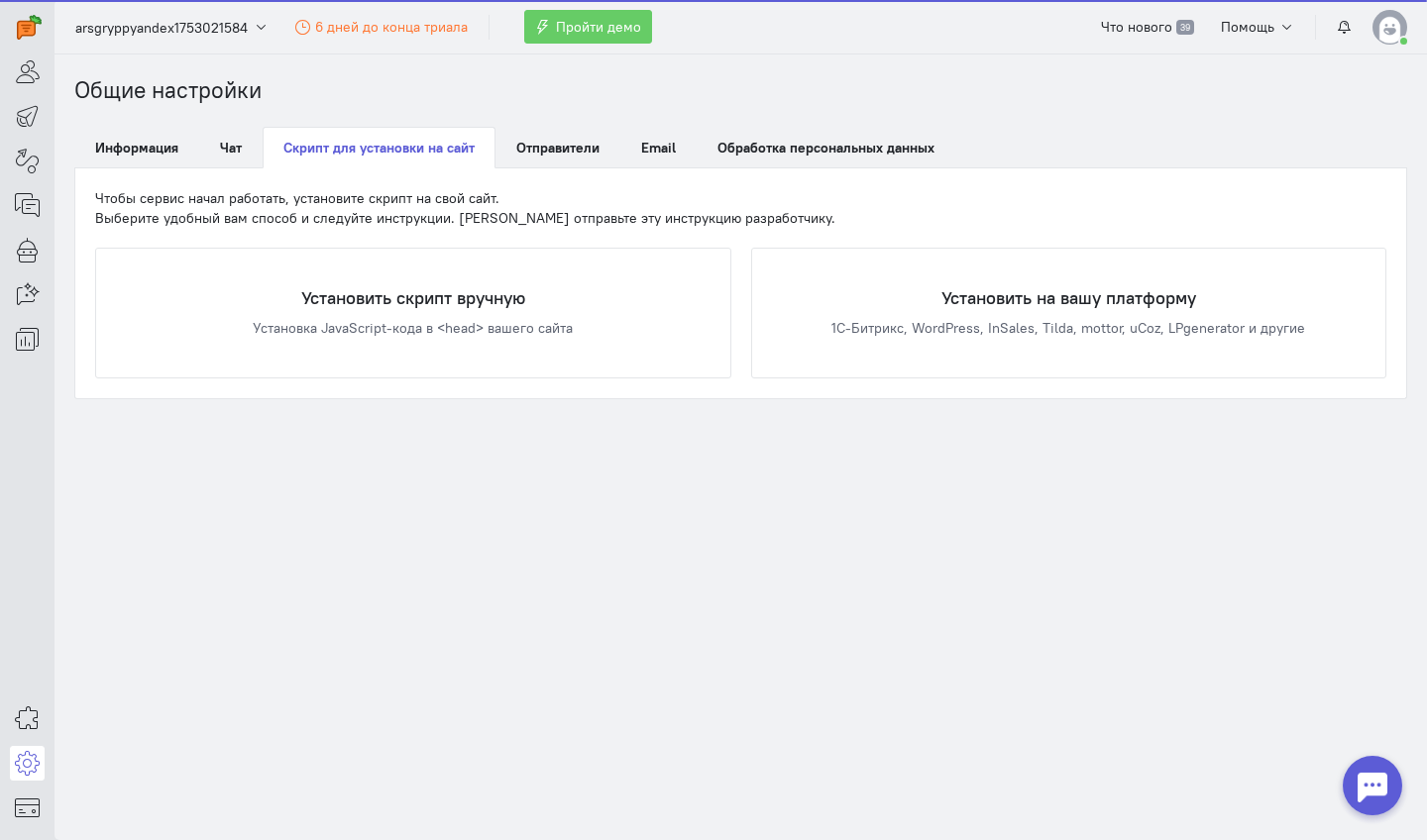 scroll, scrollTop: 0, scrollLeft: 0, axis: both 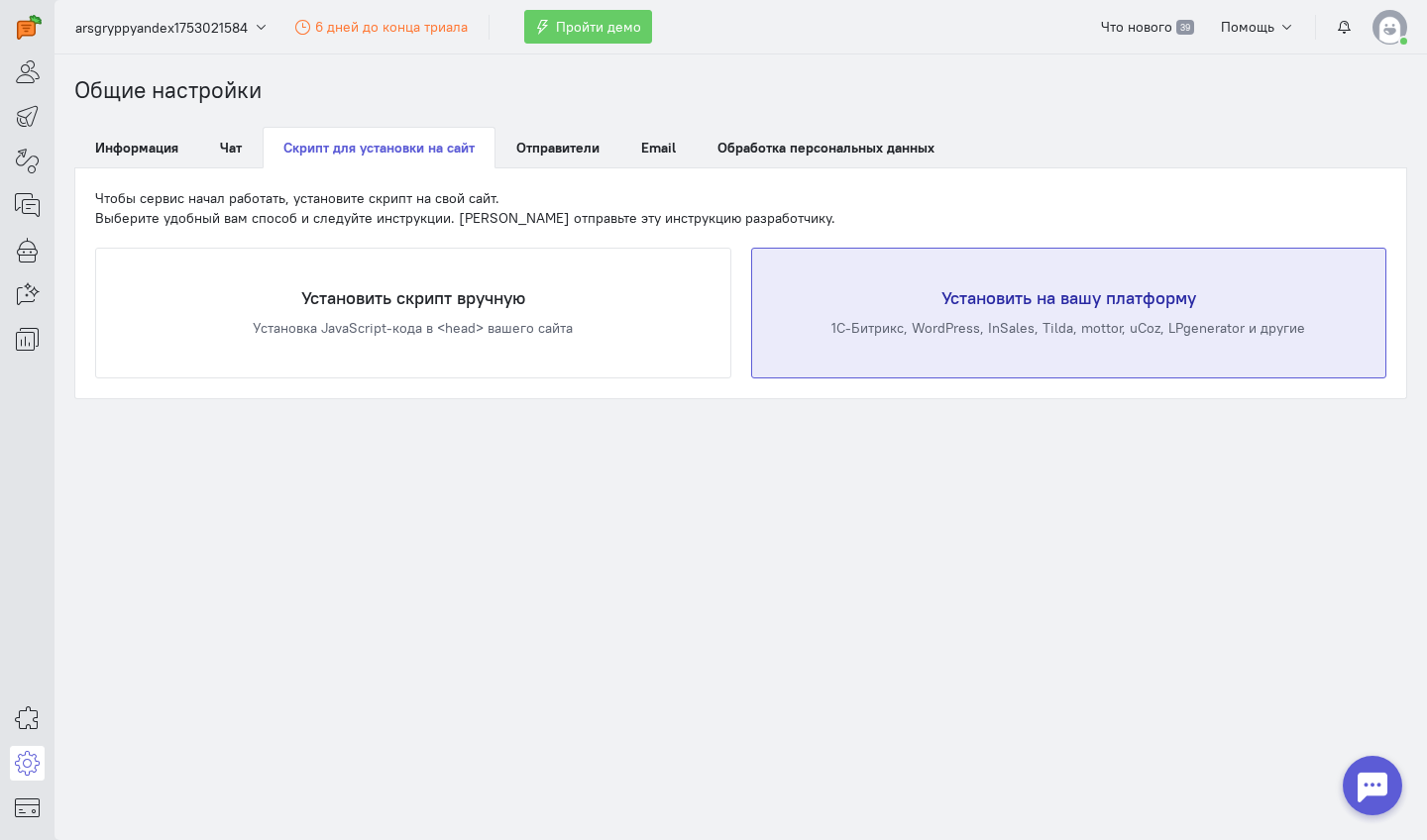 click on "Установить на вашу платформу" at bounding box center [1069, 298] 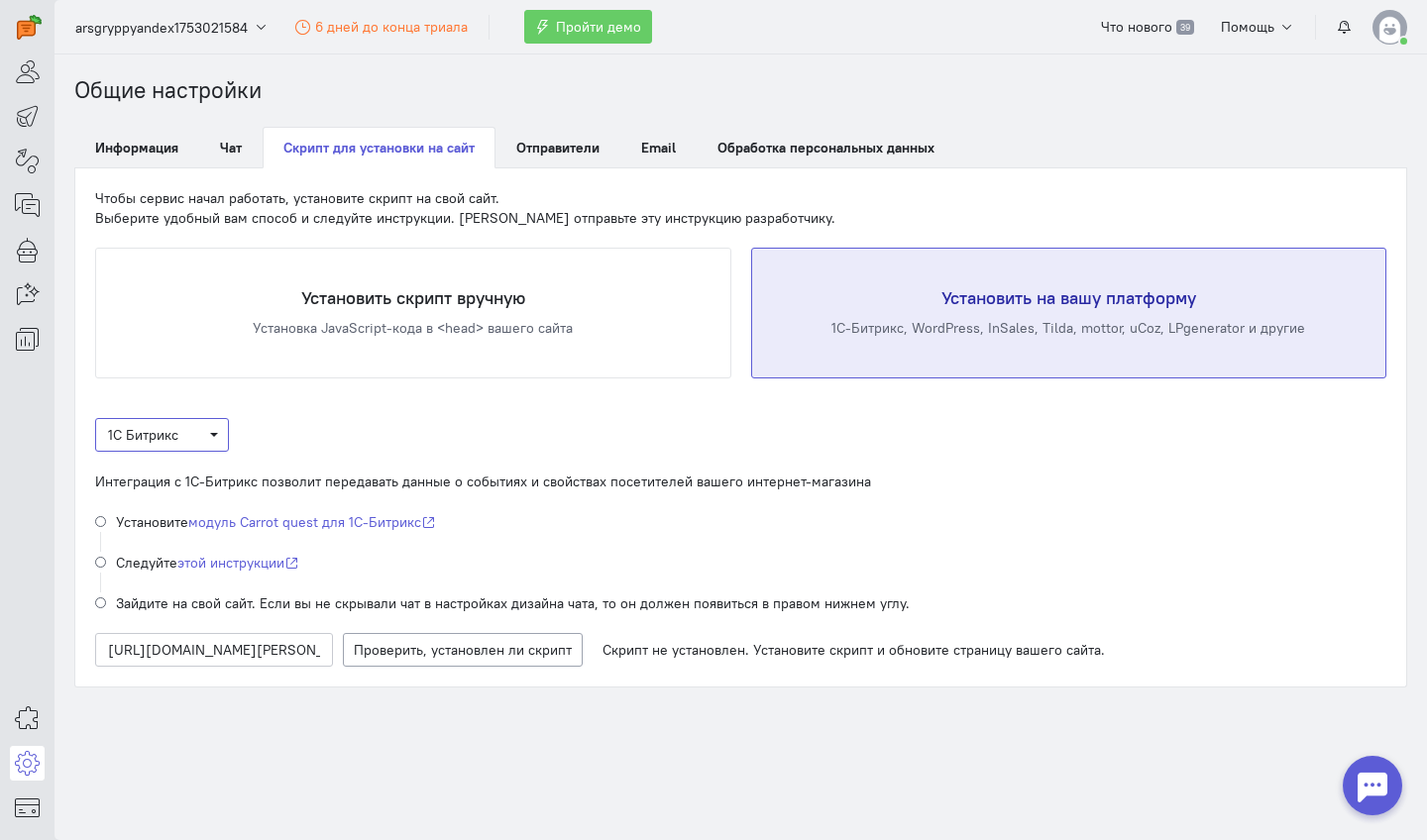 click on "1С Битрикс" at bounding box center (143, 435) 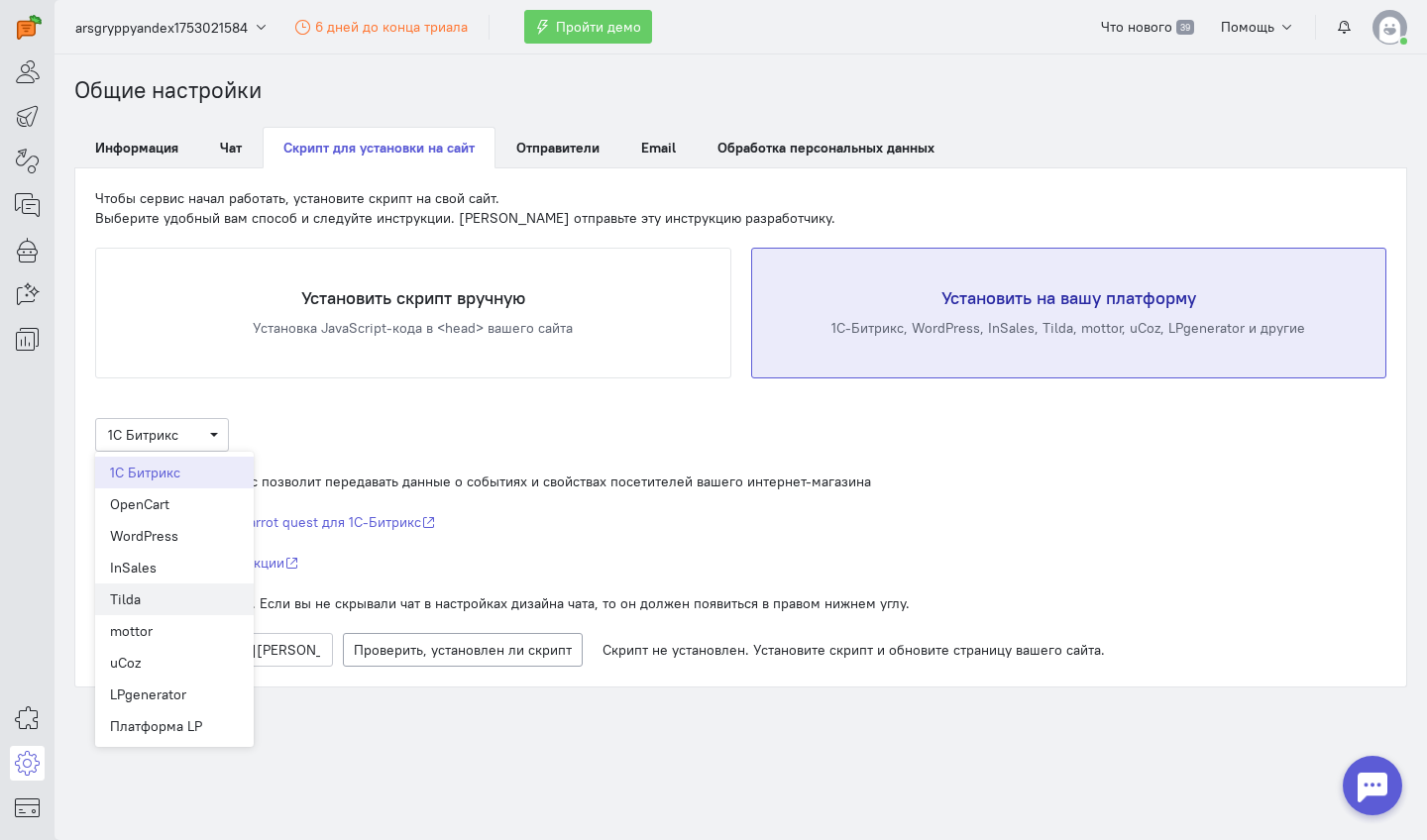 click on "Tilda" at bounding box center [174, 599] 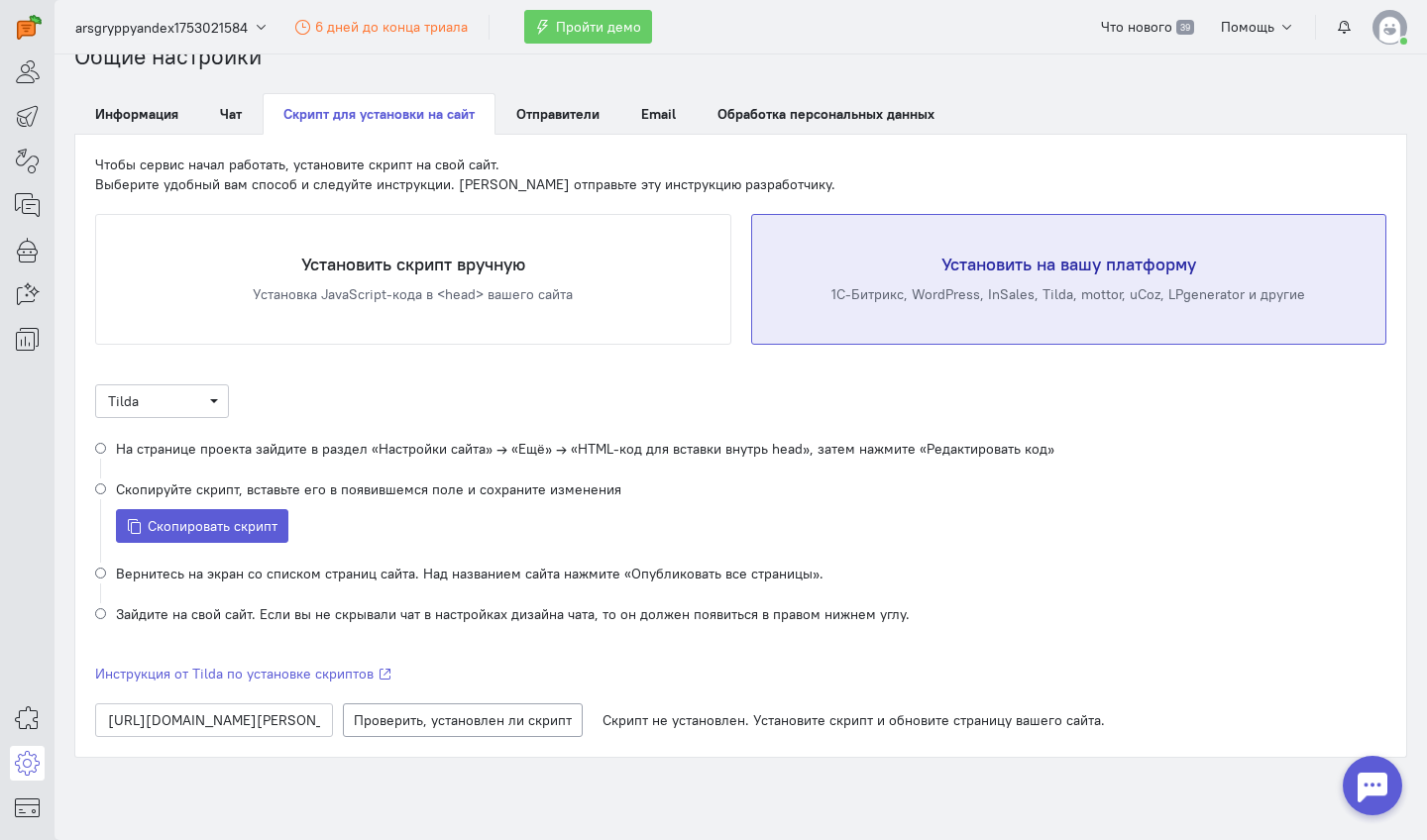 scroll, scrollTop: 35, scrollLeft: 0, axis: vertical 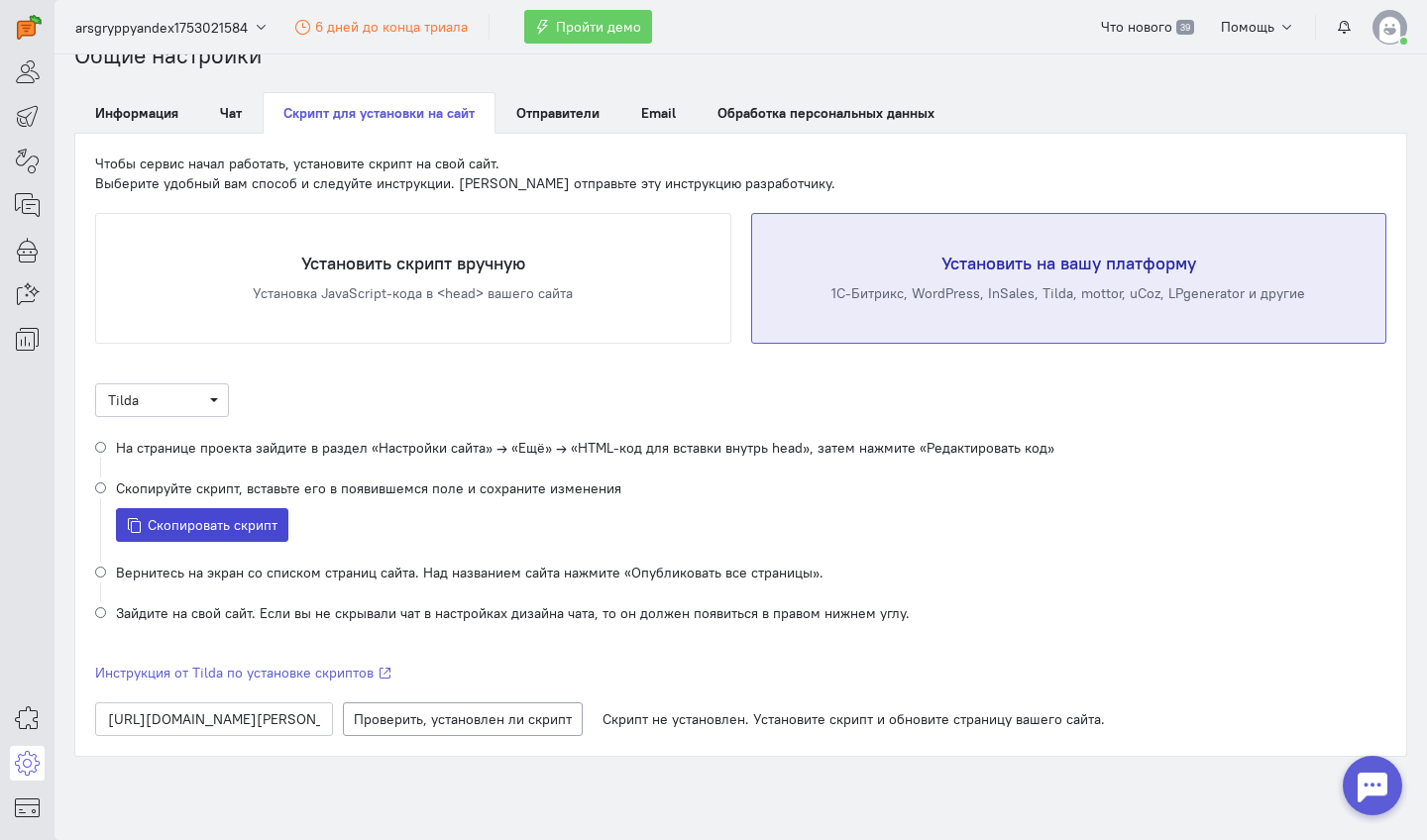 click on "Скопировать скрипт" at bounding box center (212, 525) 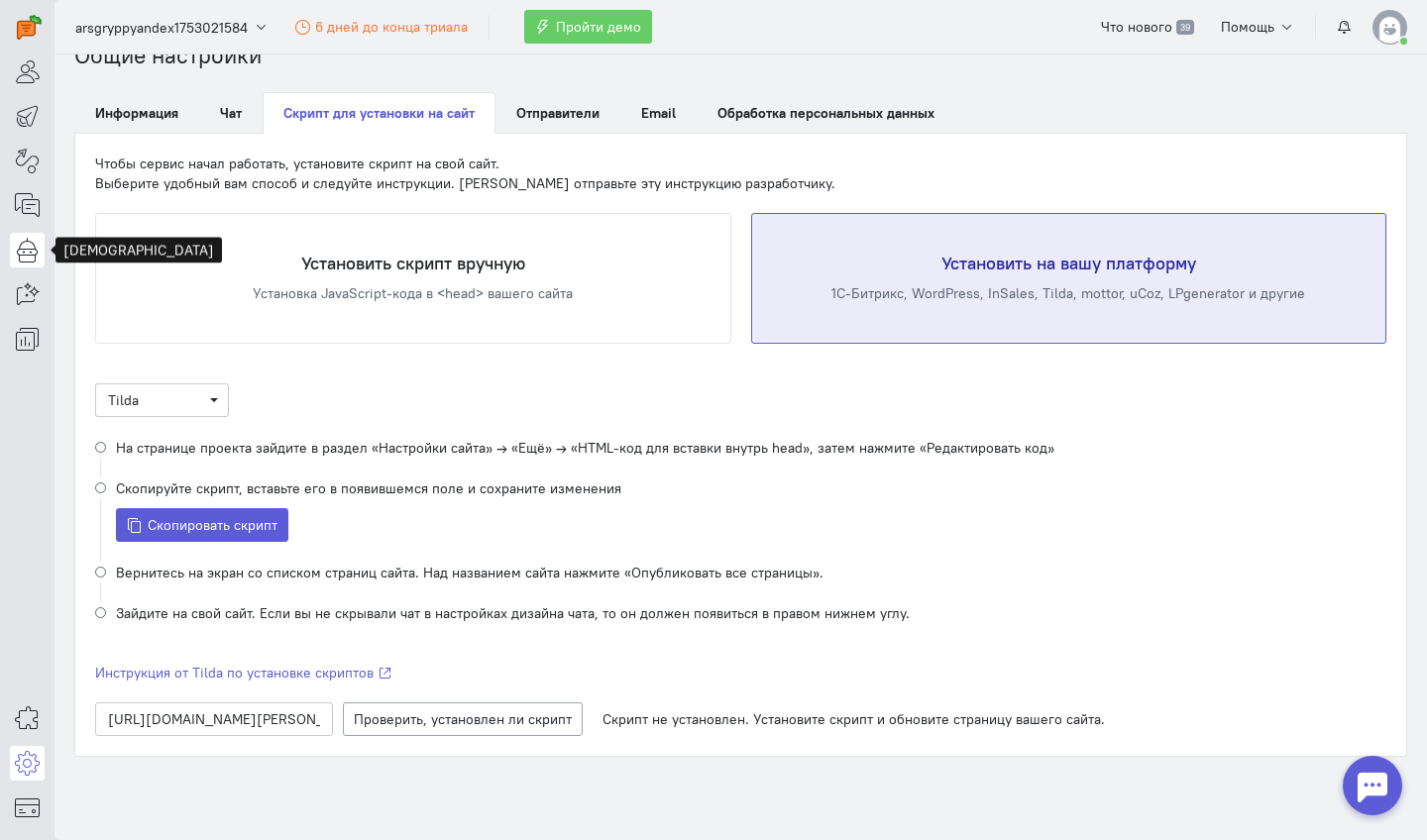 click at bounding box center [27, 250] 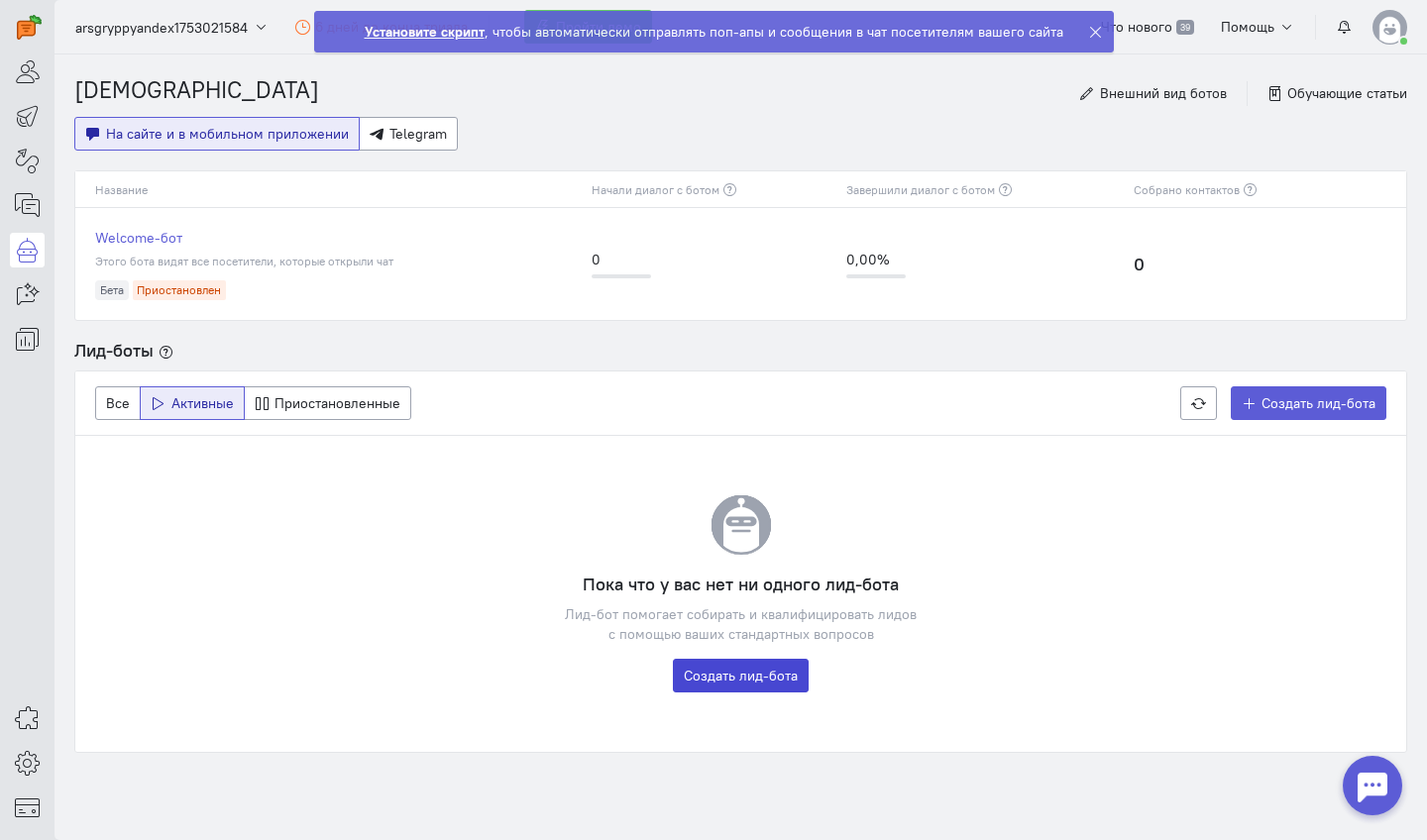 click on "Создать лид-бота" at bounding box center [740, 676] 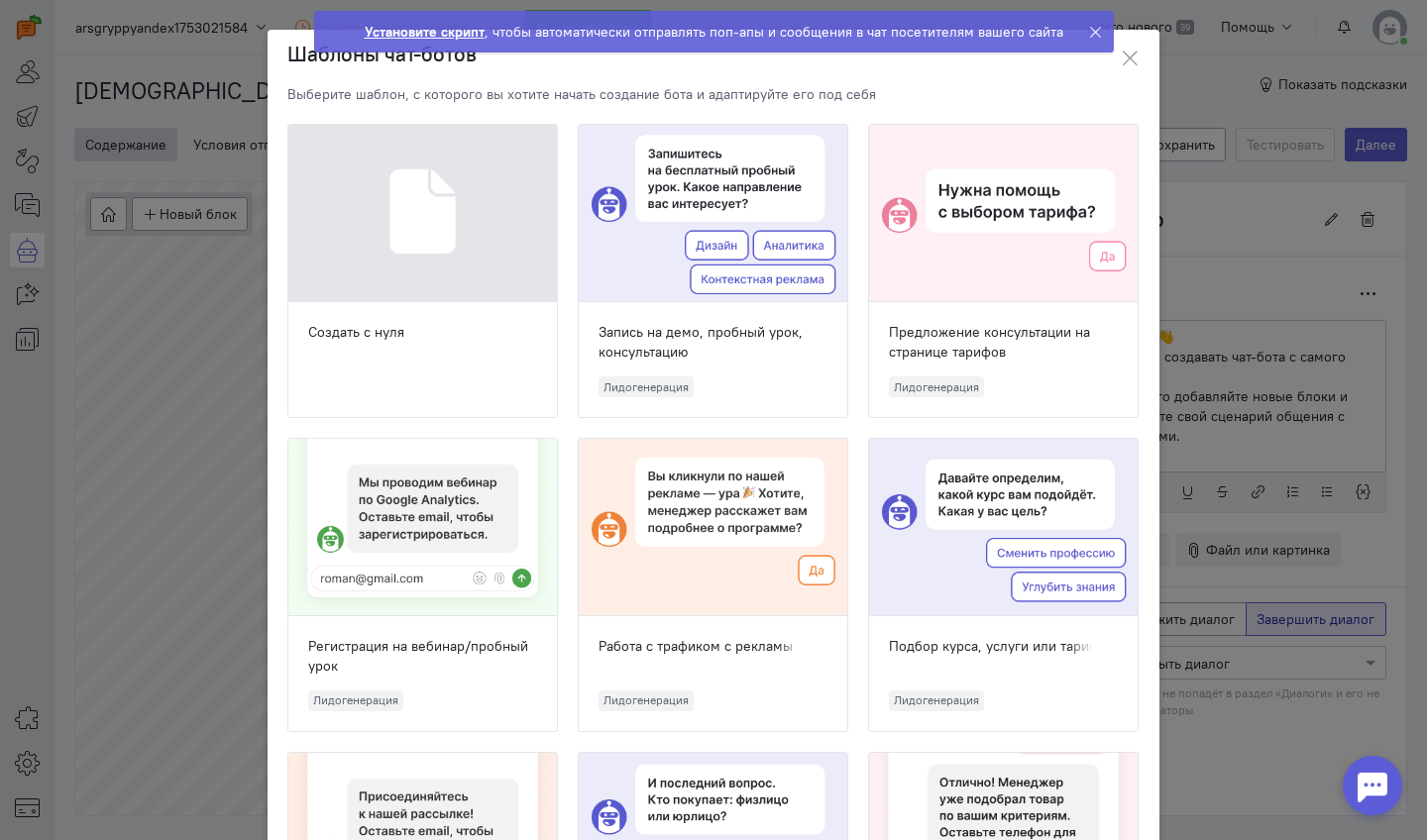 scroll, scrollTop: 73, scrollLeft: 0, axis: vertical 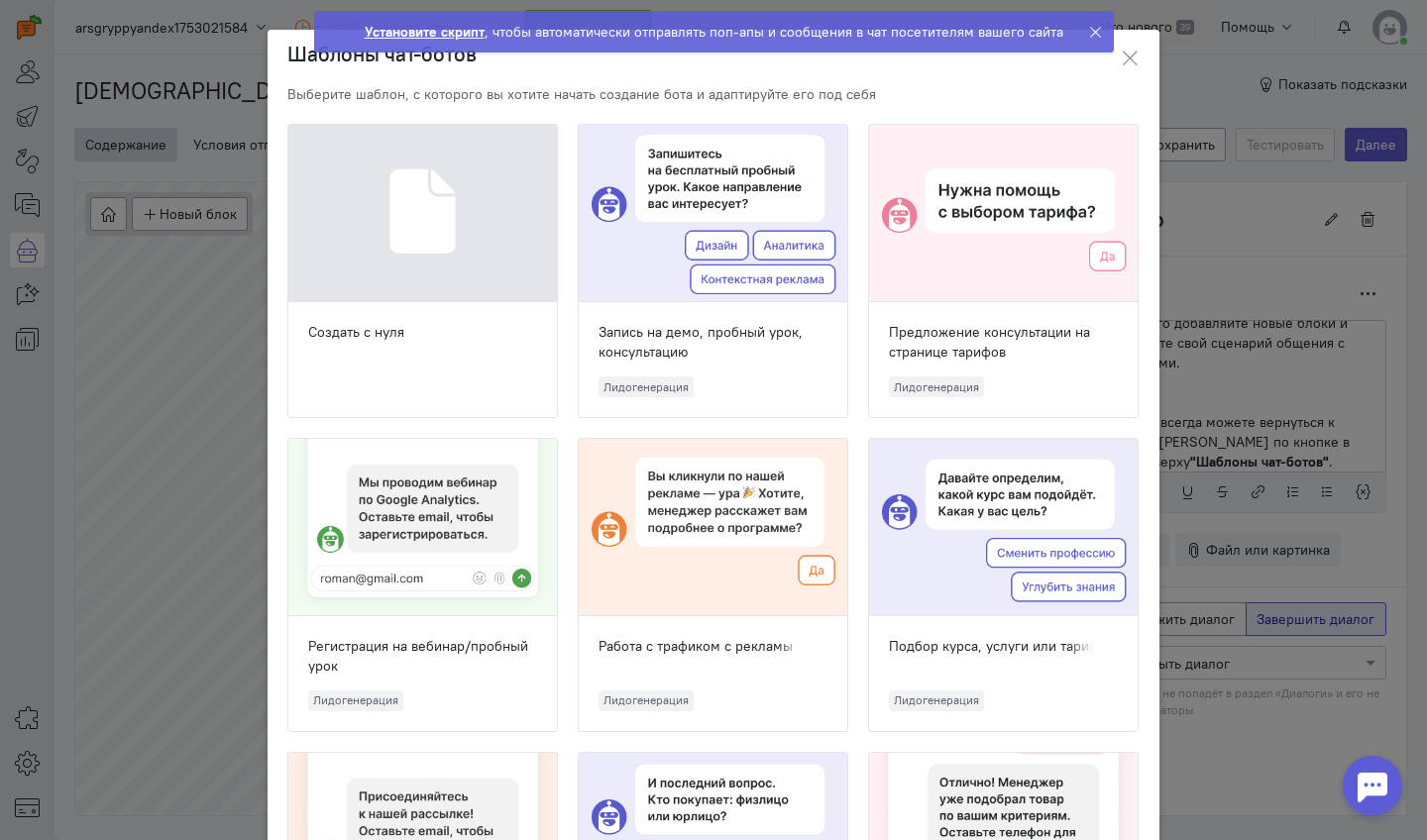 click on "Создать с нуля" 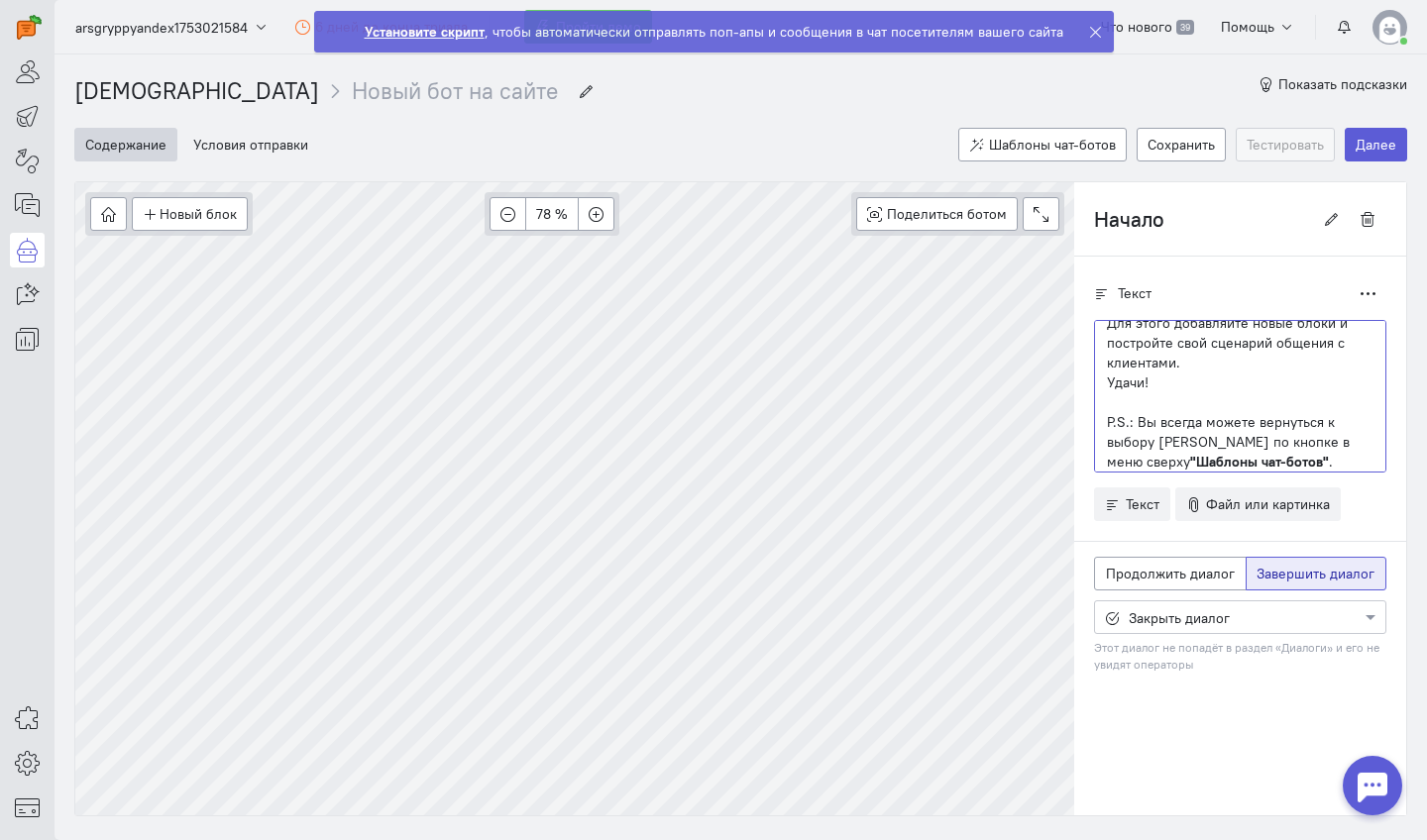 click at bounding box center [1240, 402] 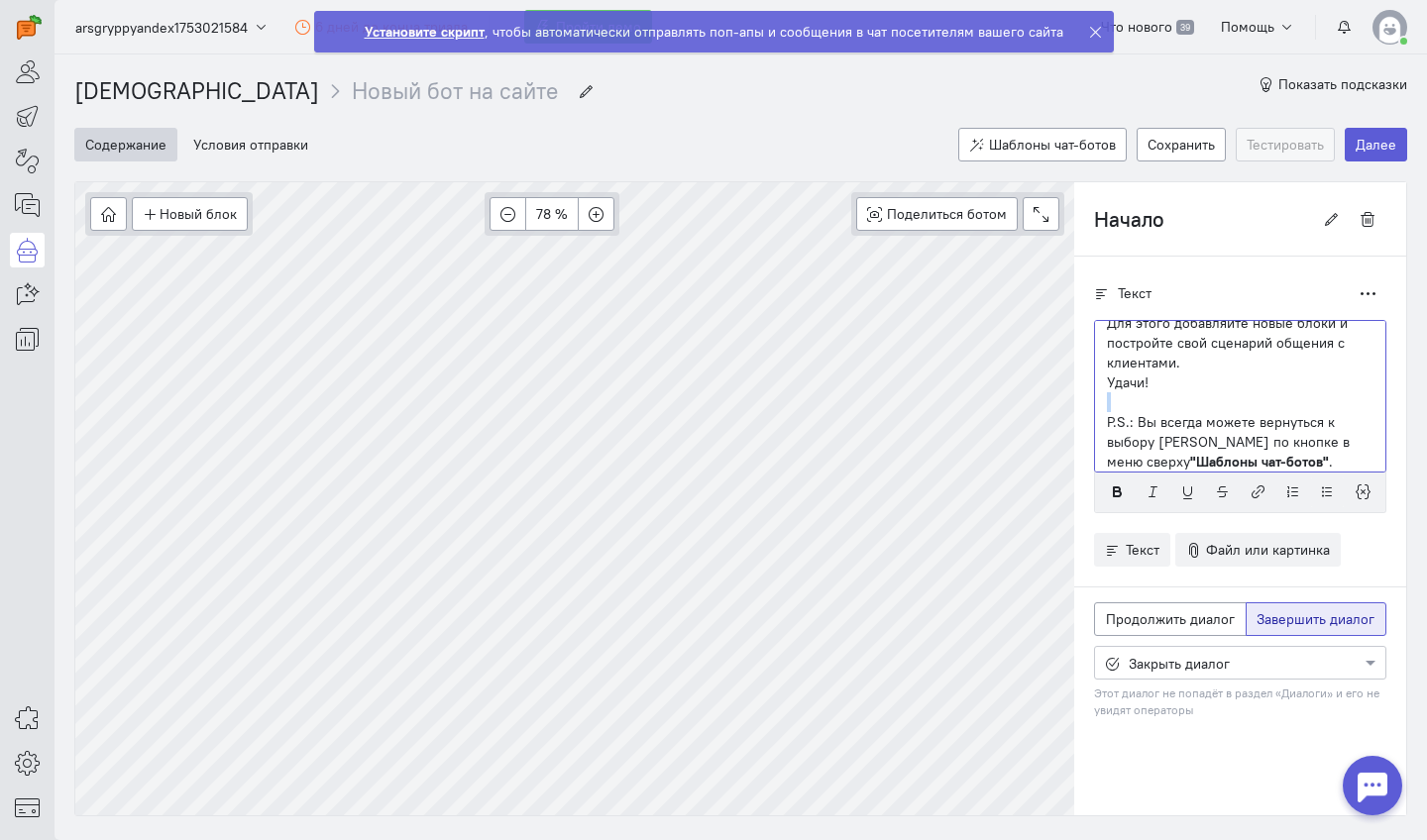 click at bounding box center [1240, 402] 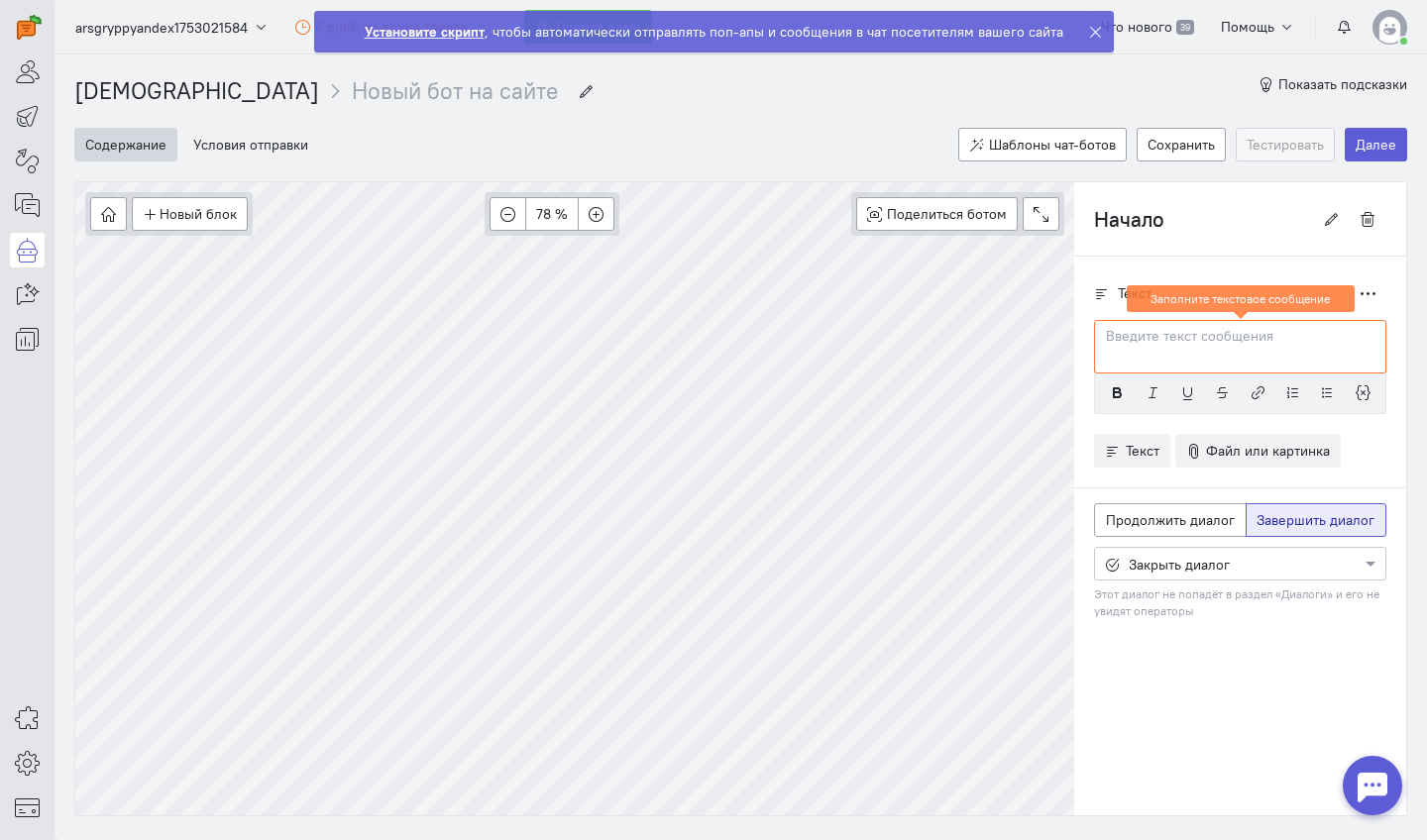 scroll, scrollTop: 0, scrollLeft: 0, axis: both 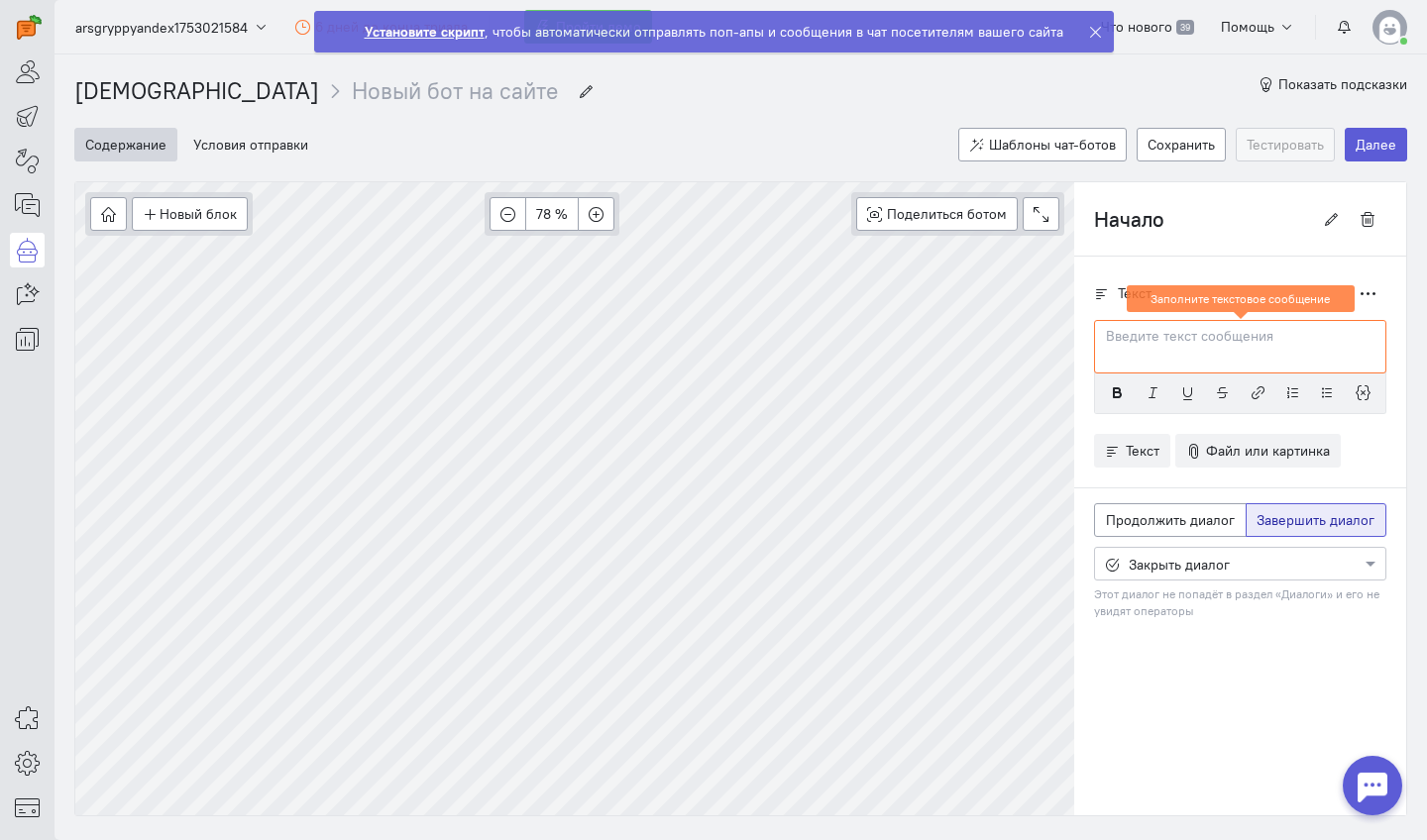type 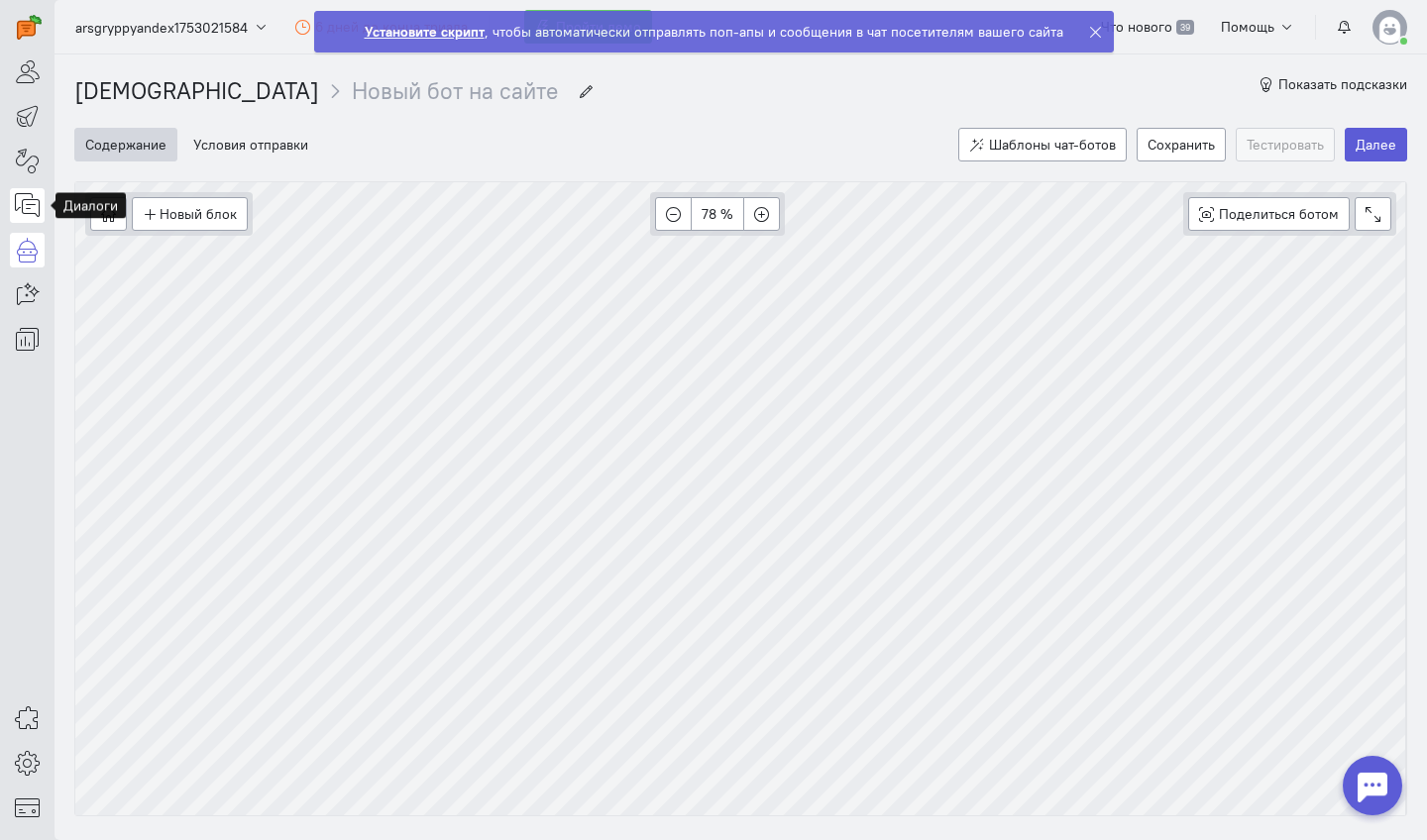 click at bounding box center (27, 205) 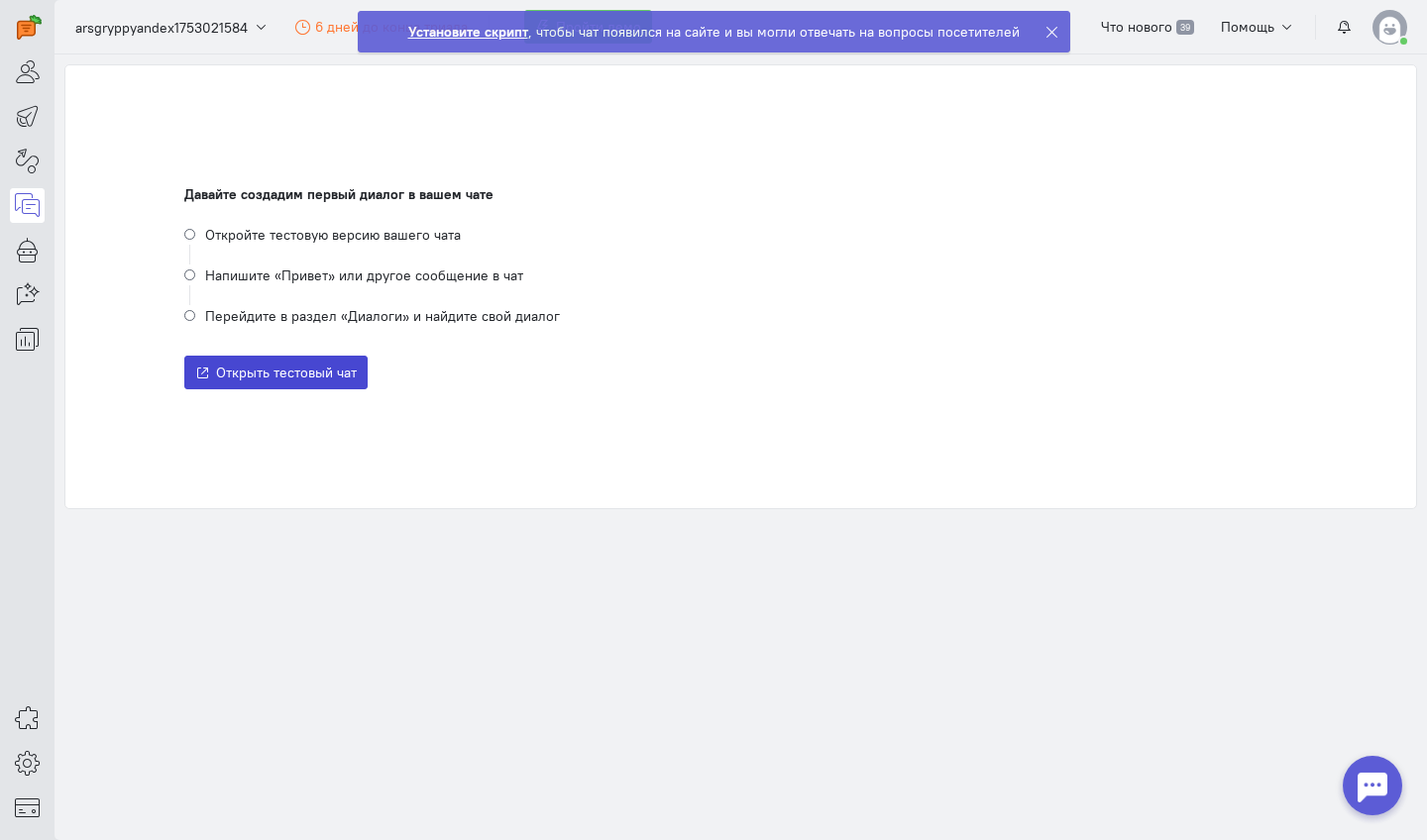 click on "Открыть тестовый чат" at bounding box center (286, 372) 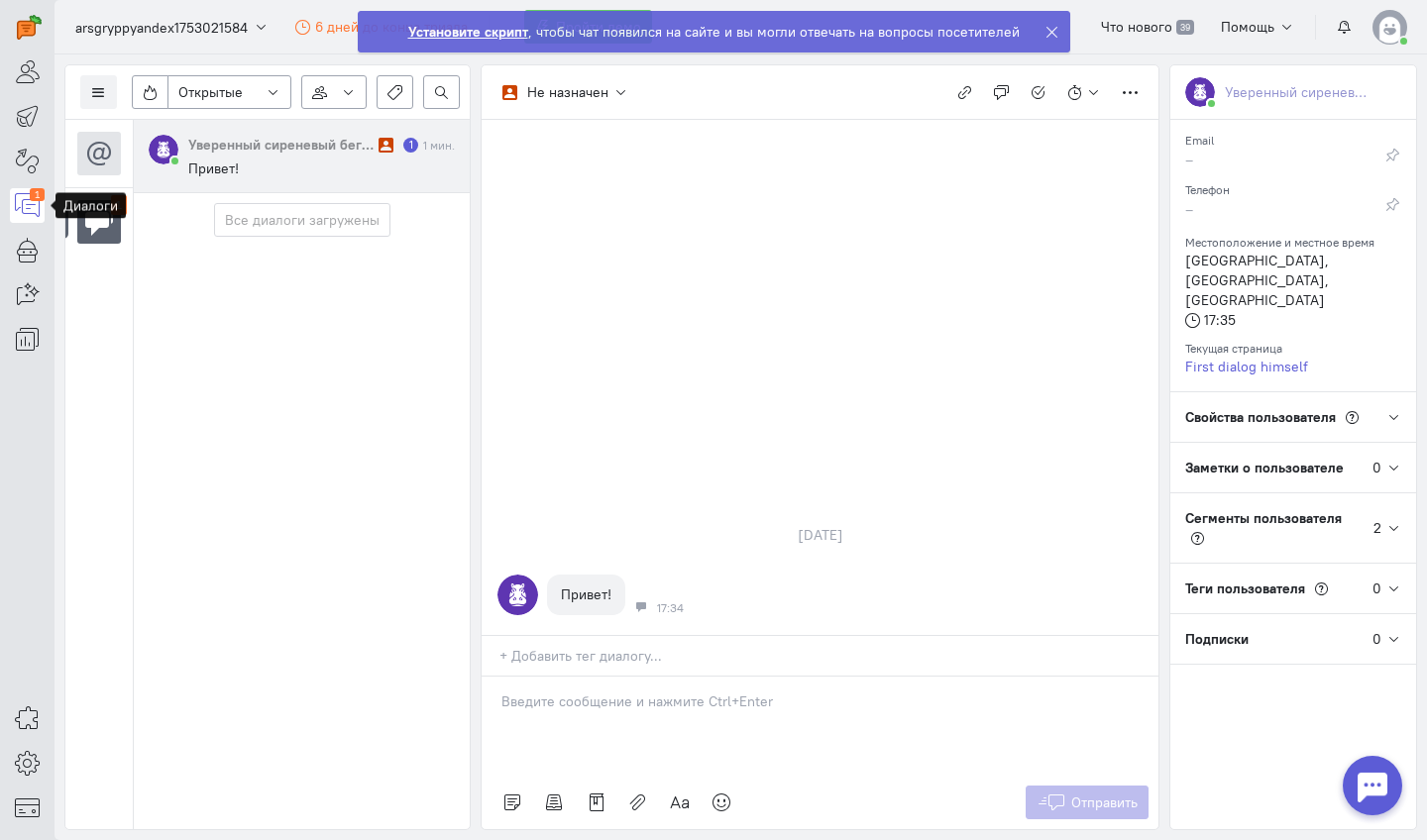 click at bounding box center (27, 205) 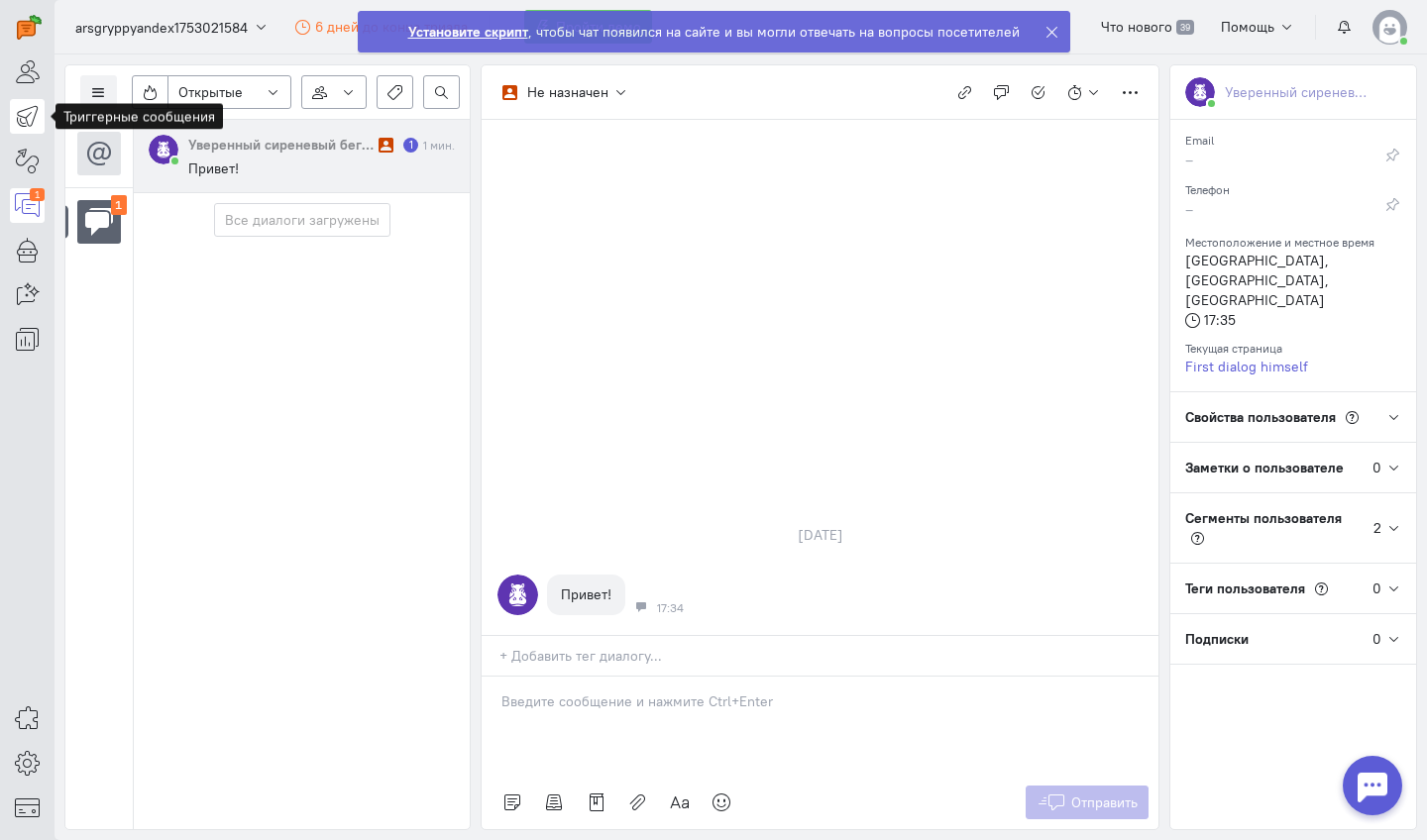click at bounding box center (27, 116) 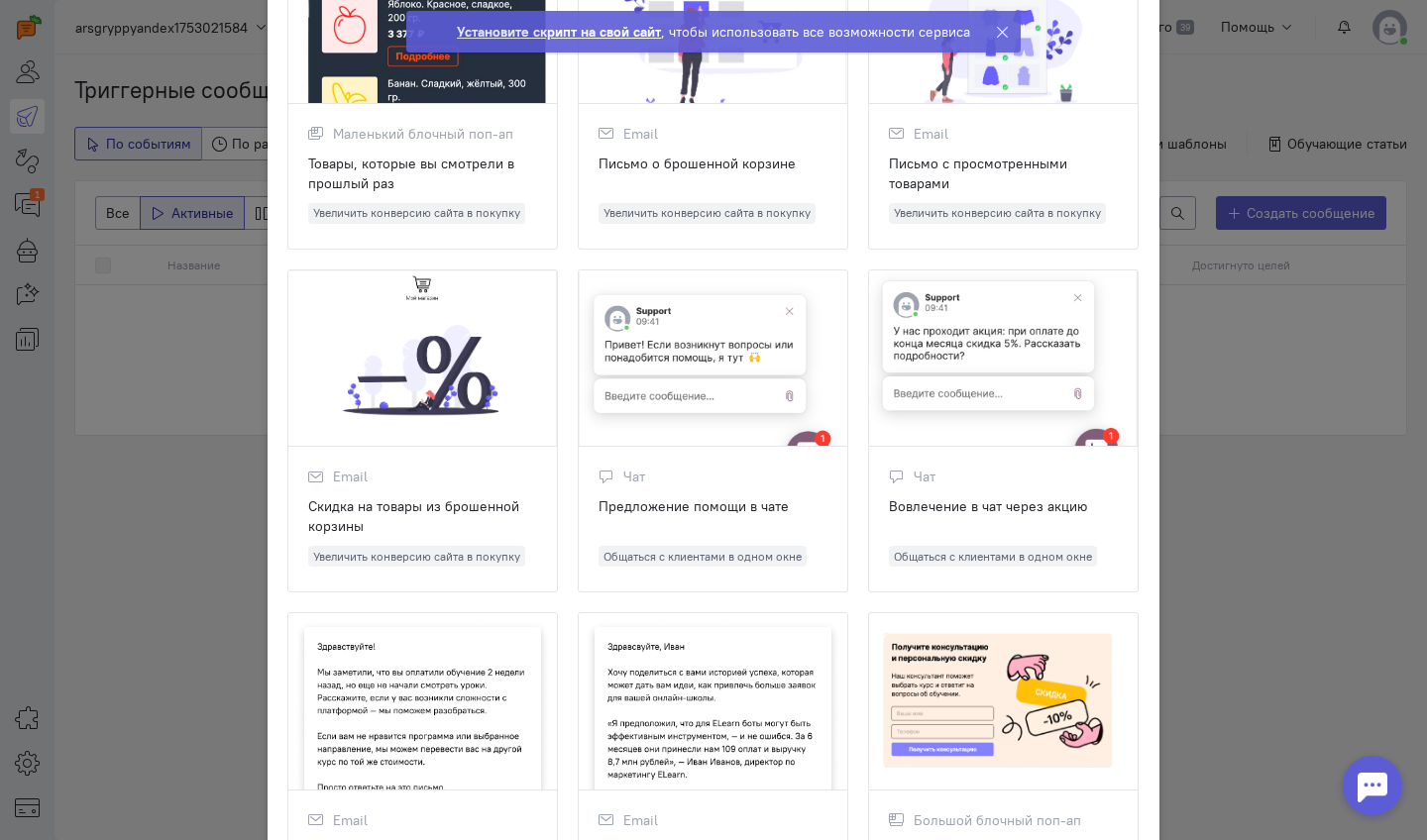 scroll, scrollTop: 255, scrollLeft: 0, axis: vertical 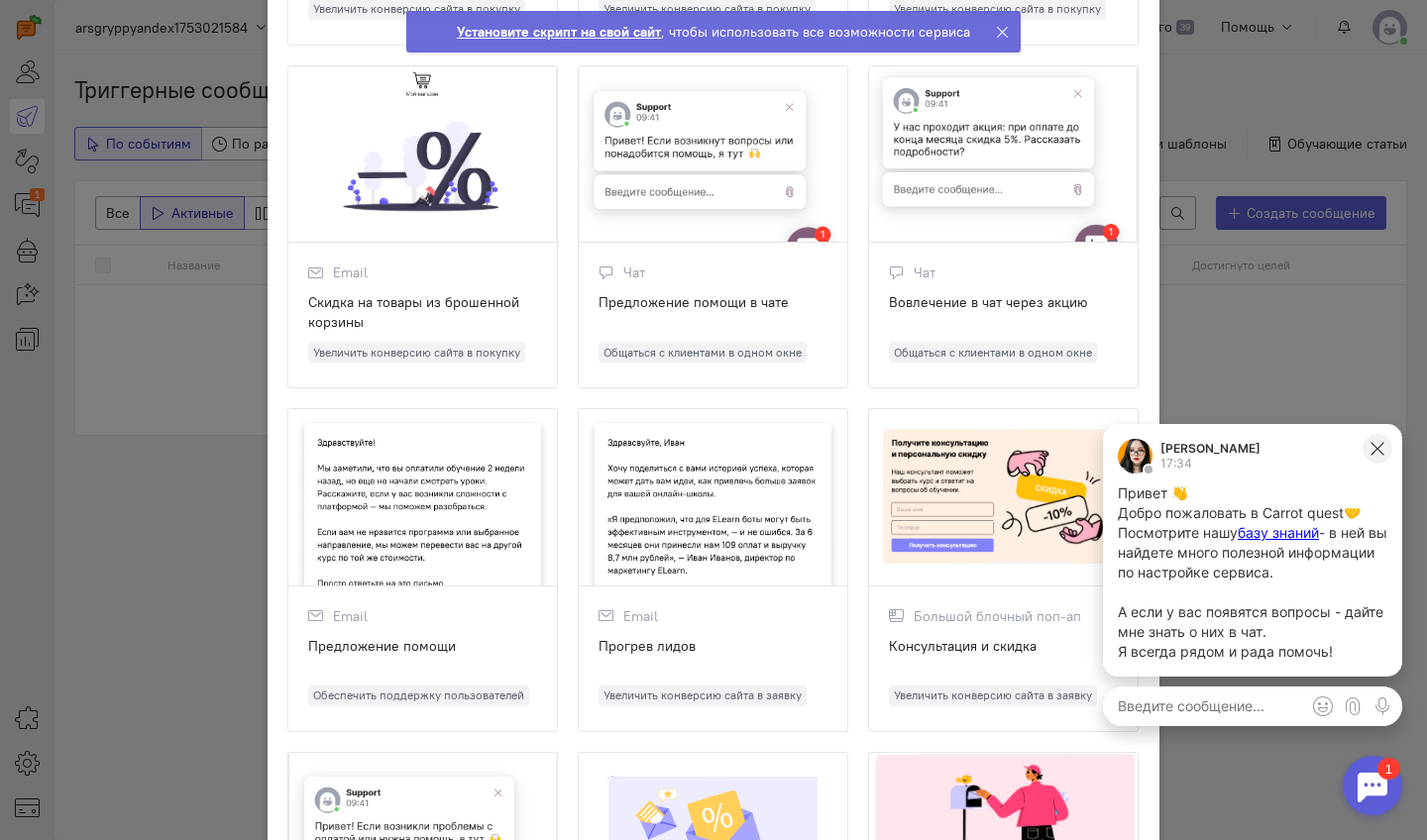 click 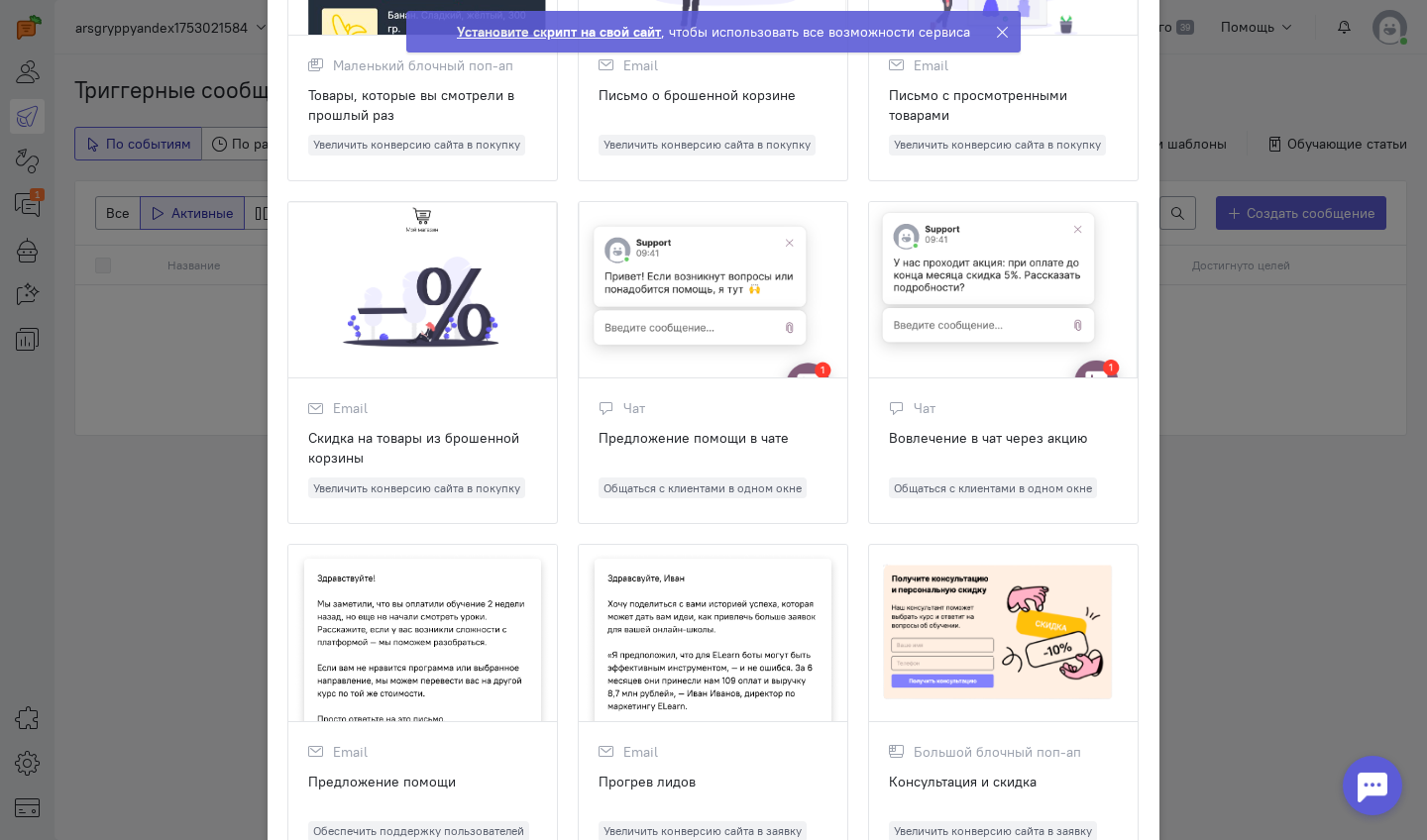 scroll, scrollTop: 318, scrollLeft: 0, axis: vertical 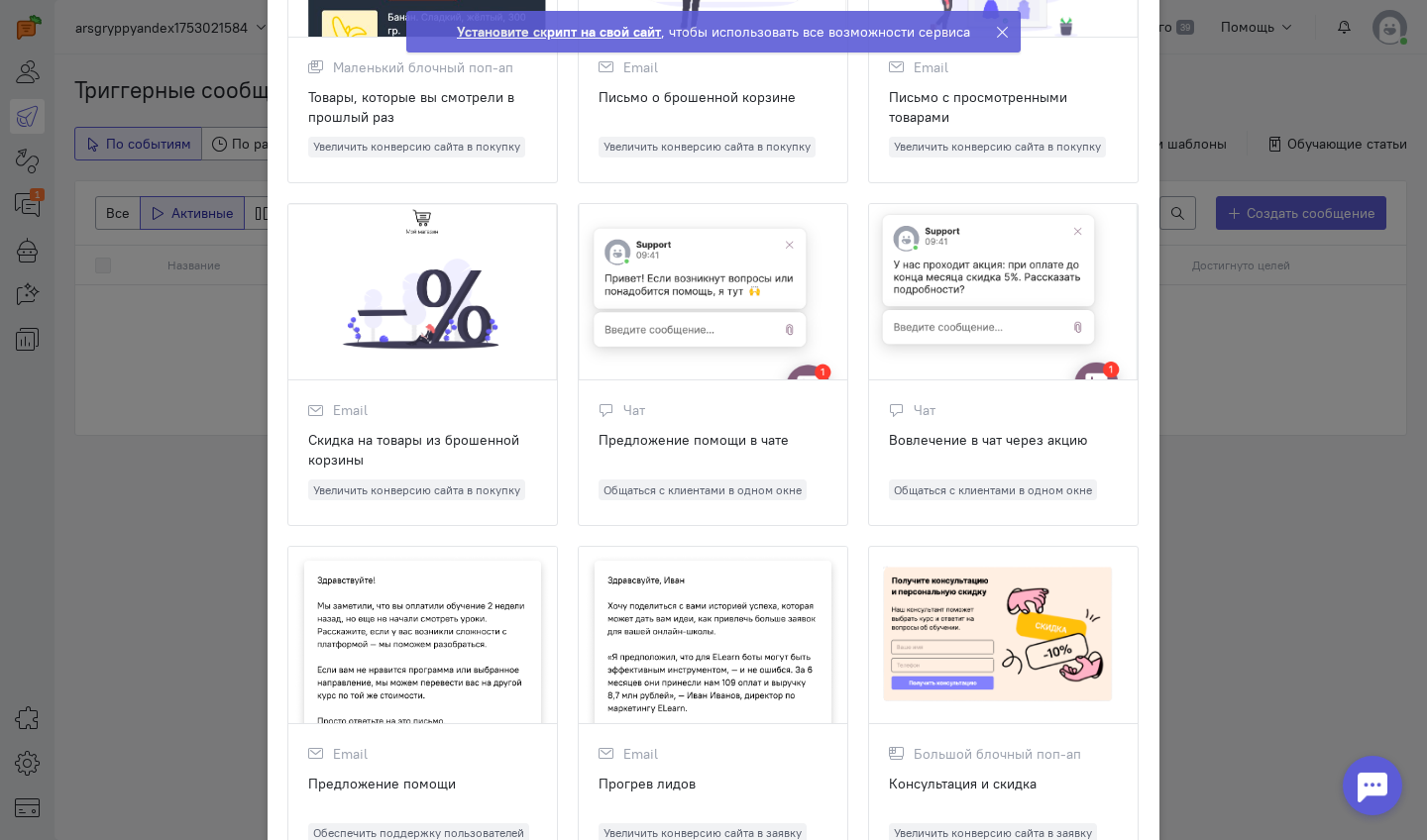 click 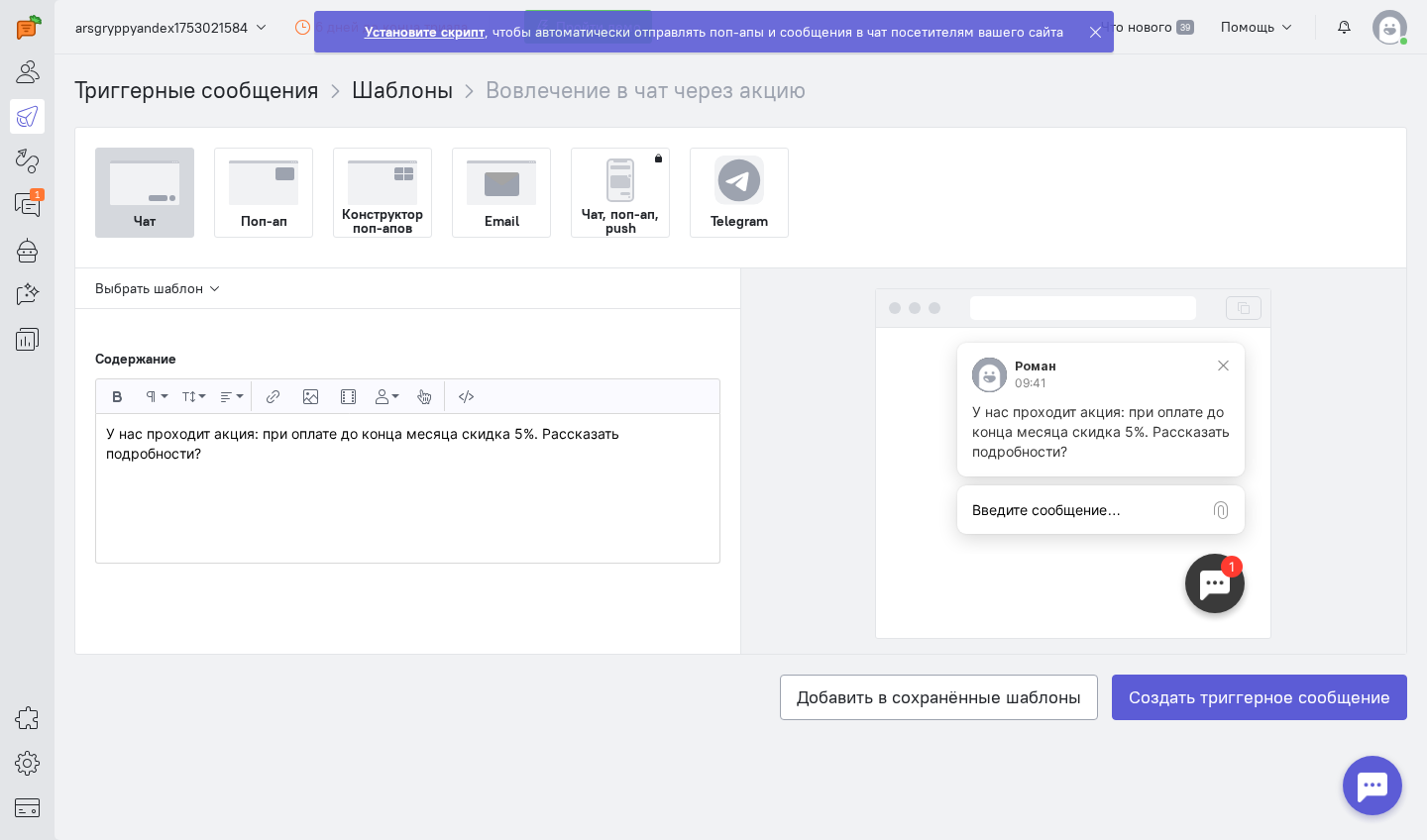 click on "У нас проходит акция: при оплате до конца месяца скидка 5%. Рассказать подробности?" at bounding box center (407, 444) 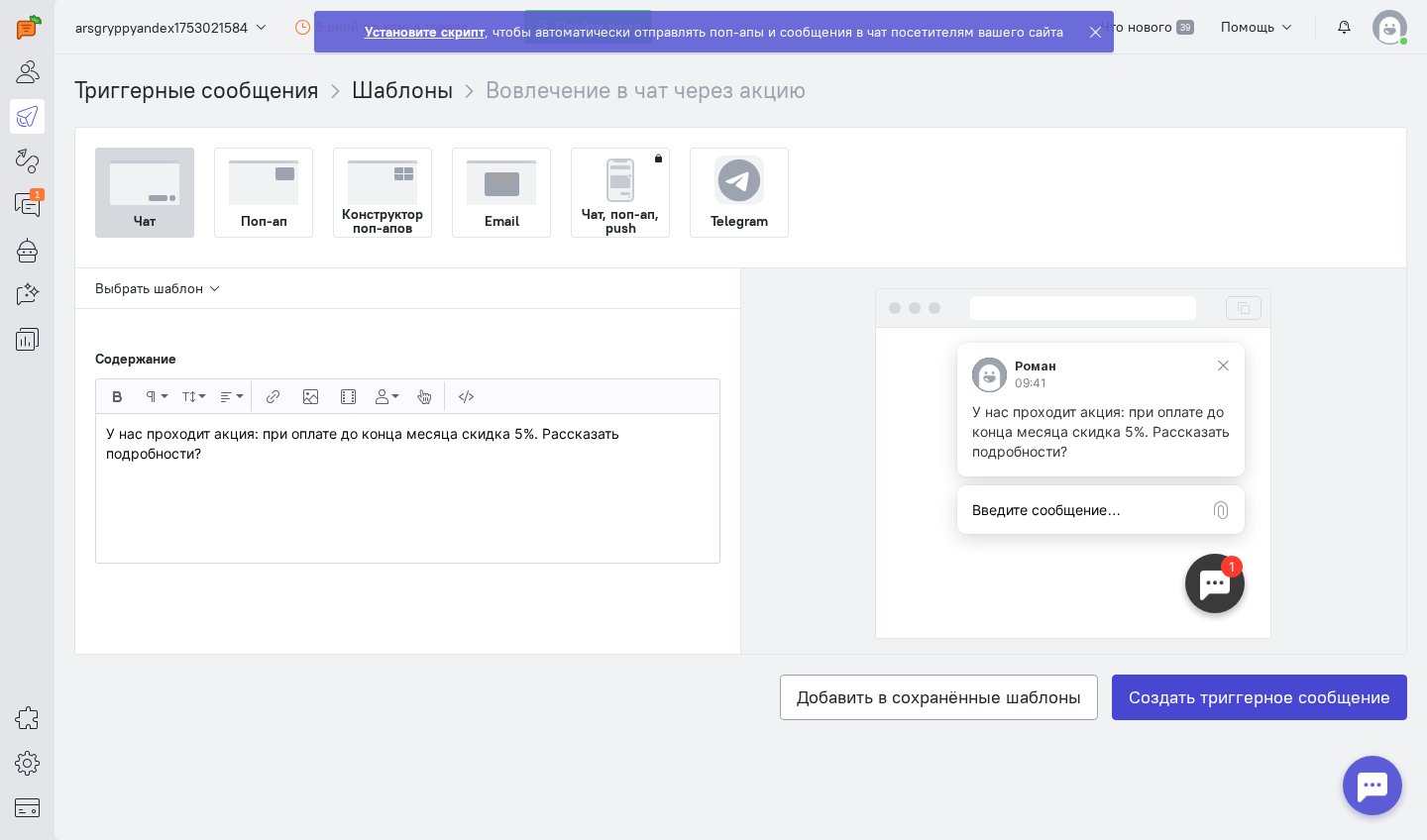 click on "Создать триггерное сообщение" at bounding box center (1260, 697) 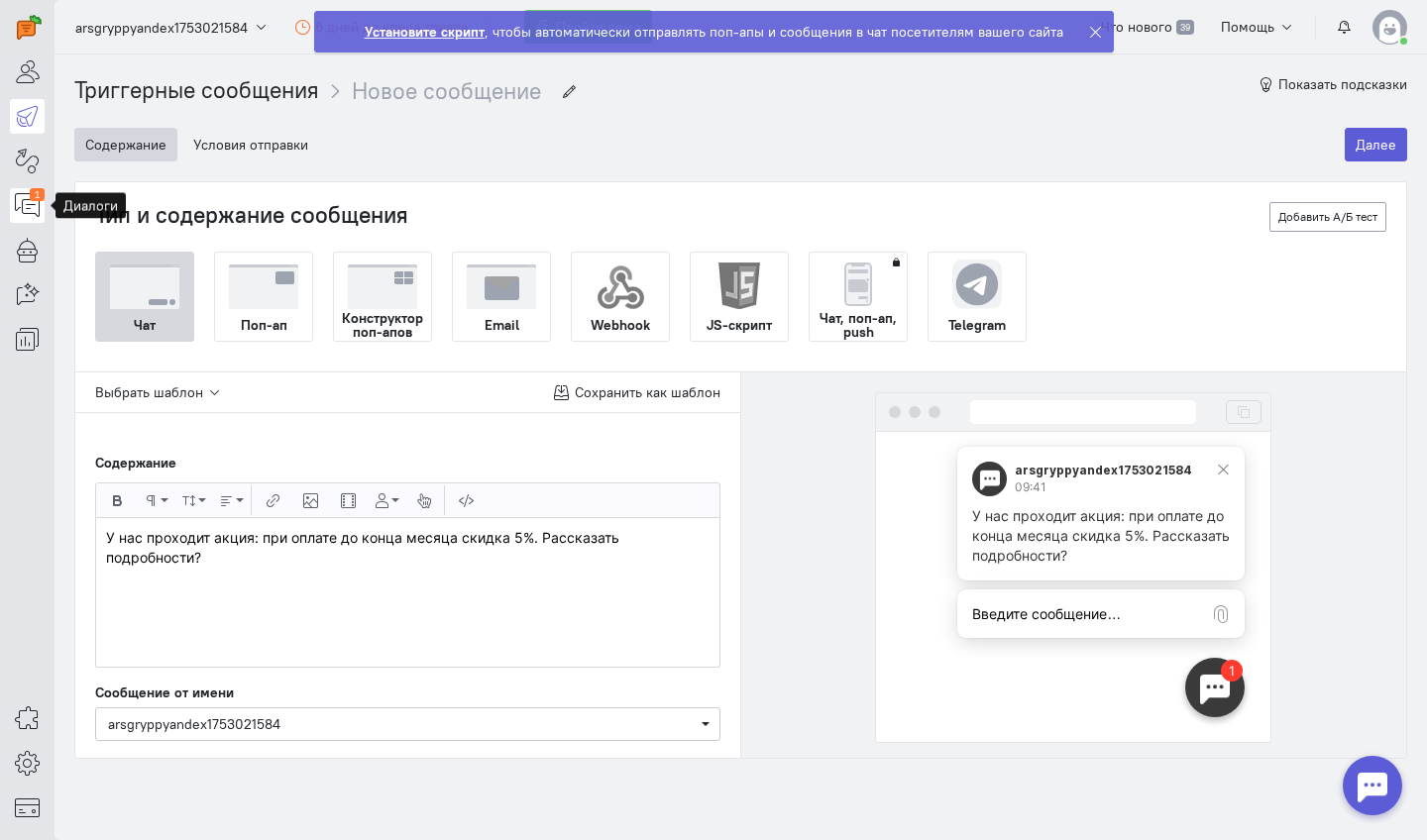 click at bounding box center [27, 205] 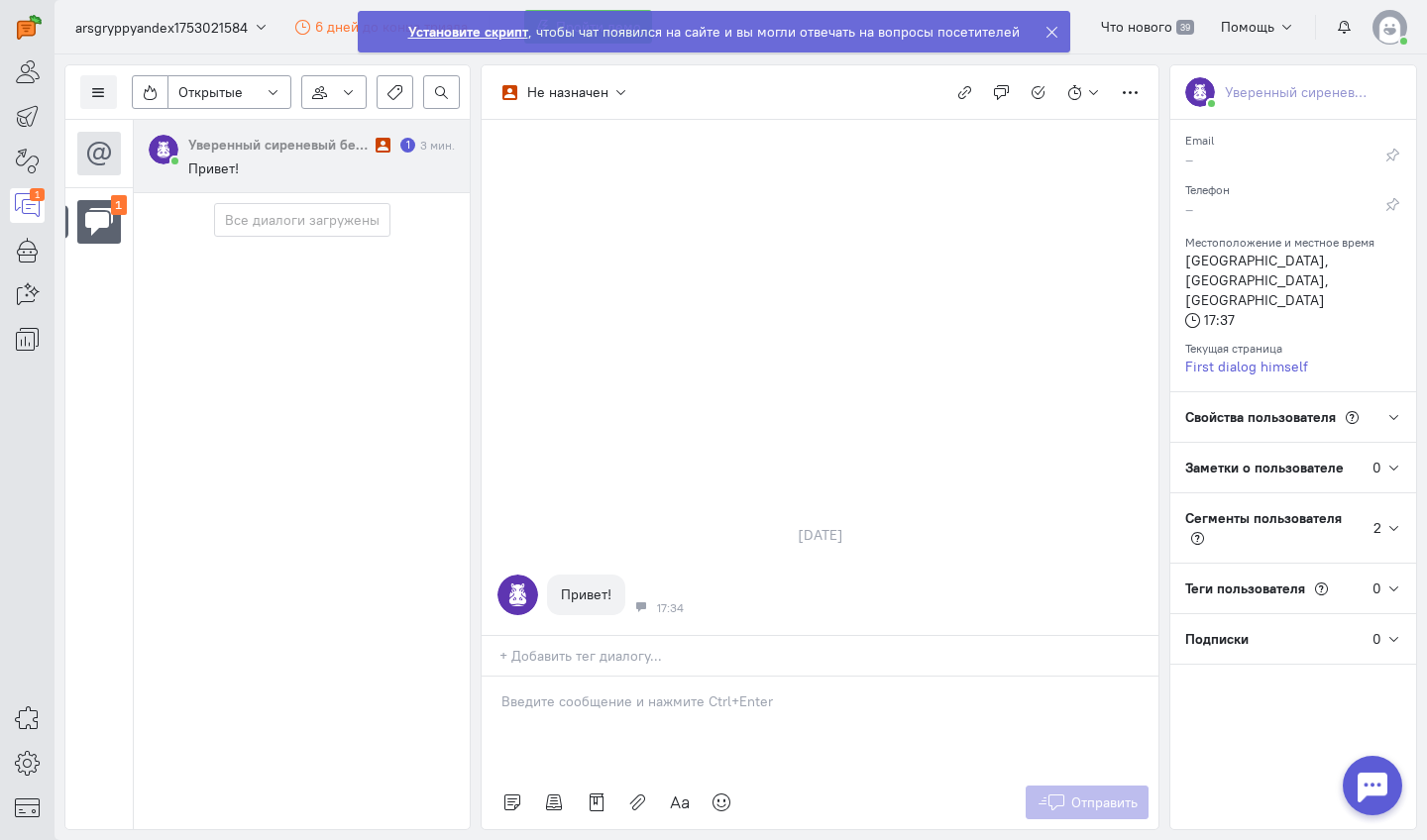 click 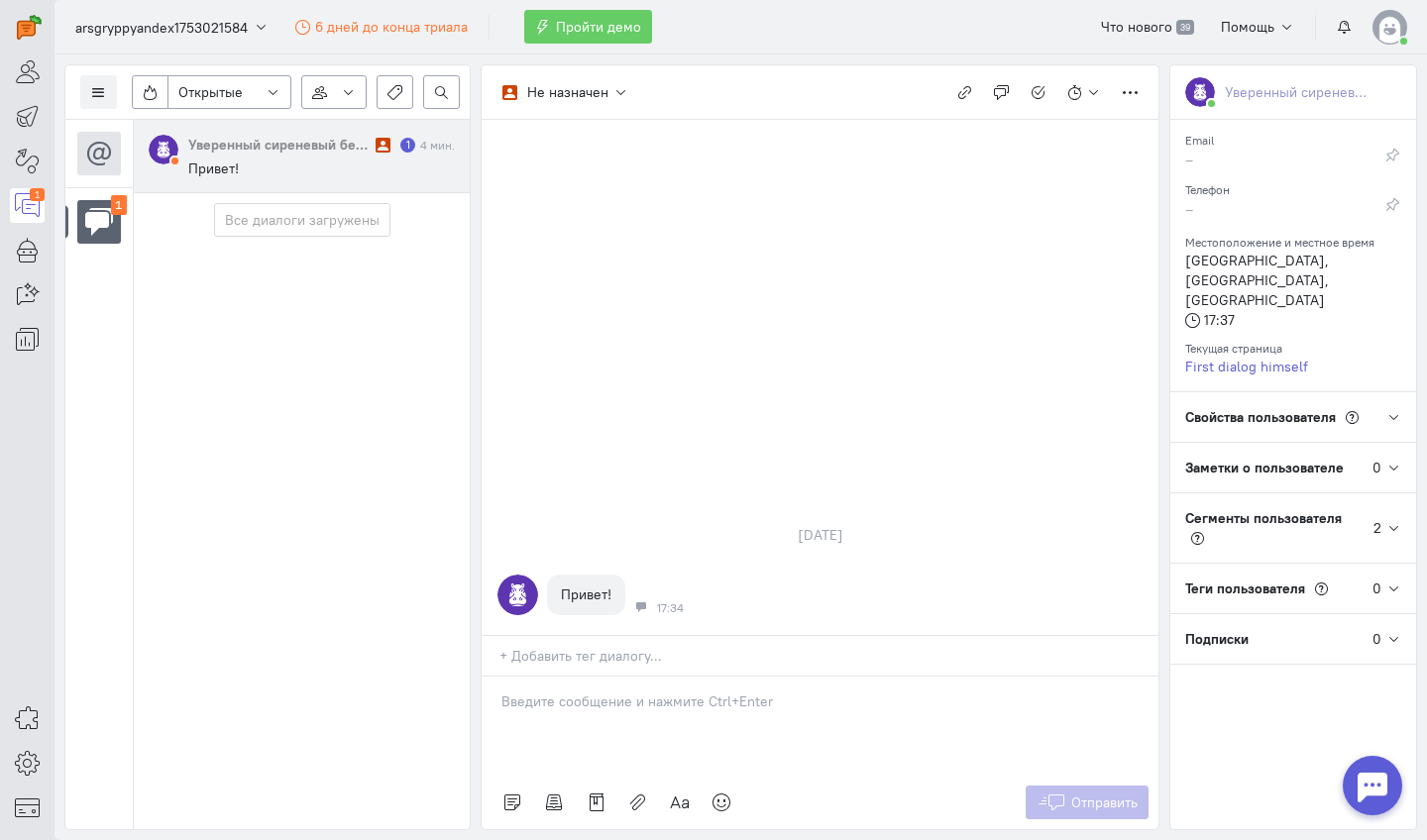 click at bounding box center (1389, 27) 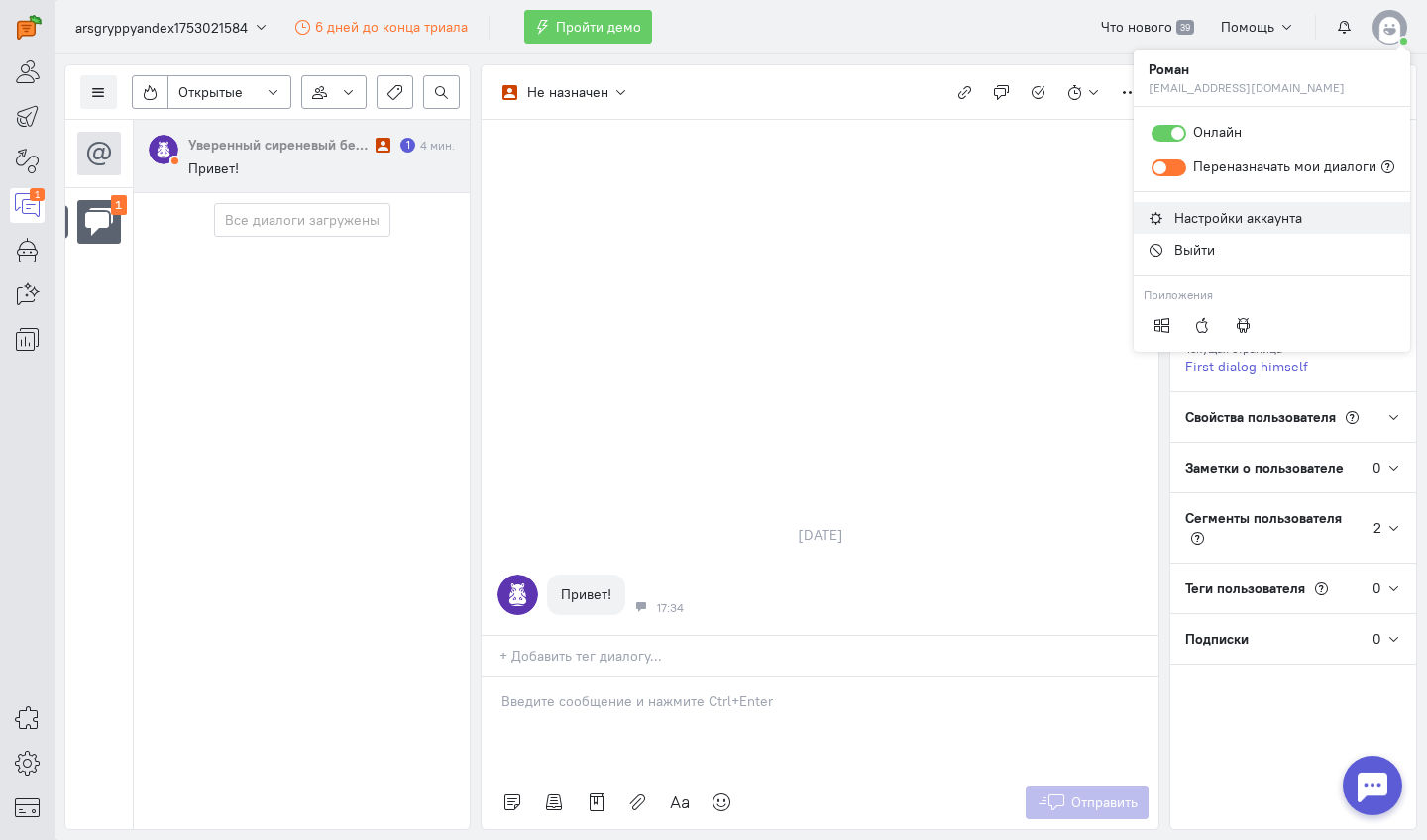 click on "Настройки аккаунта" at bounding box center (1238, 218) 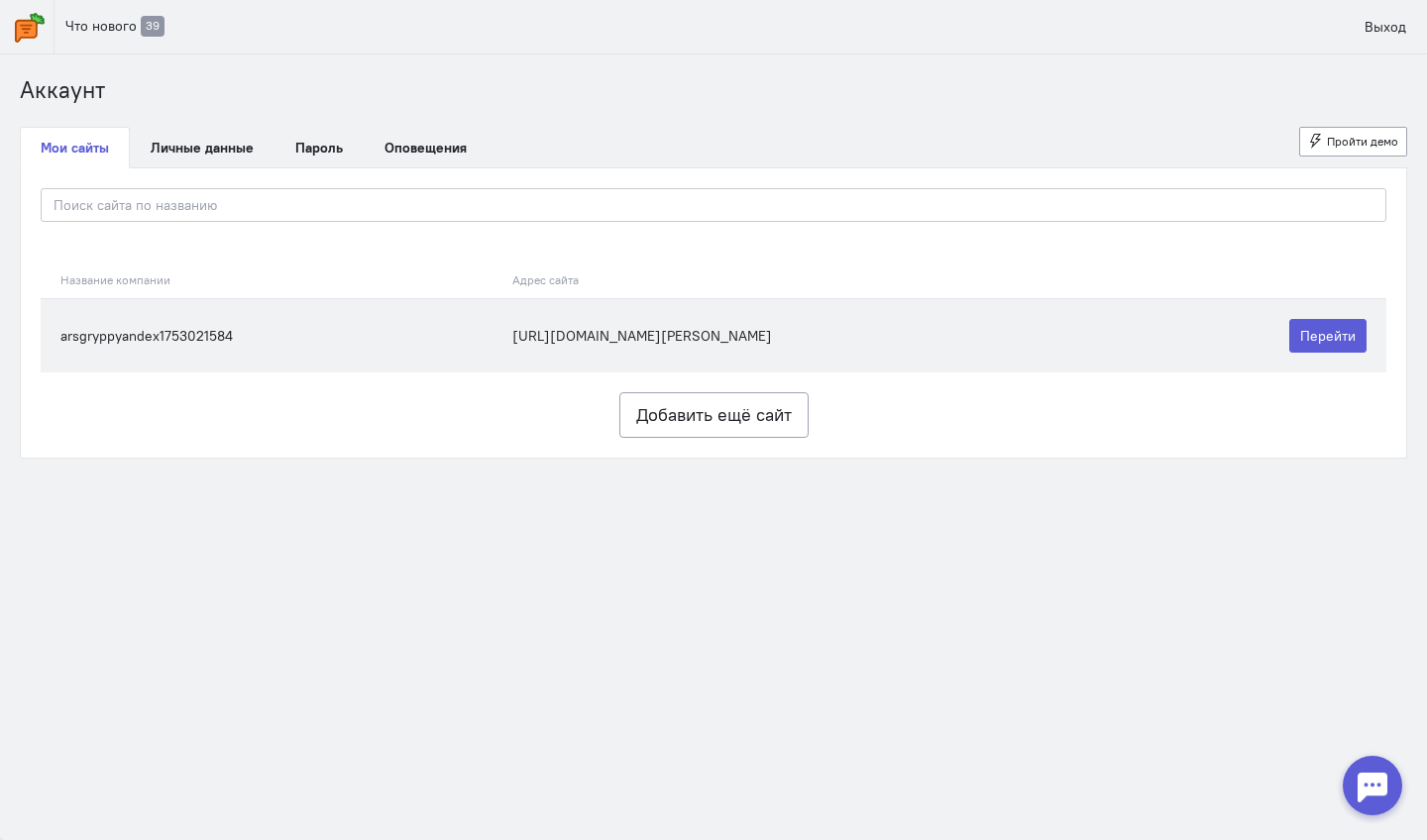 click on "arsgryppyandex1753021584" at bounding box center (272, 335) 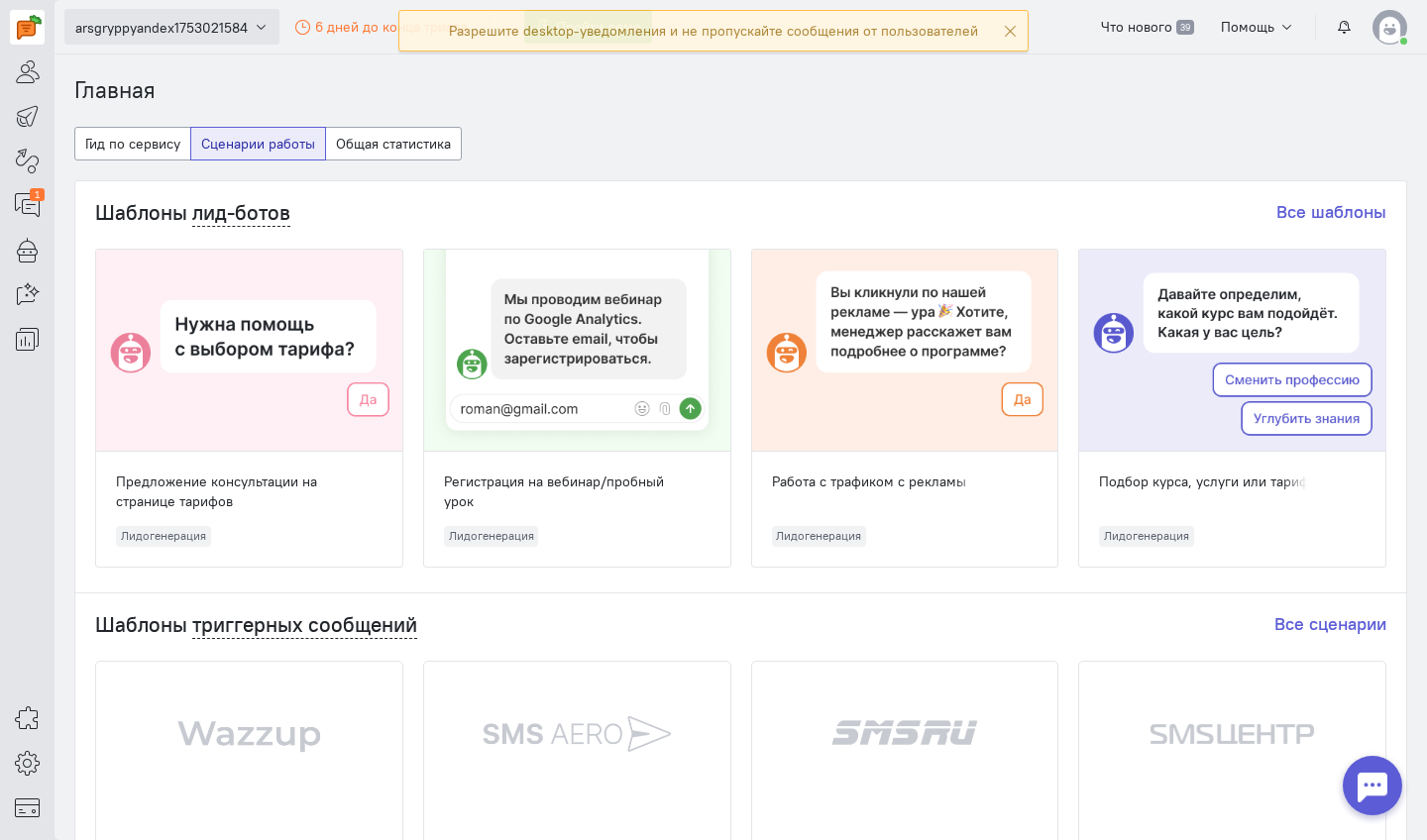 click on "arsgryppyandex1753021584" at bounding box center (162, 28) 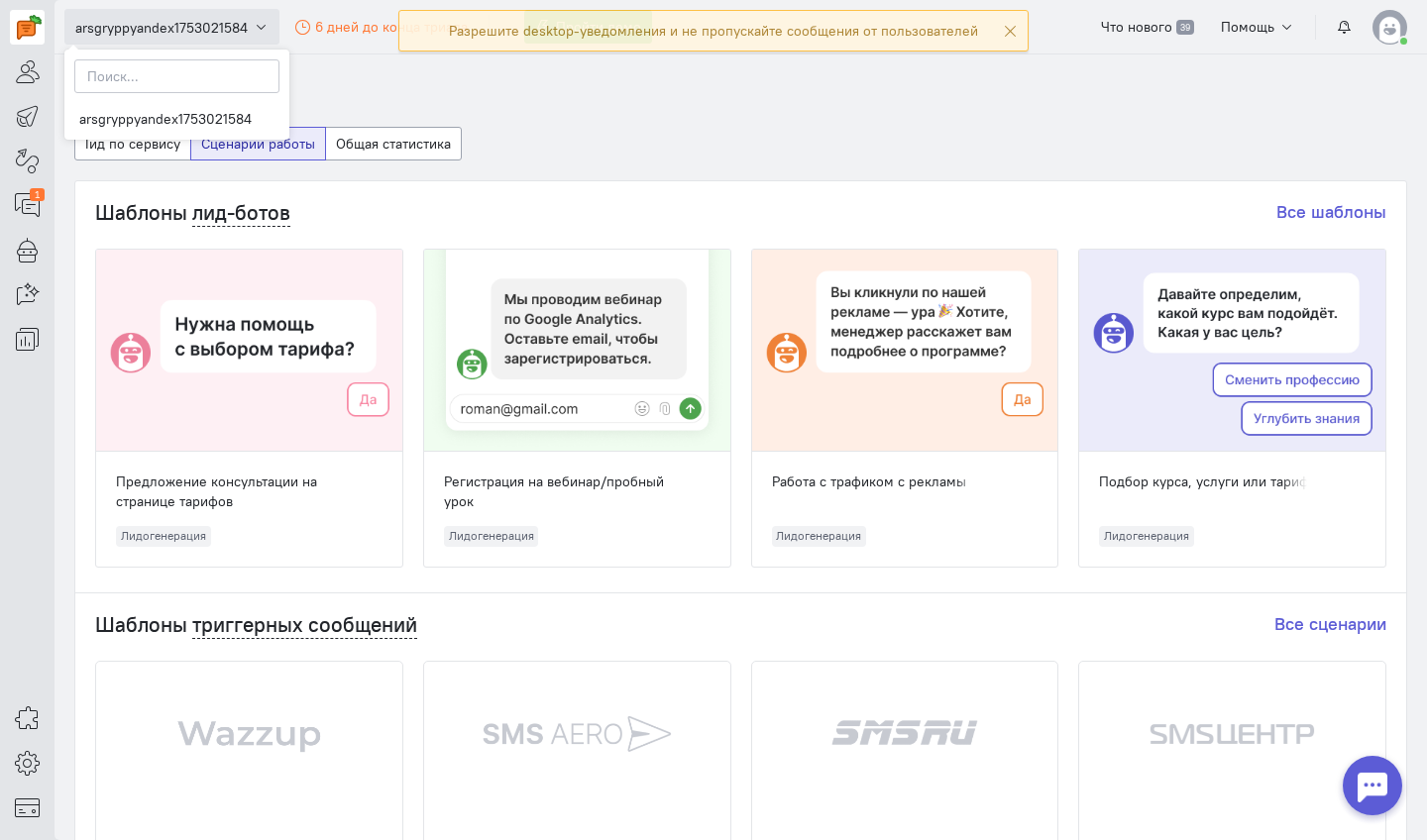 click on "arsgryppyandex1753021584" at bounding box center [162, 28] 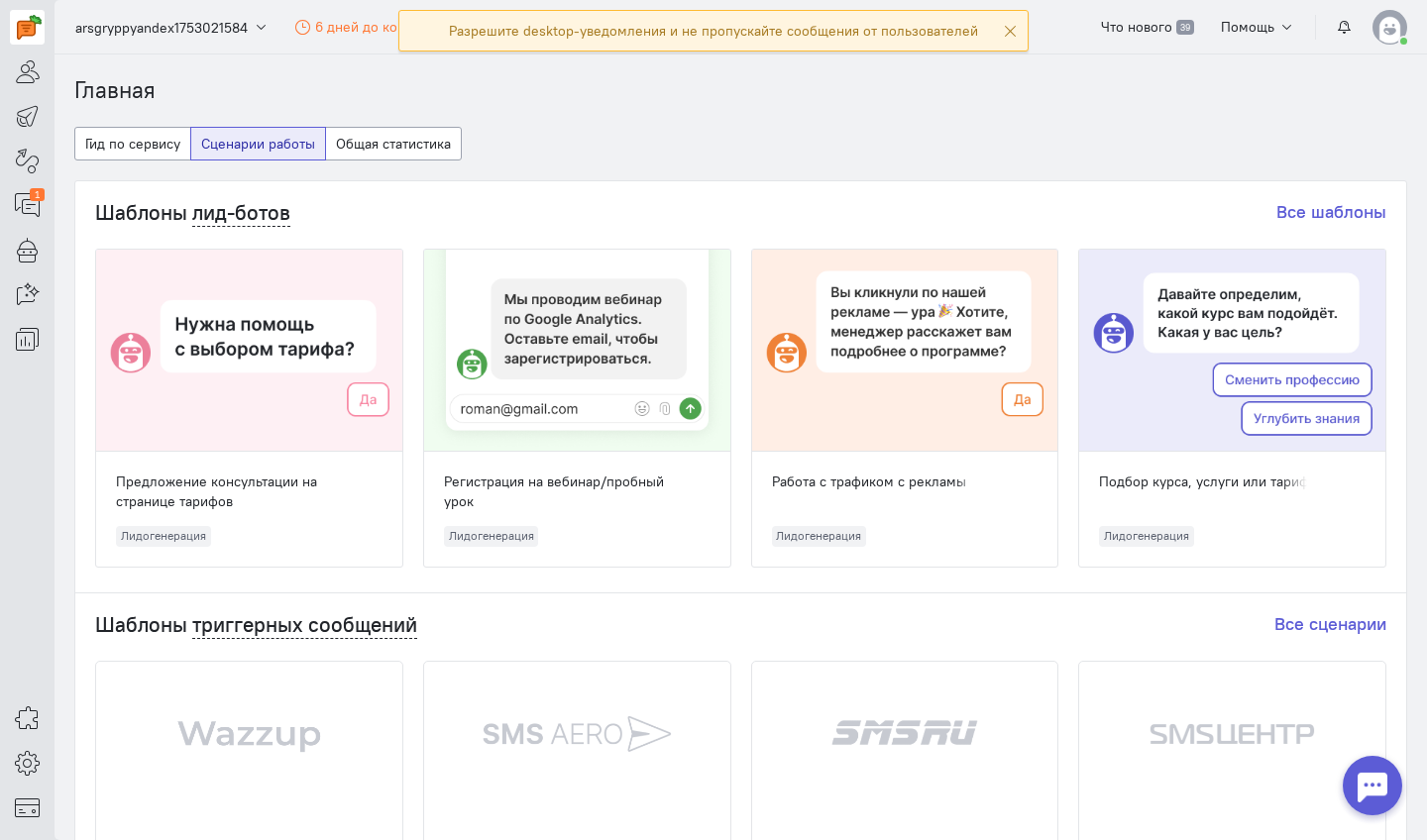 click at bounding box center [1010, 31] 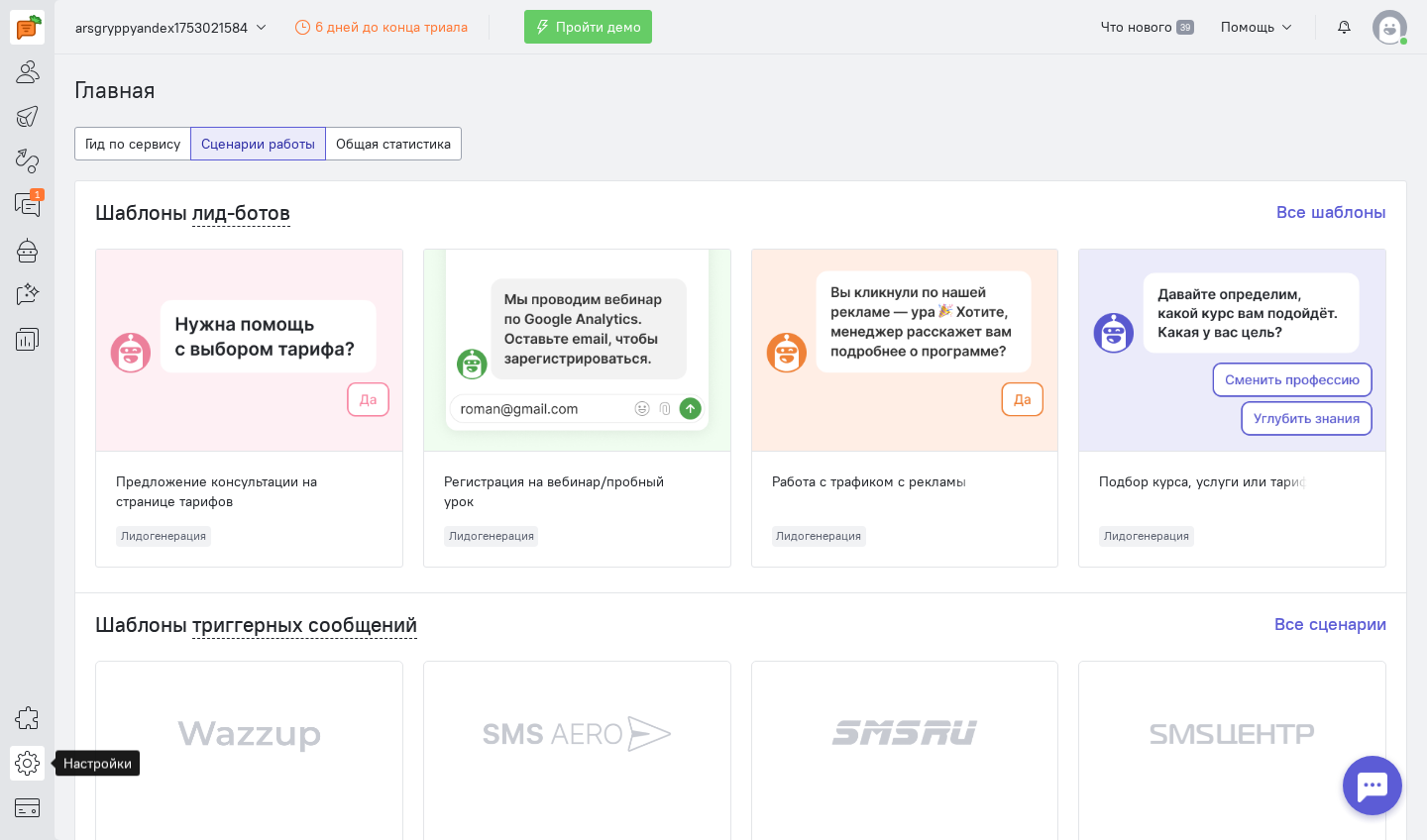 click at bounding box center [27, 763] 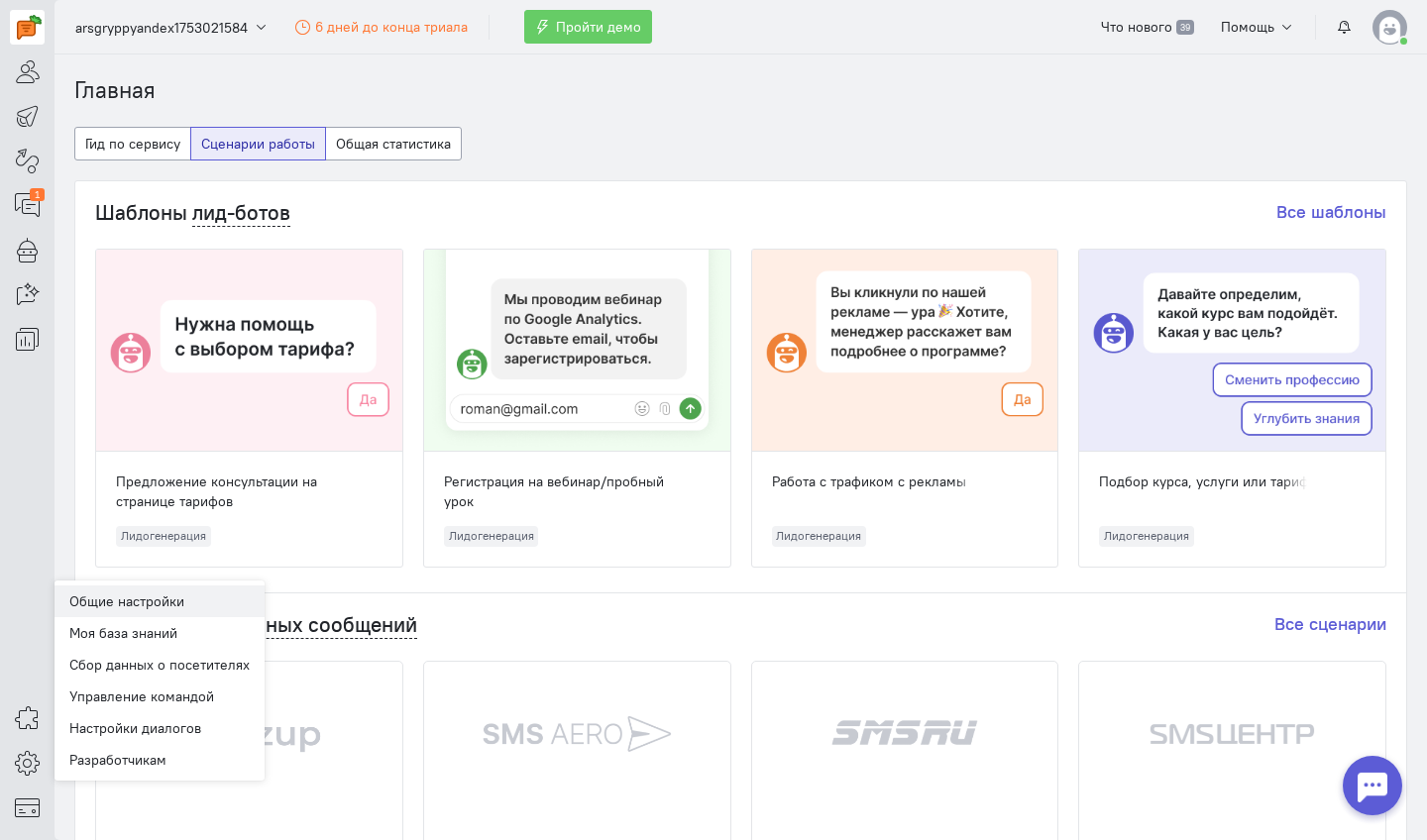 click on "Общие настройки" at bounding box center [160, 601] 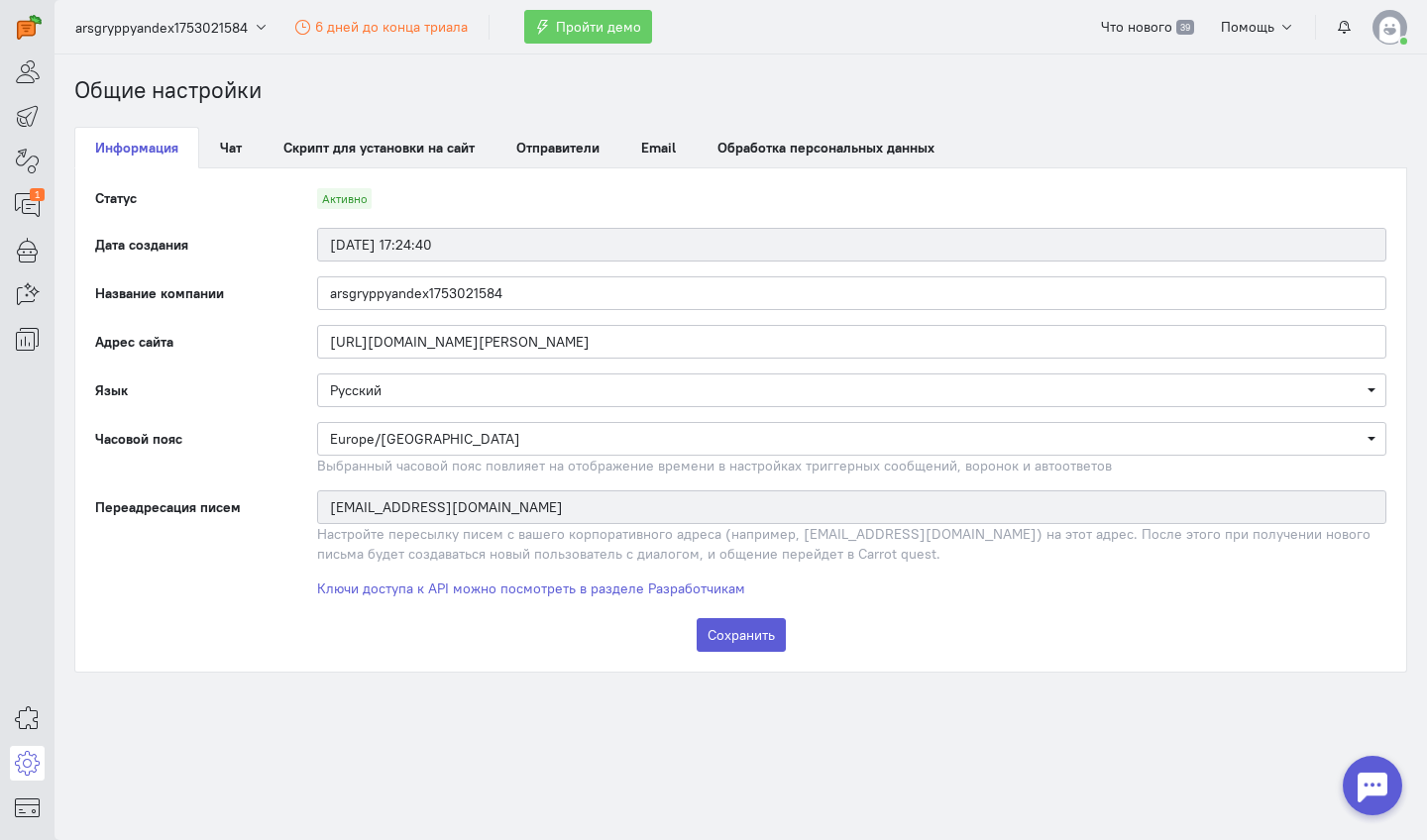 scroll, scrollTop: 0, scrollLeft: 0, axis: both 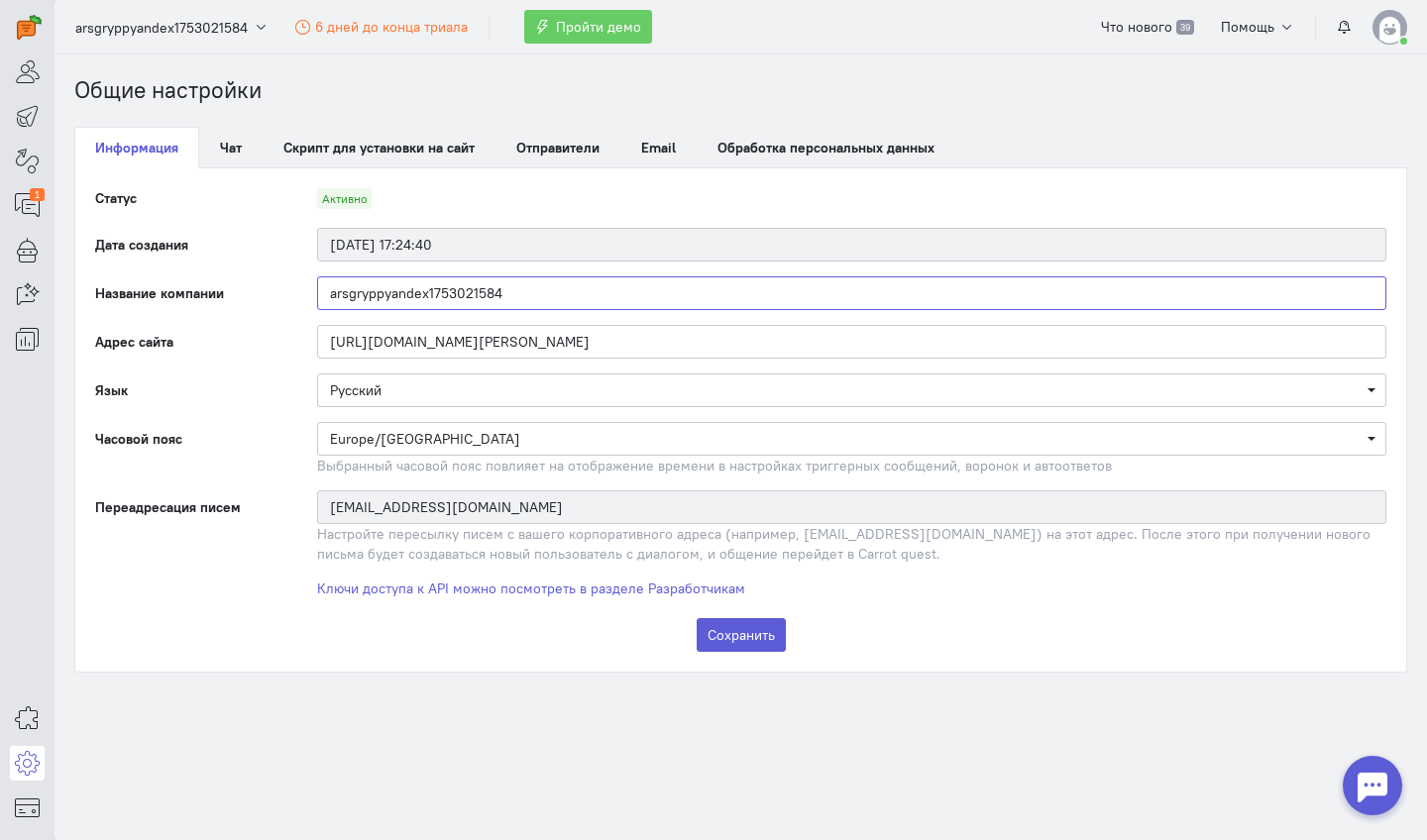 click on "arsgryppyandex1753021584" at bounding box center [851, 293] 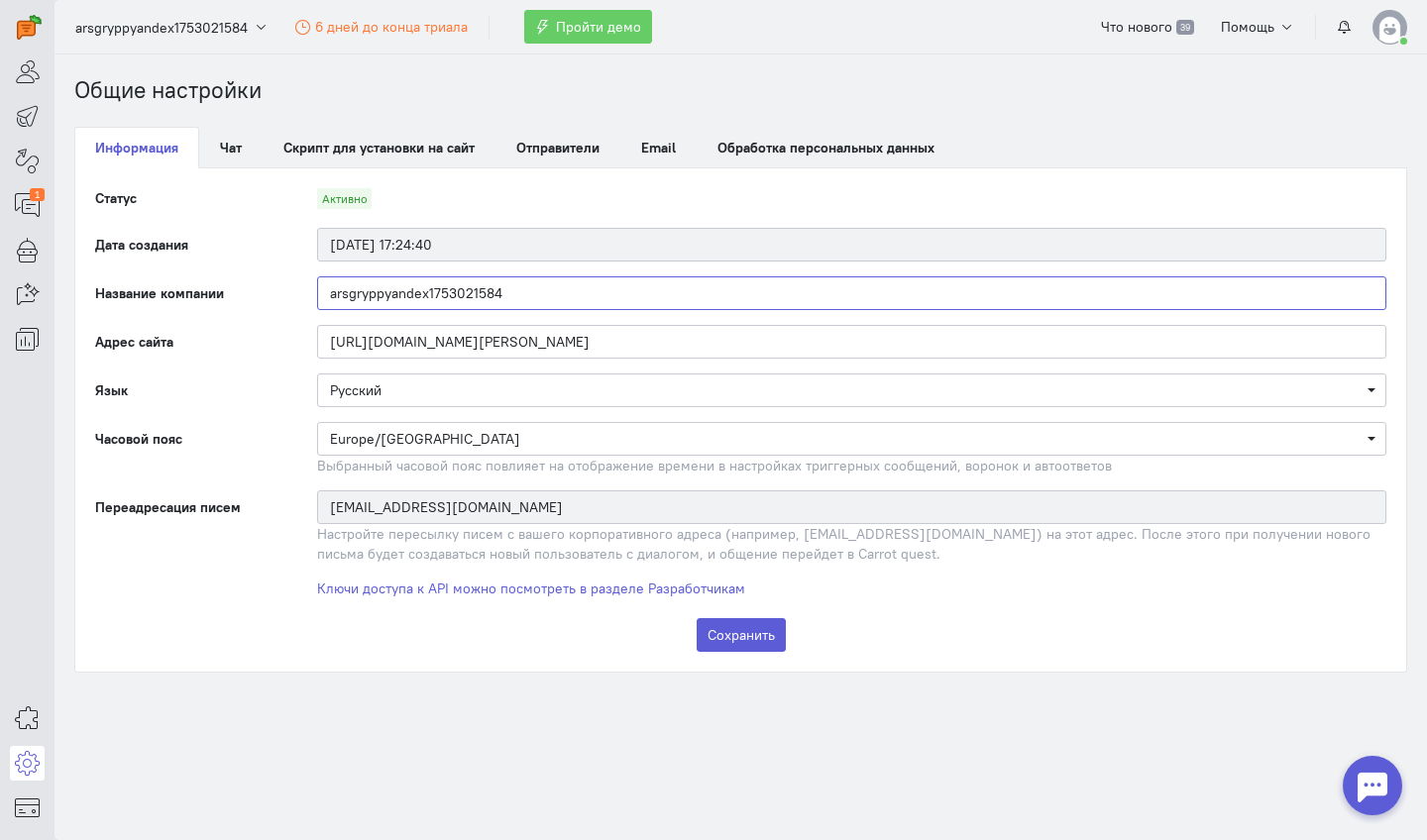paste on "-[PERSON_NAME][URL]" 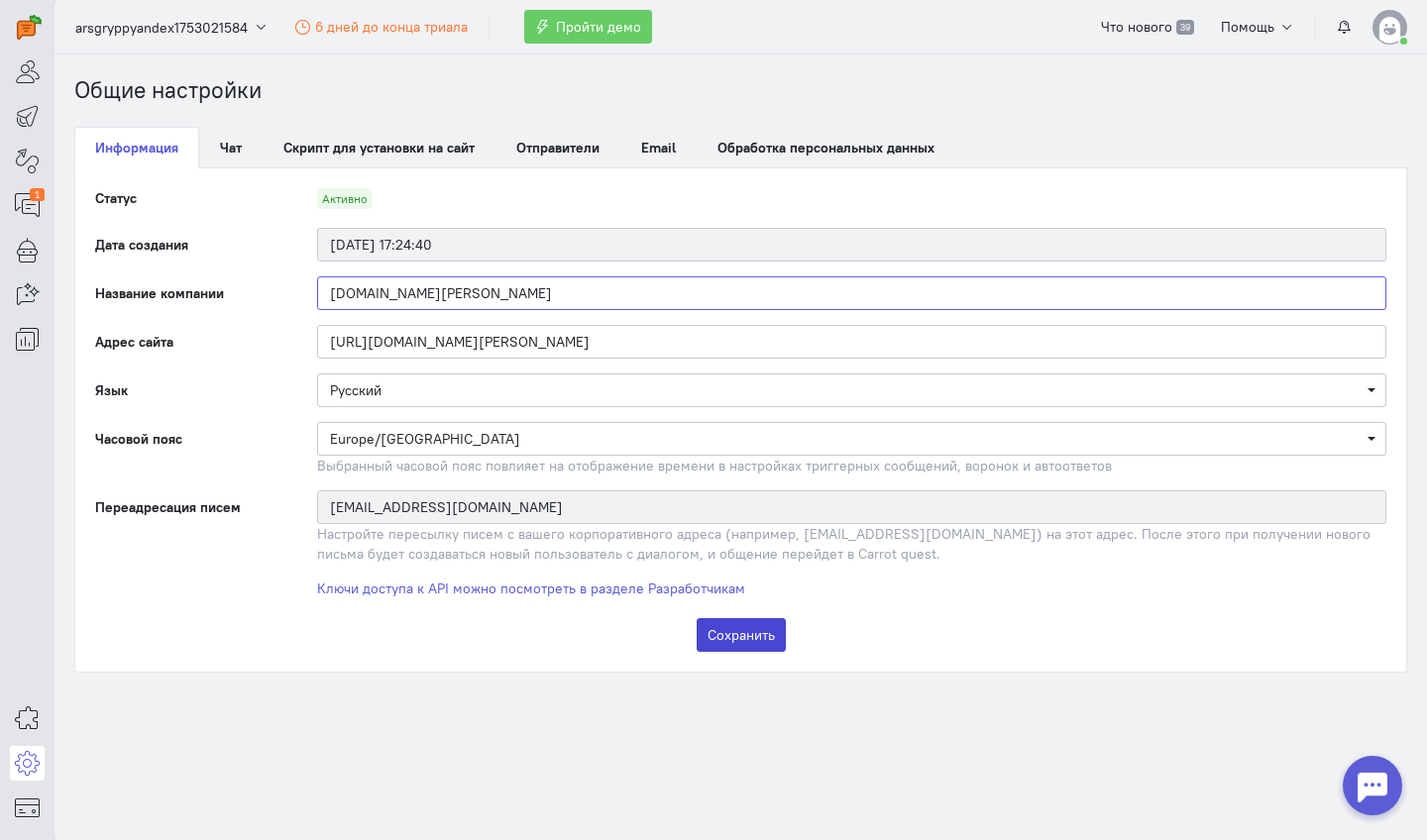 type on "[DOMAIN_NAME][PERSON_NAME]" 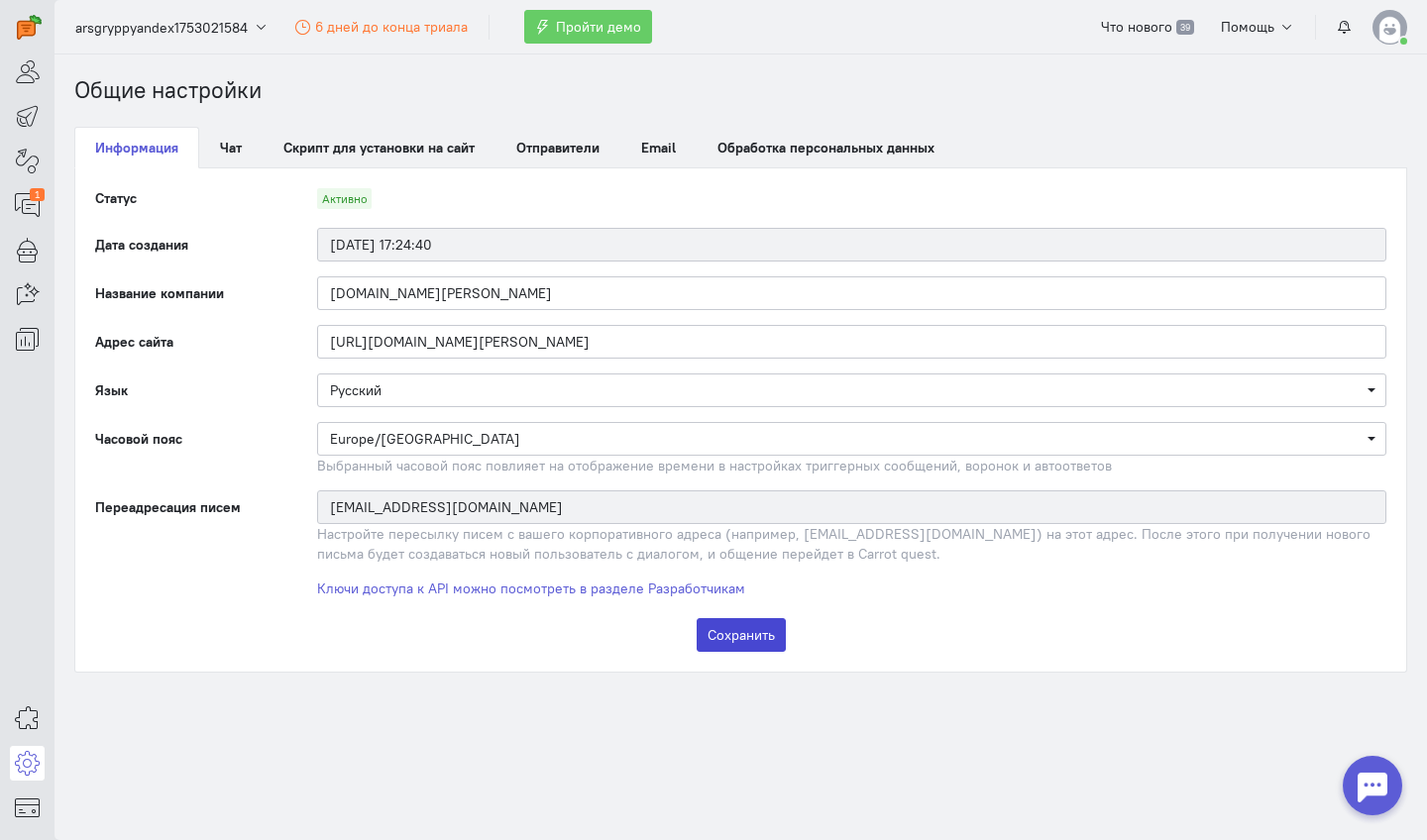 click on "Сохранить" at bounding box center (741, 635) 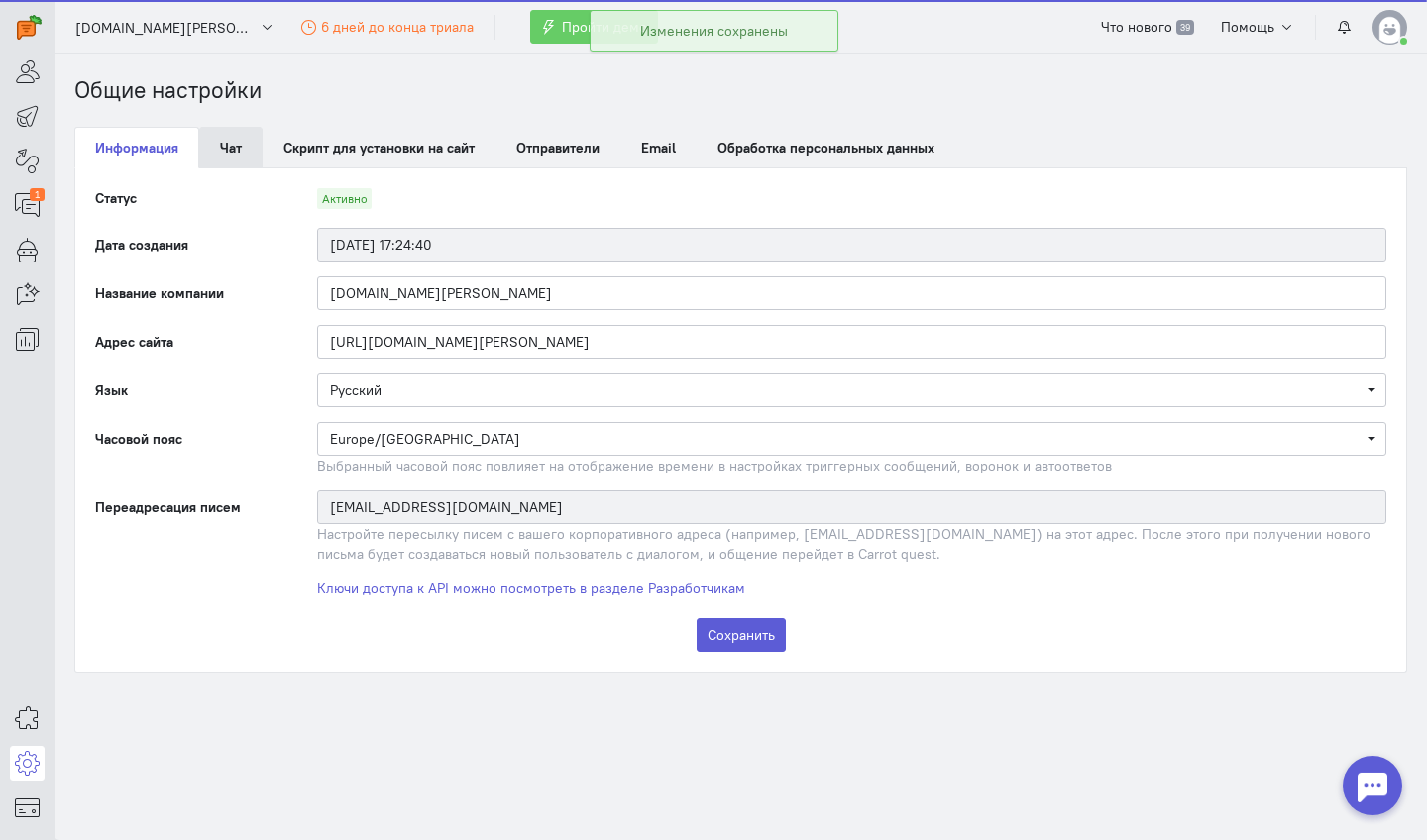 click on "Чат" at bounding box center [231, 148] 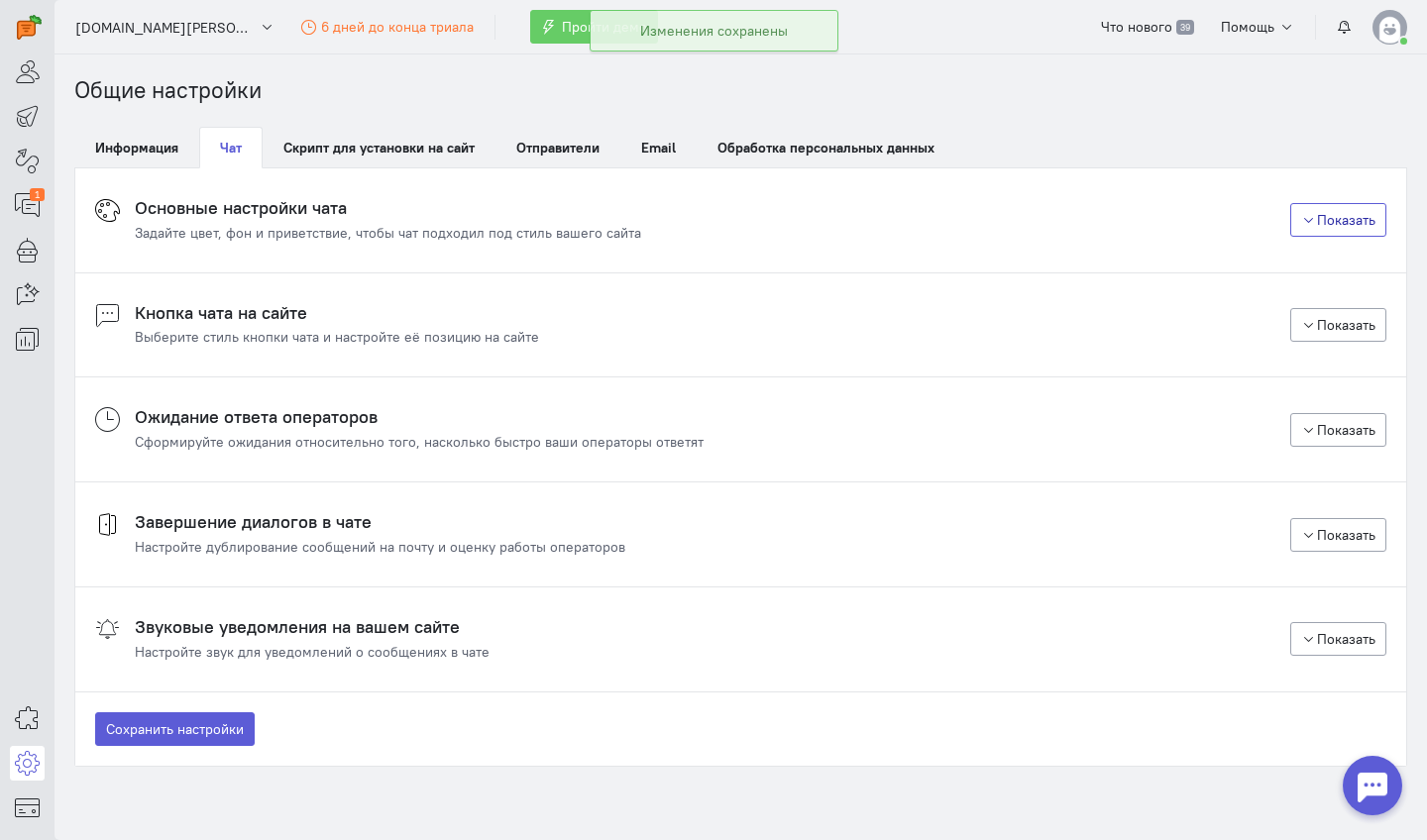 click on "Показать" at bounding box center (1339, 220) 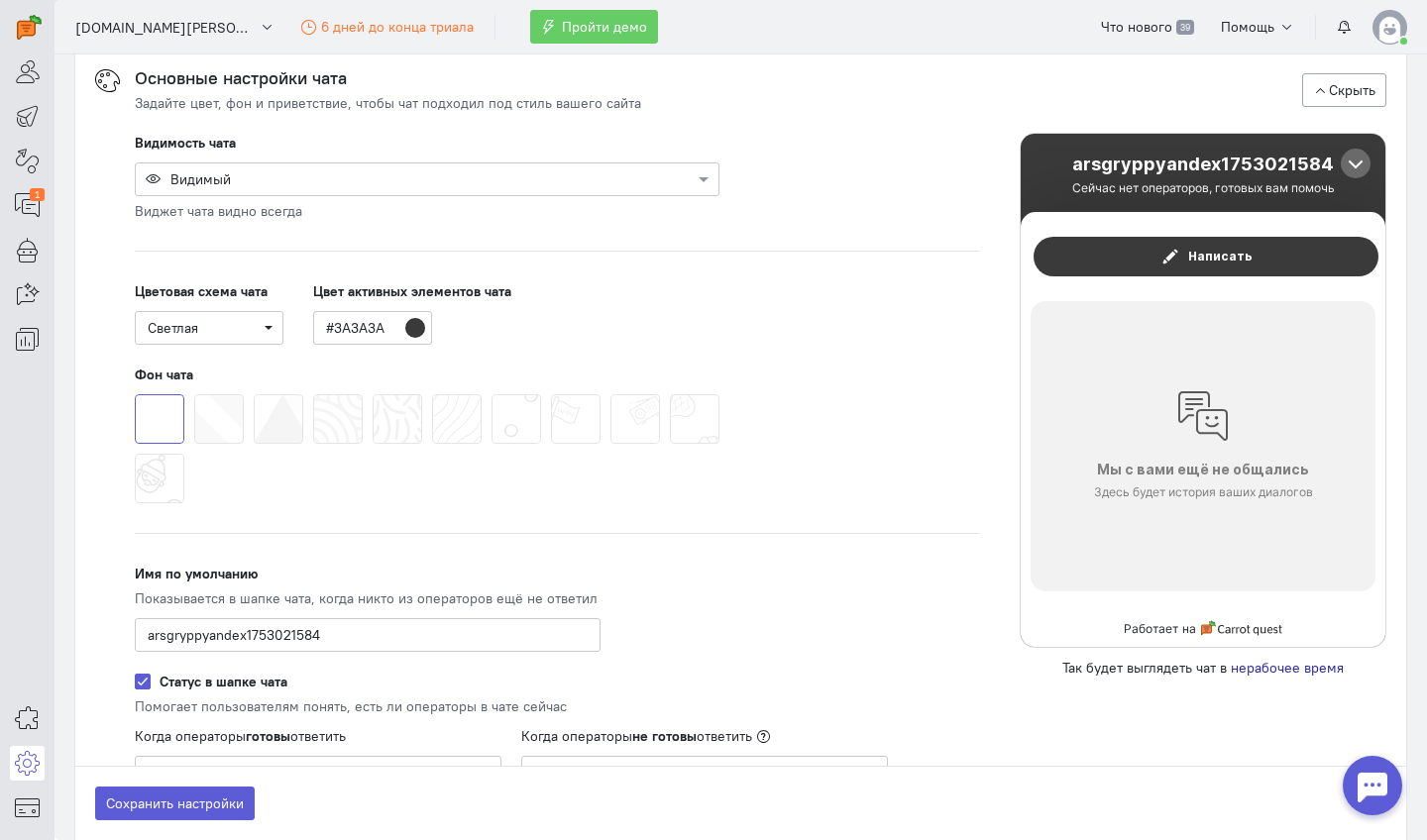 scroll, scrollTop: 239, scrollLeft: 0, axis: vertical 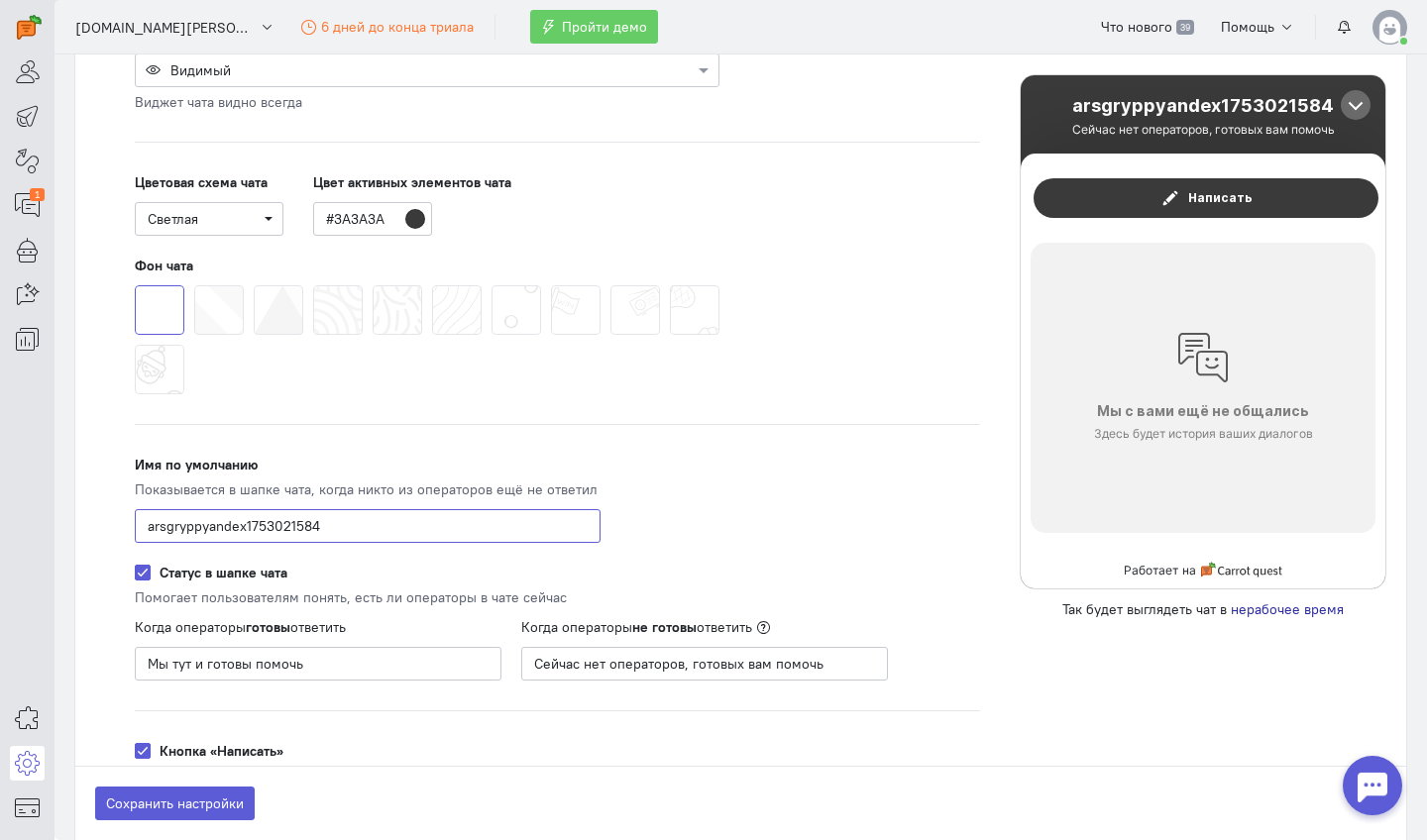 click on "arsgryppyandex1753021584" 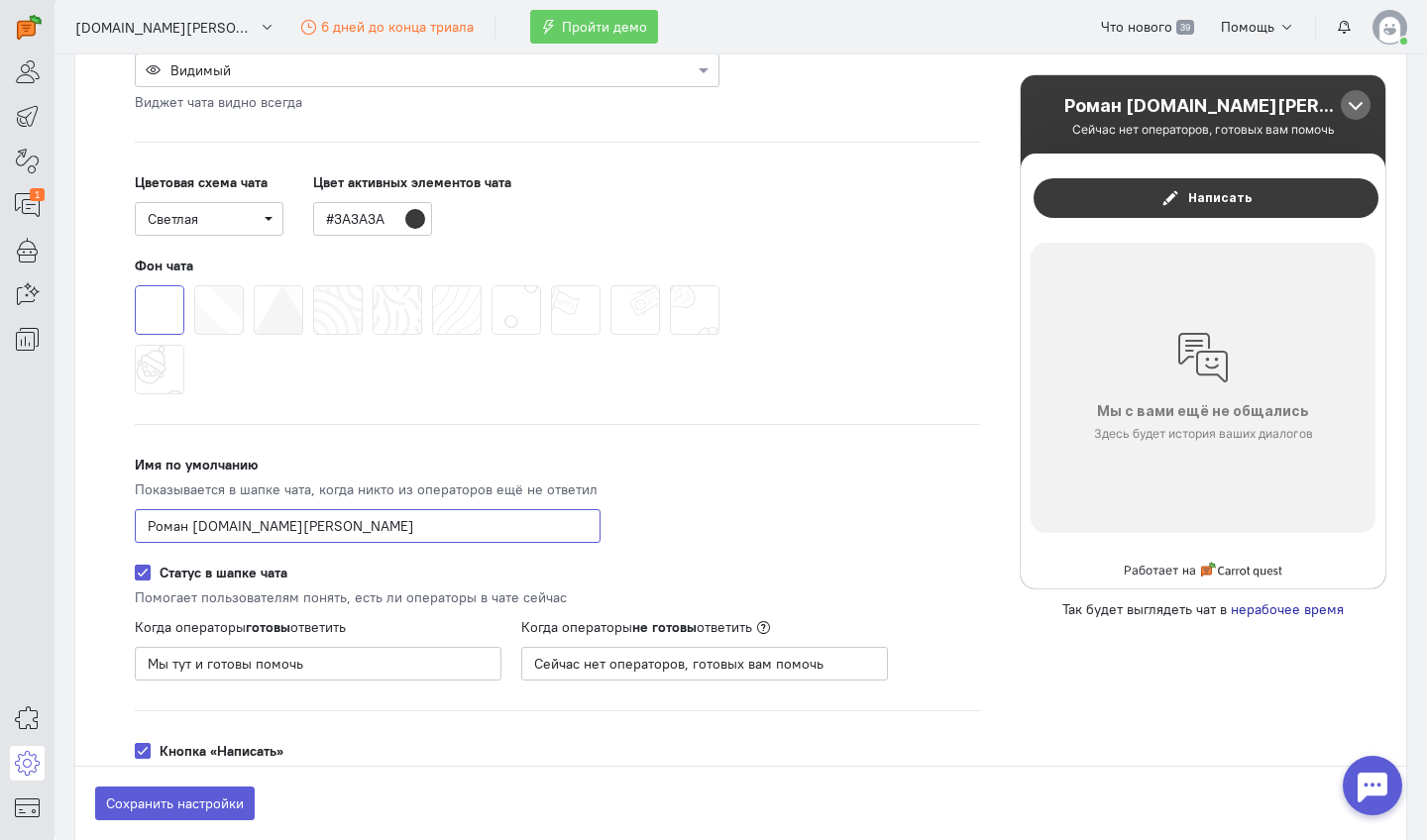 click on "Роман [DOMAIN_NAME][PERSON_NAME]" 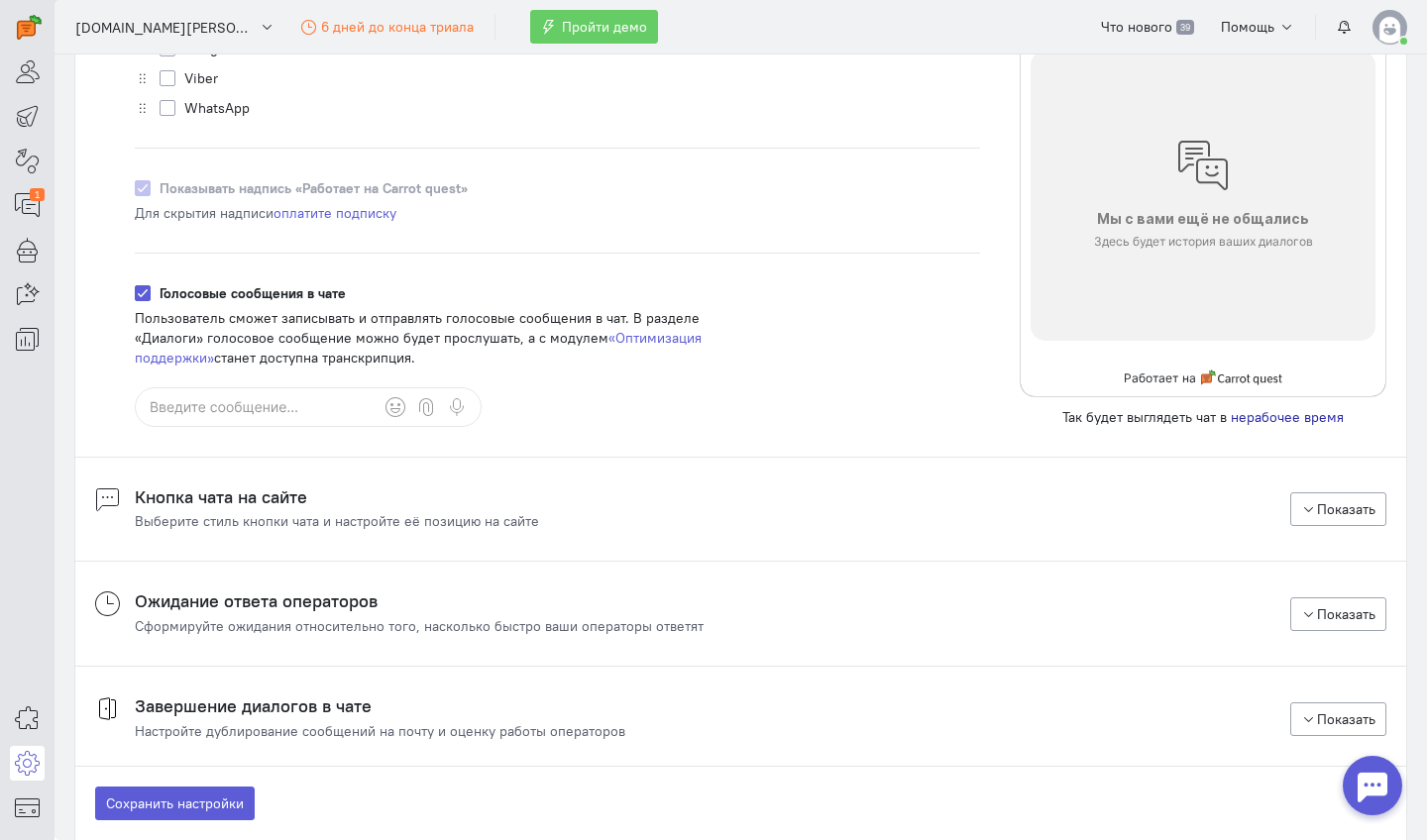 scroll, scrollTop: 1268, scrollLeft: 0, axis: vertical 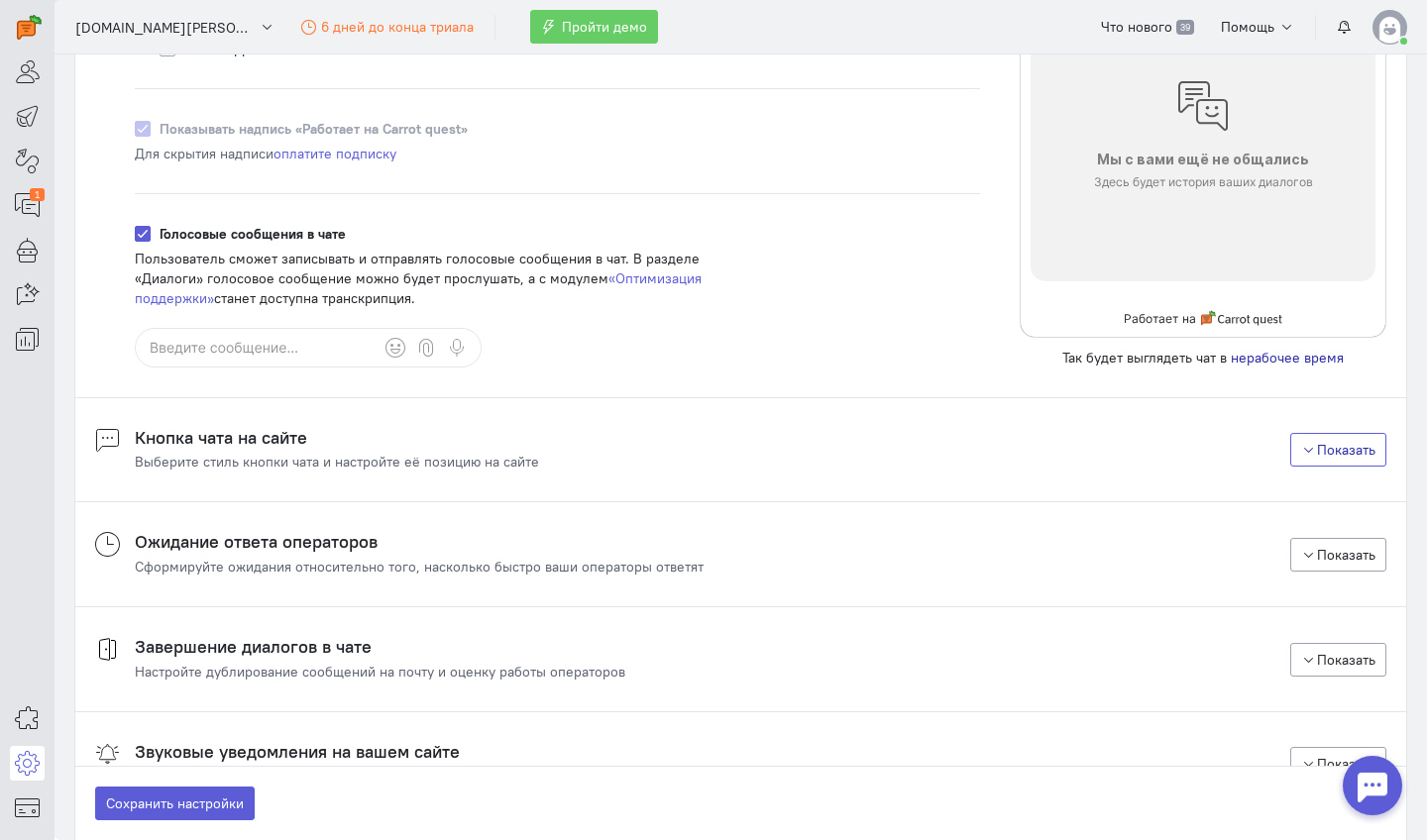 type on "Роман [DOMAIN_NAME][PERSON_NAME]" 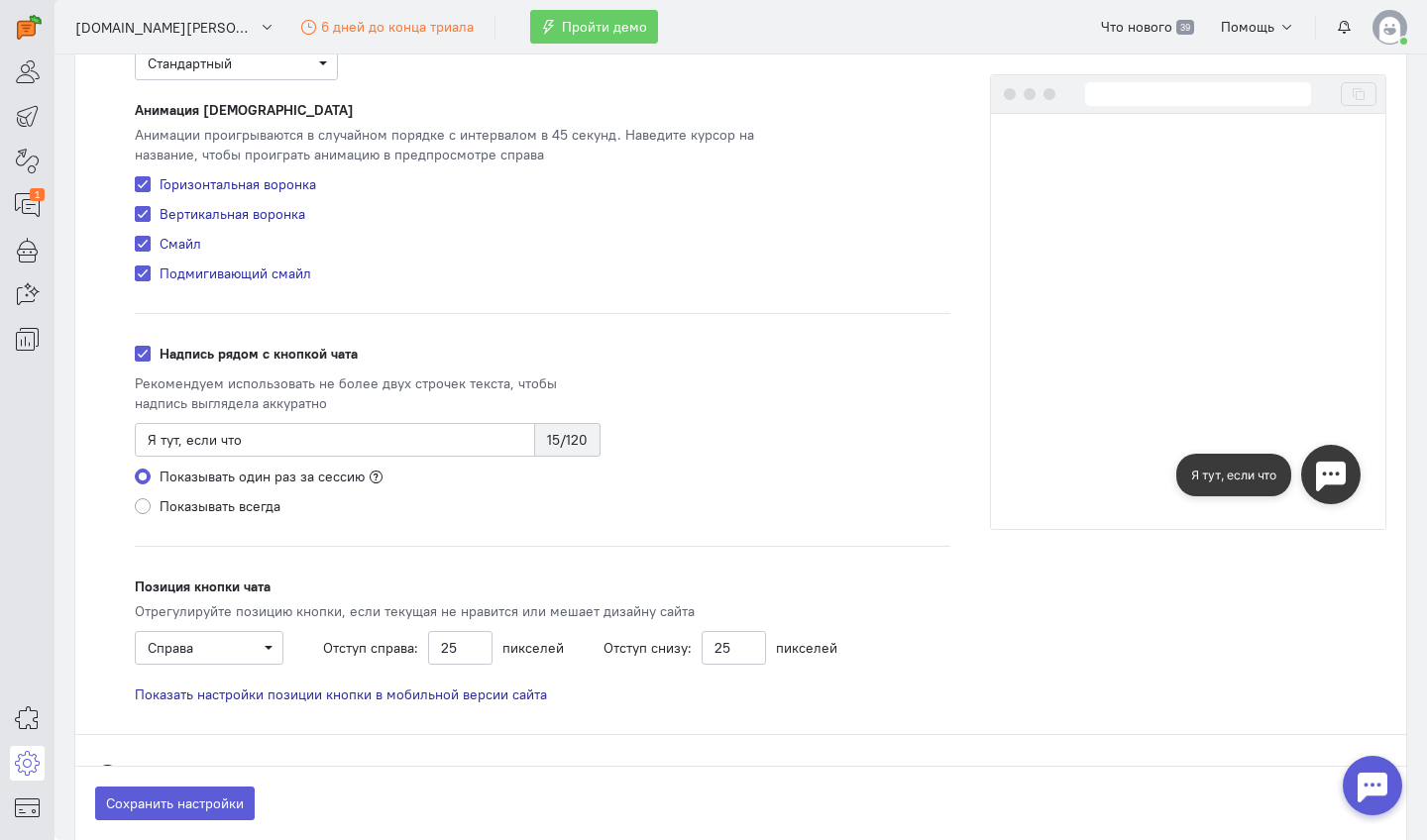 scroll, scrollTop: 1859, scrollLeft: 0, axis: vertical 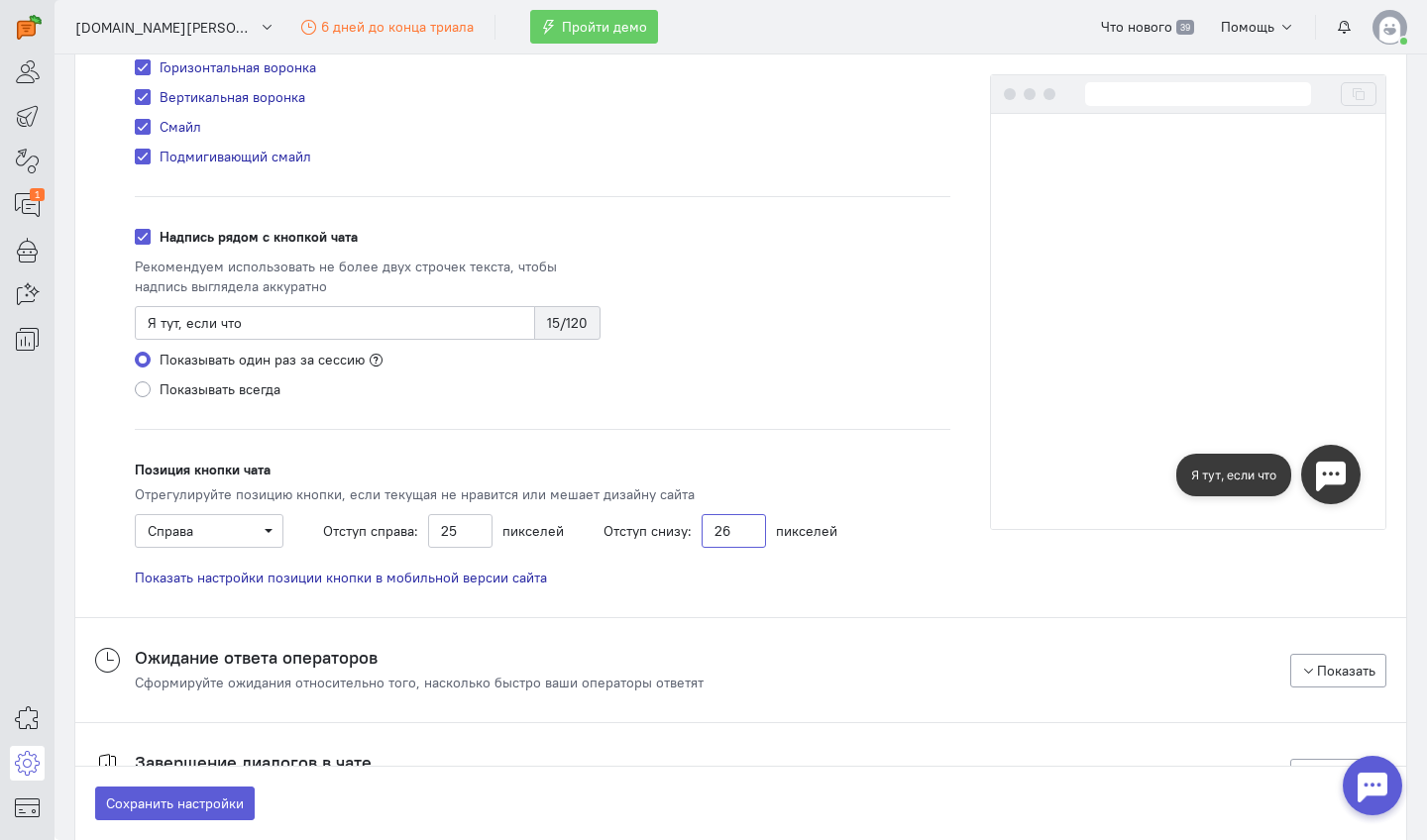click on "26" 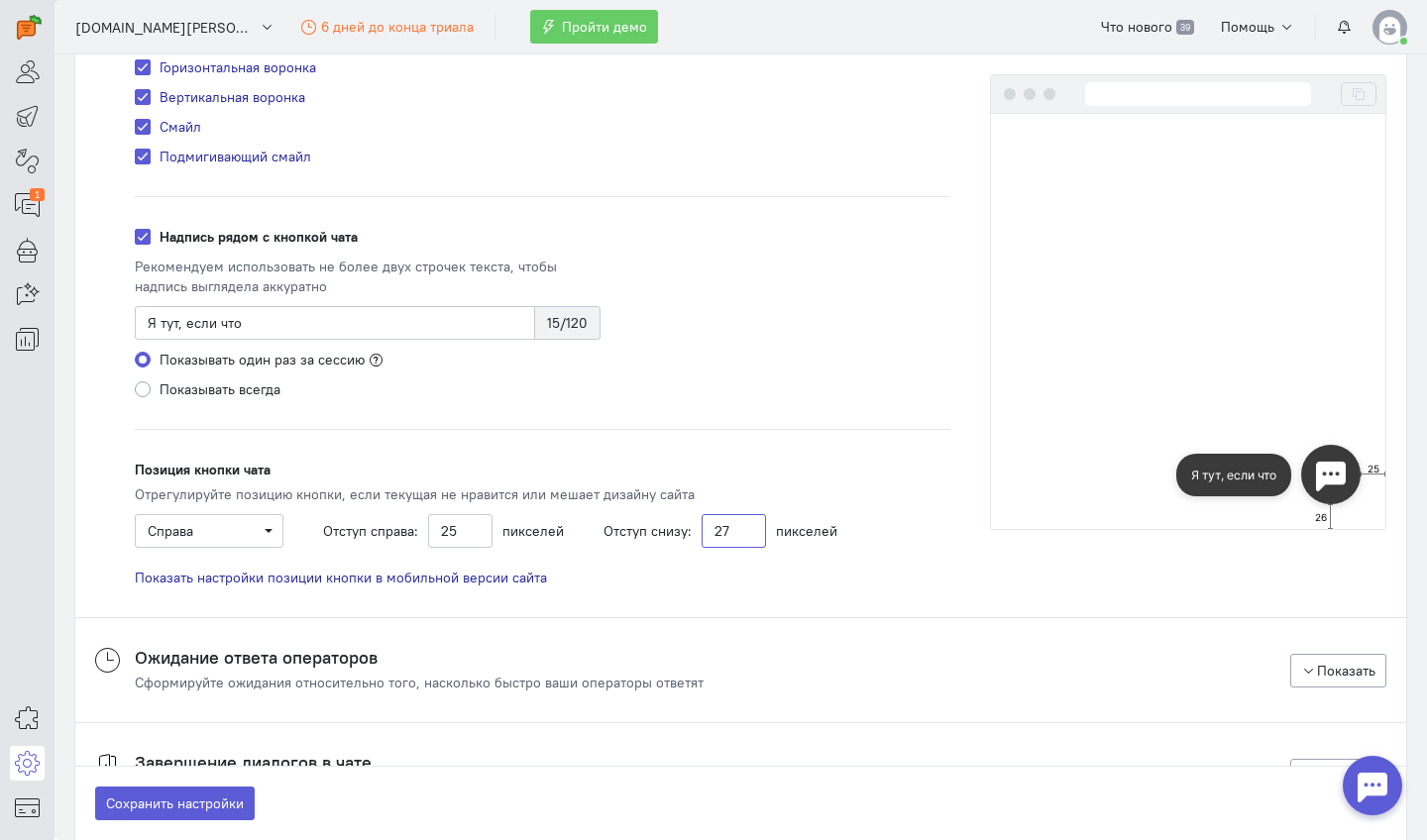 click on "27" 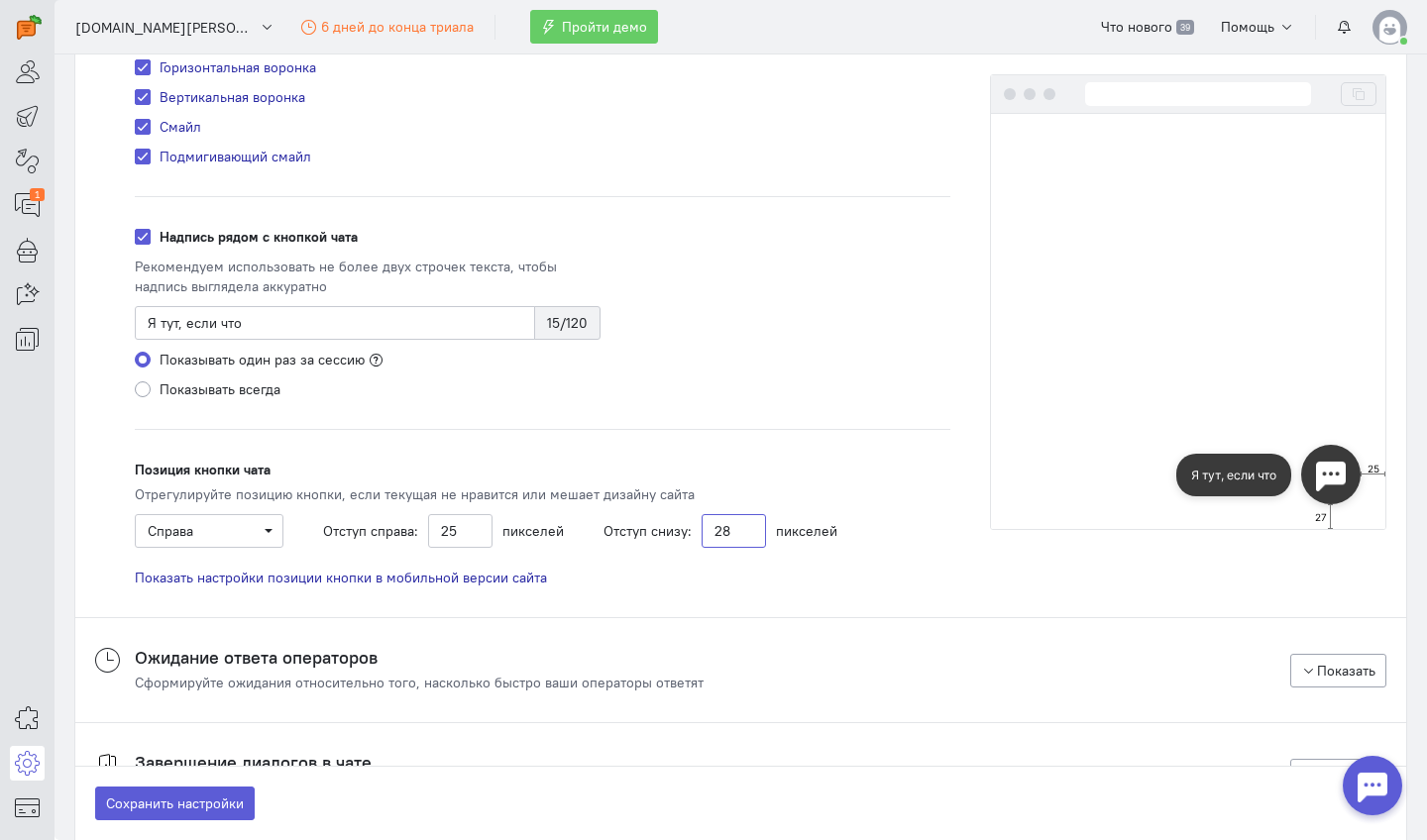 click on "28" 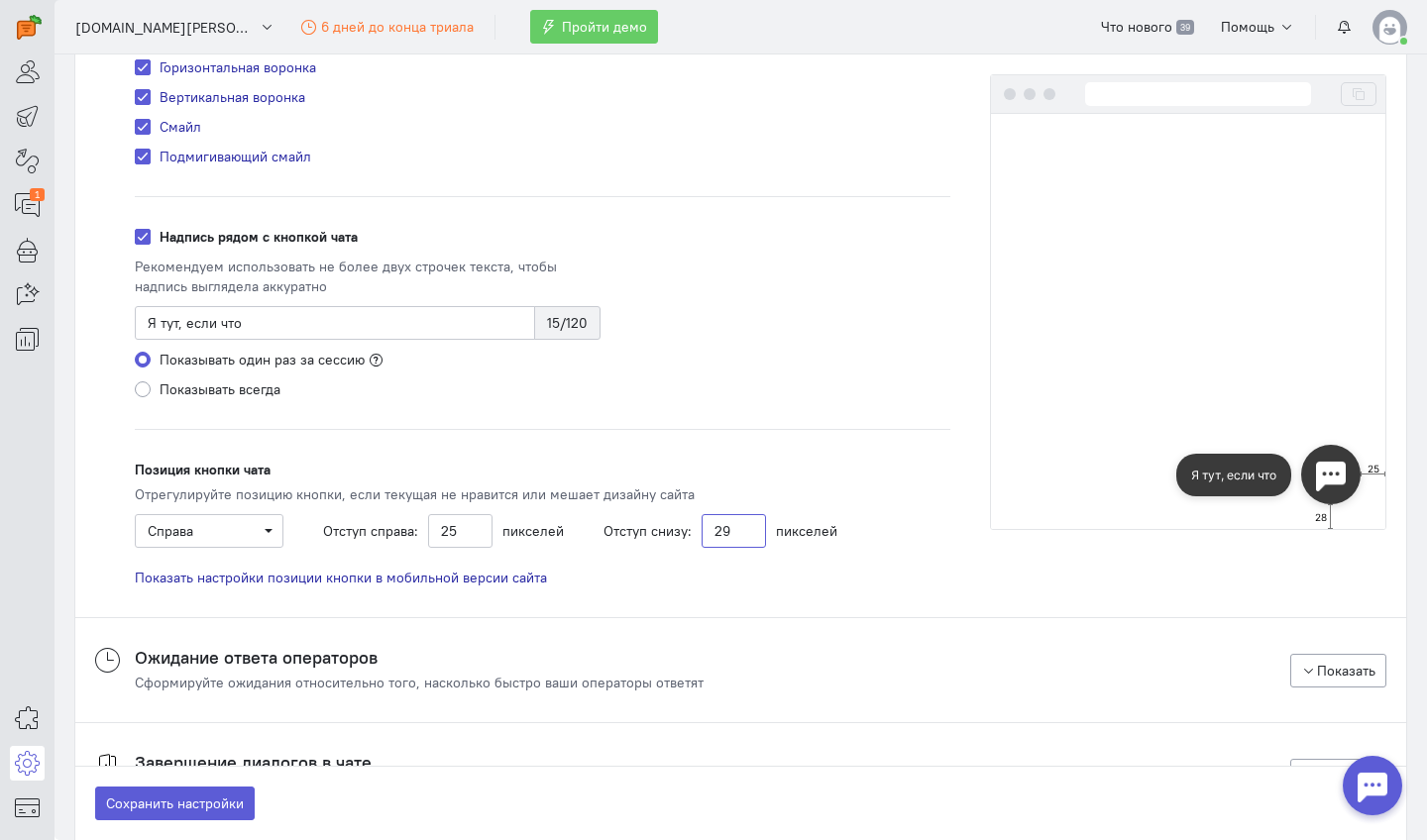 click on "29" 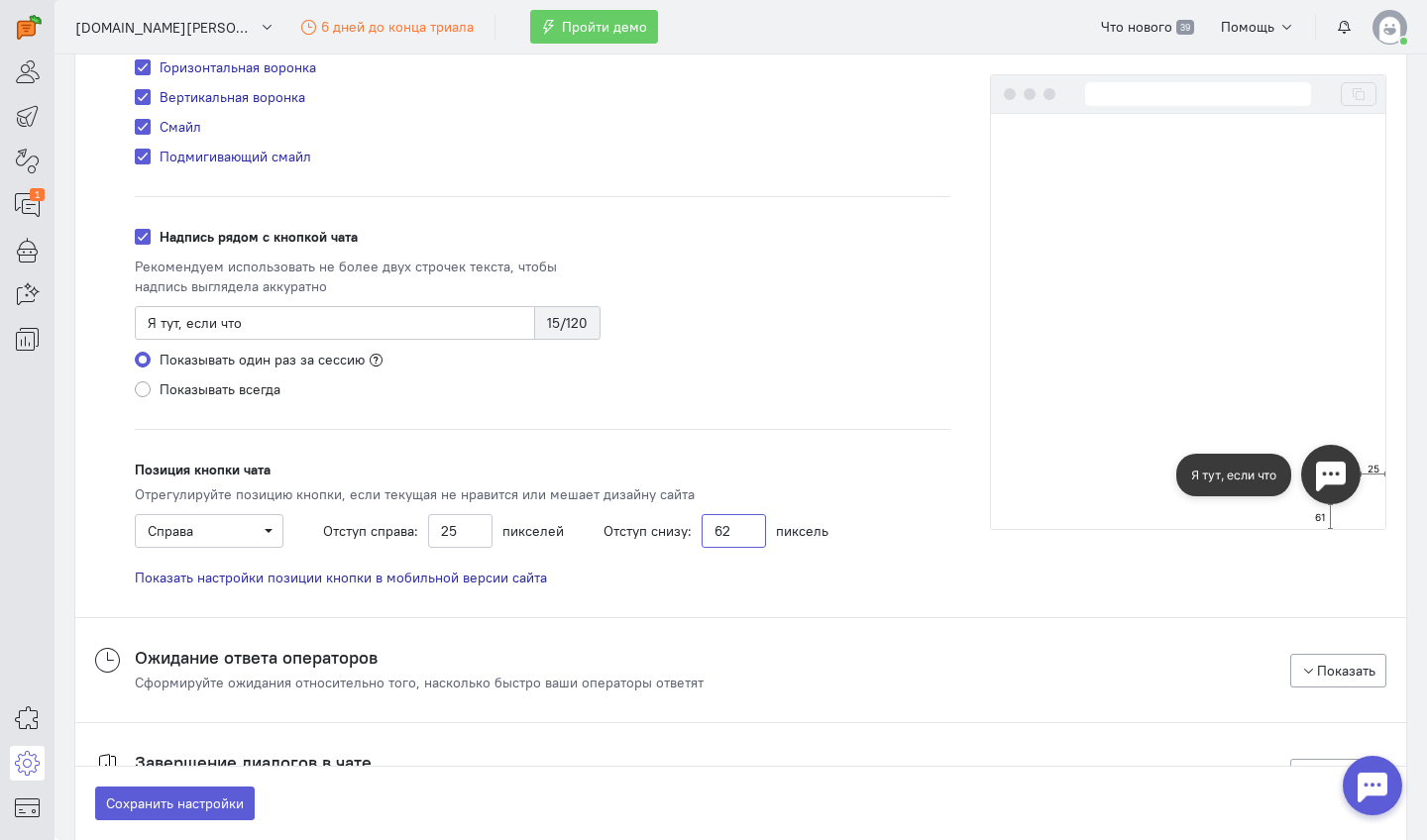 click on "62" 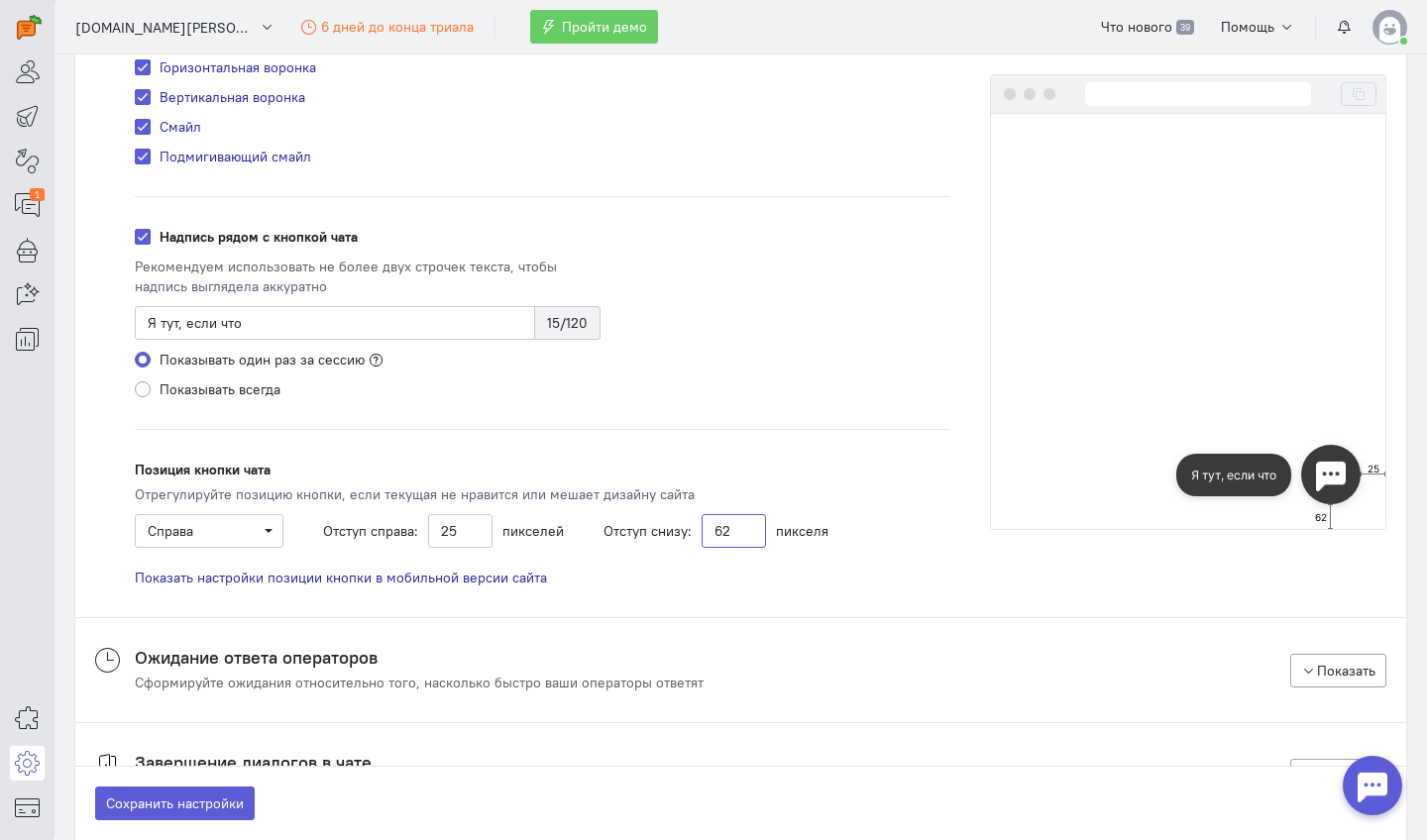 click on "62" 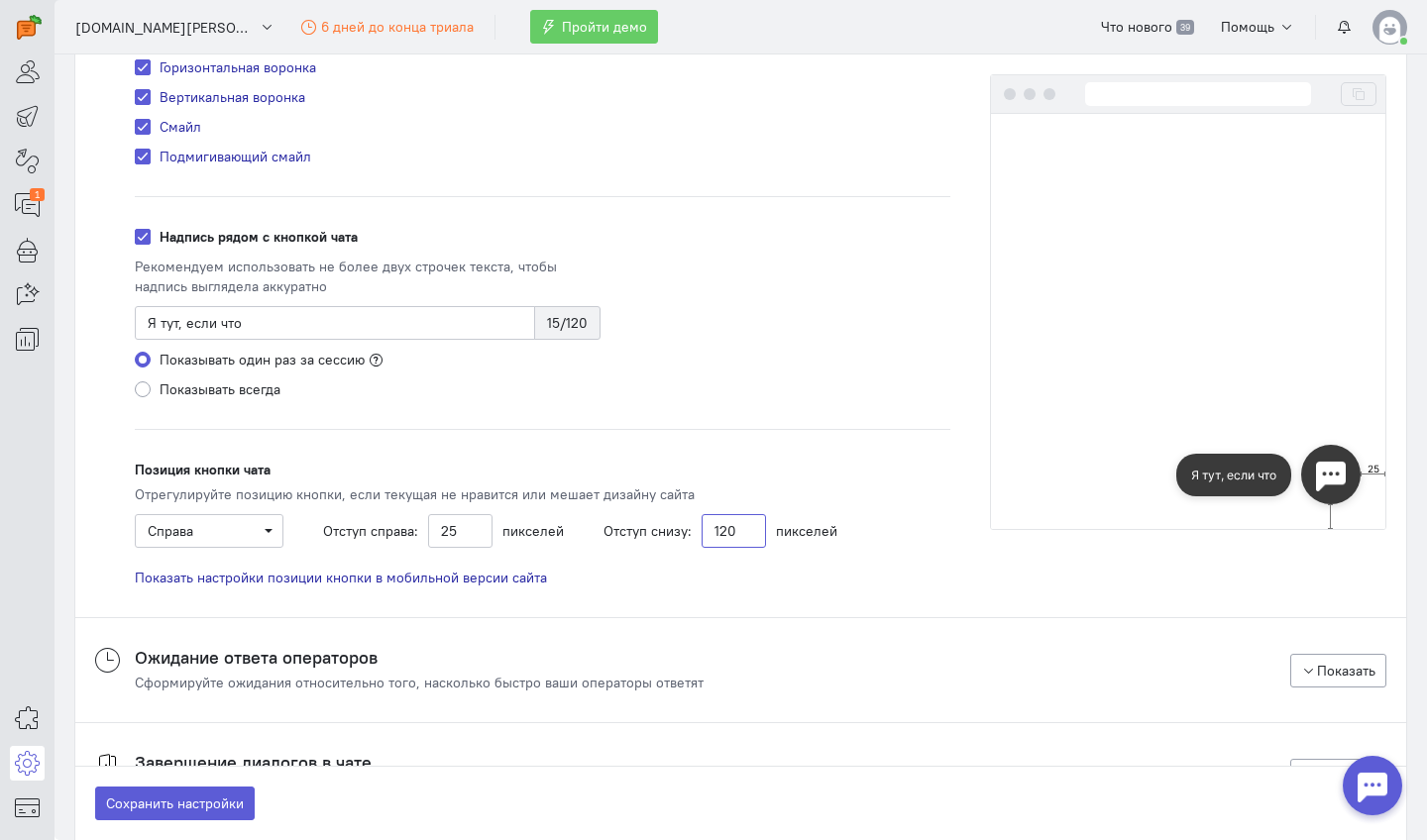 click on "Сохранить настройки" at bounding box center (174, 803) 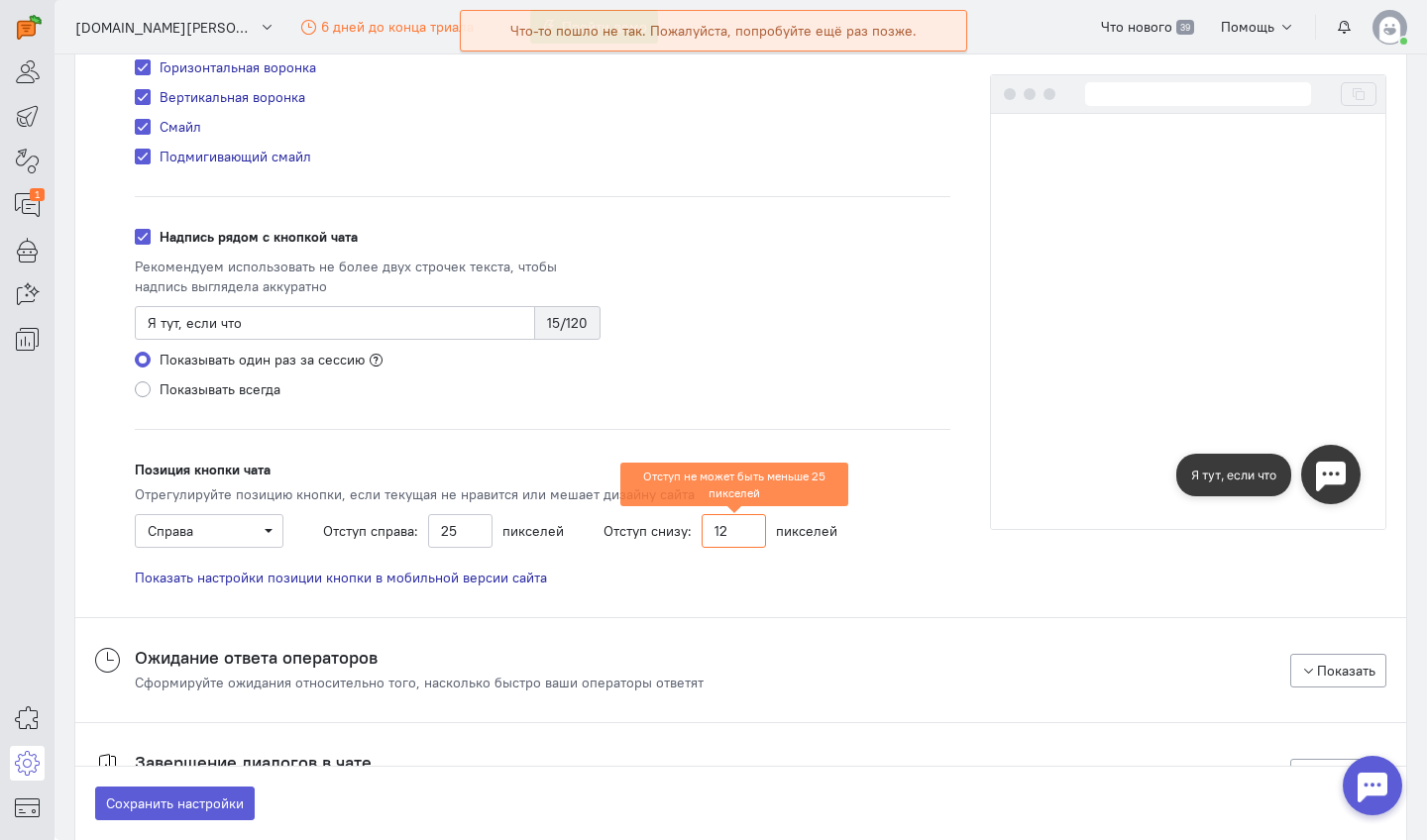 type on "1" 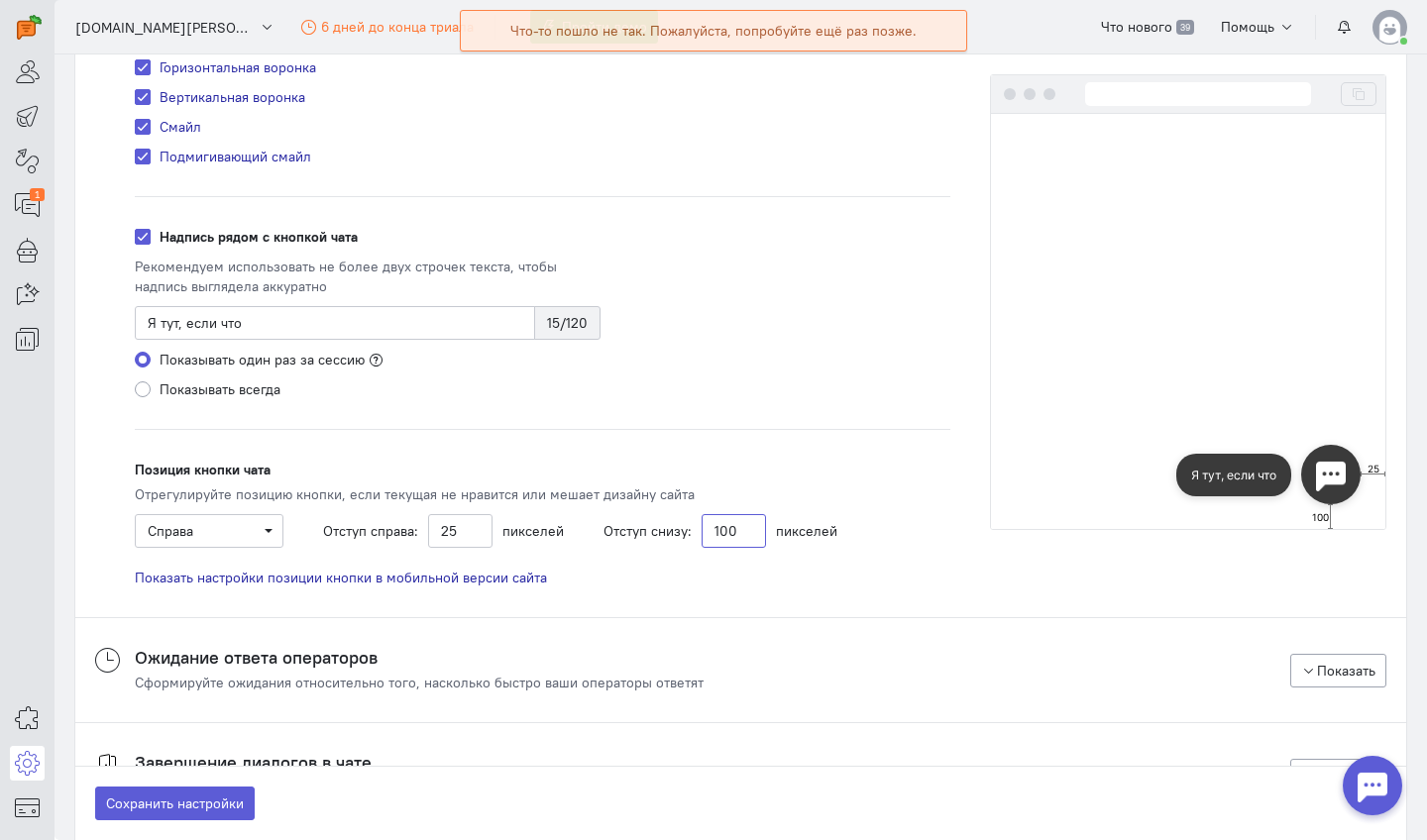 type on "100" 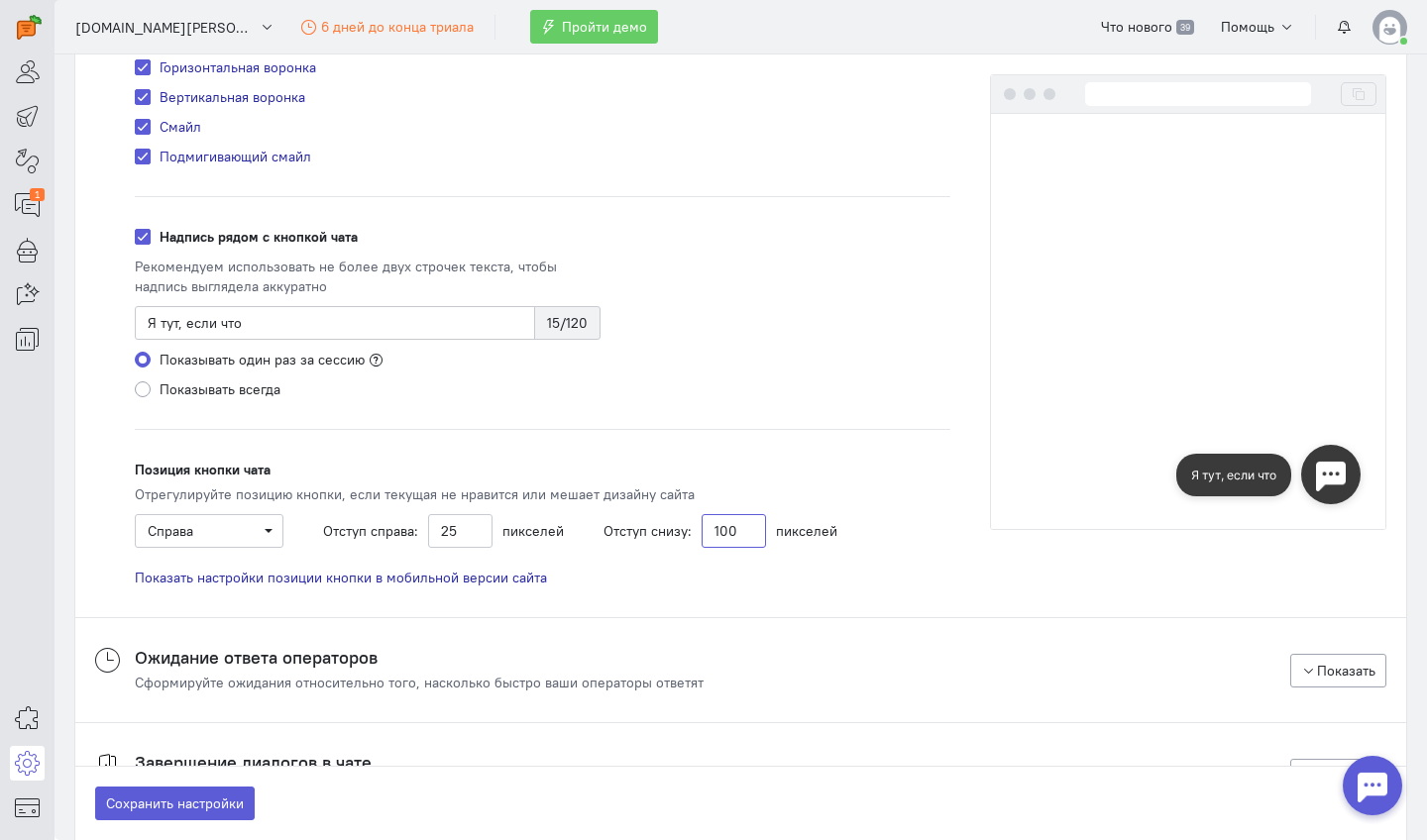 click on "100" 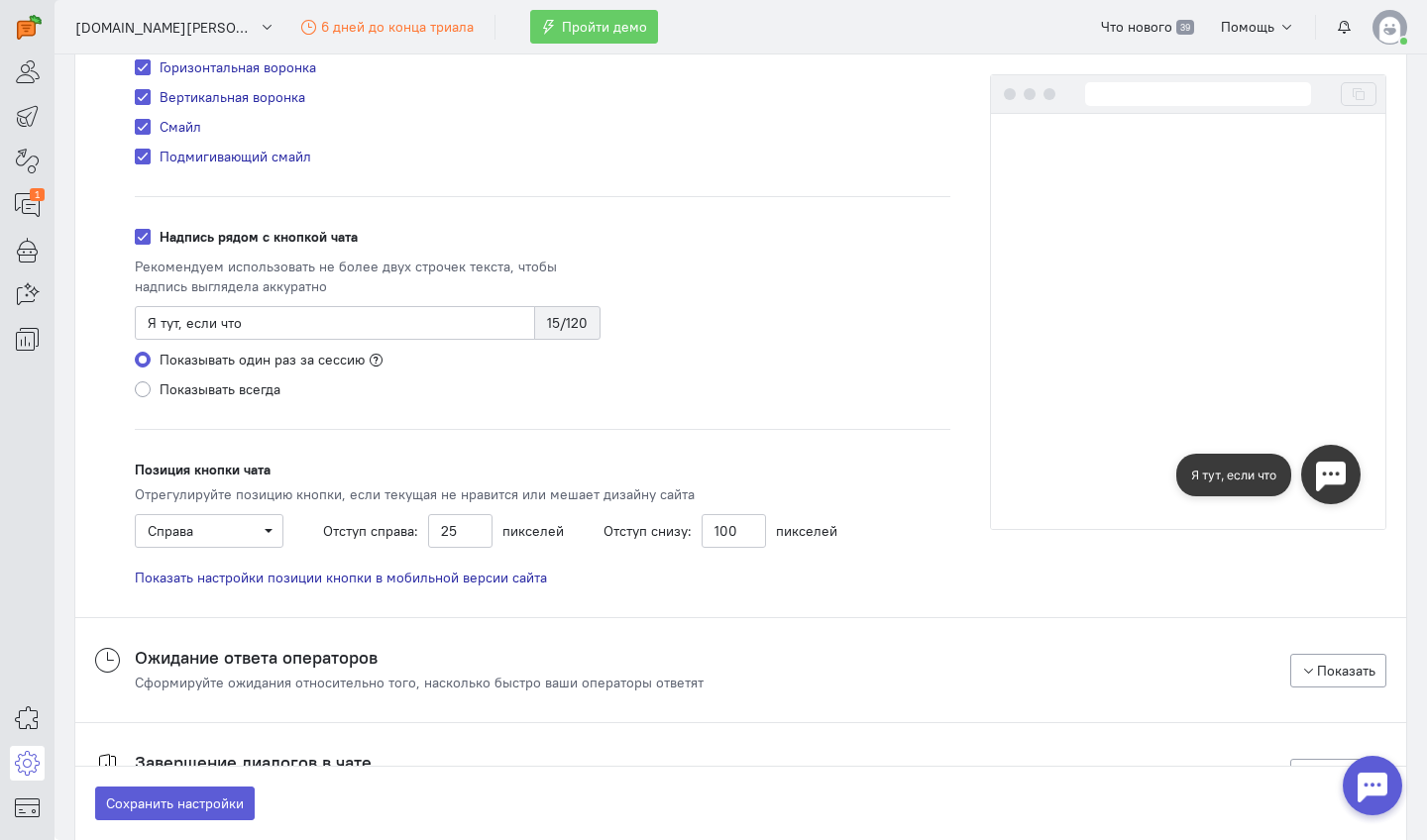 click on "Отрегулируйте позицию кнопки, если текущая не нравится или мешает дизайну сайта" 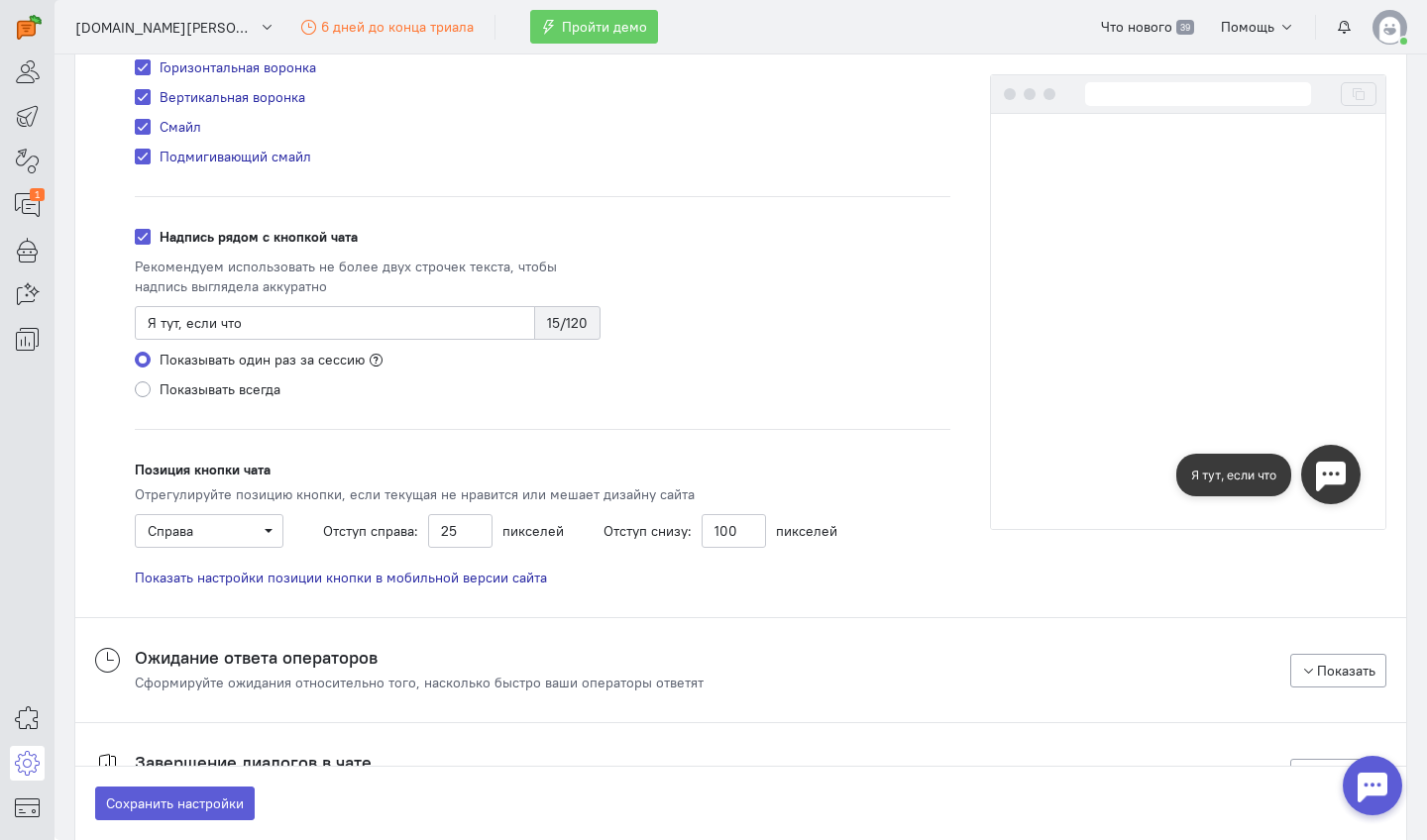 click on "Показать настройки позиции кнопки в мобильной версии сайта" at bounding box center [341, 578] 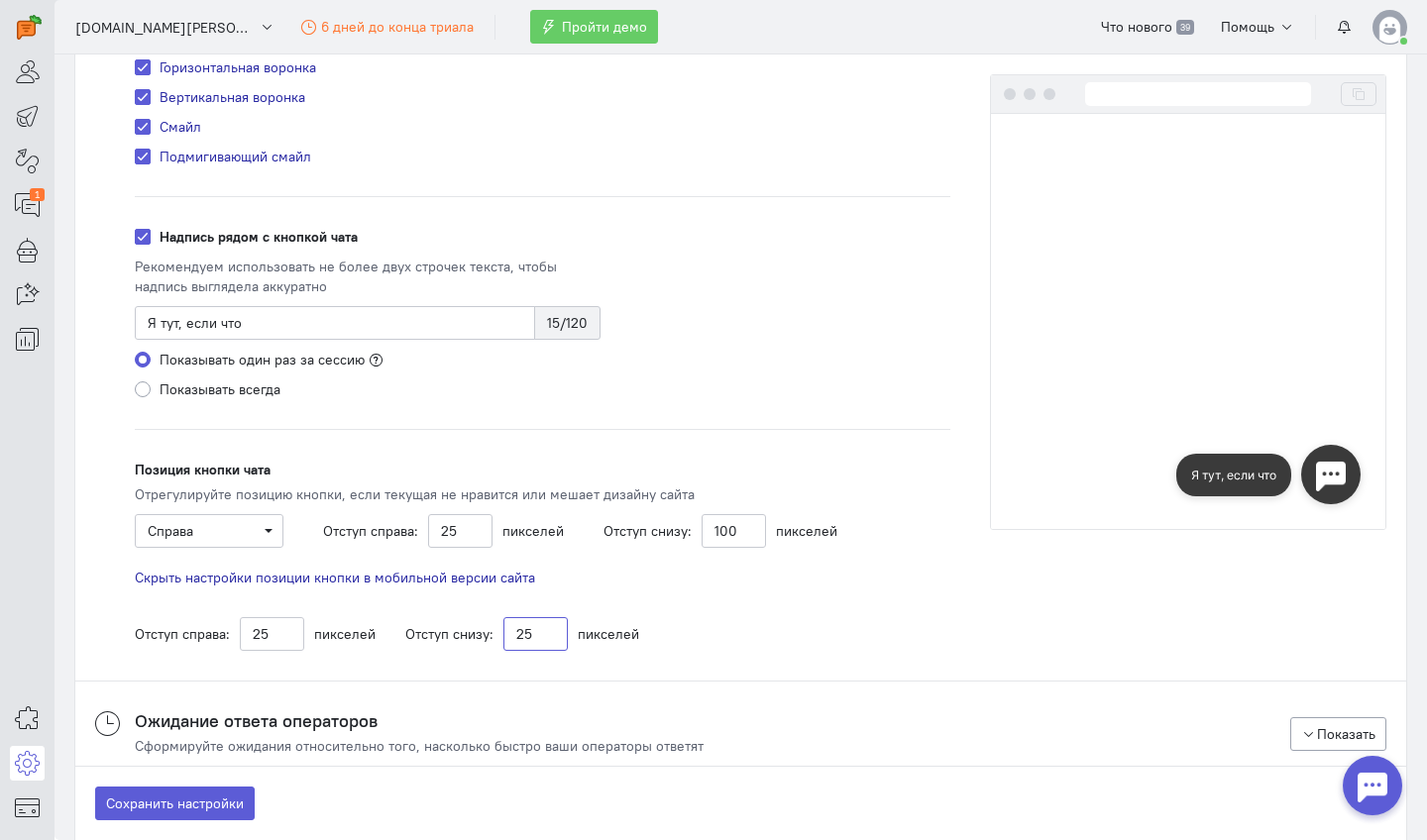 click on "25" at bounding box center (535, 634) 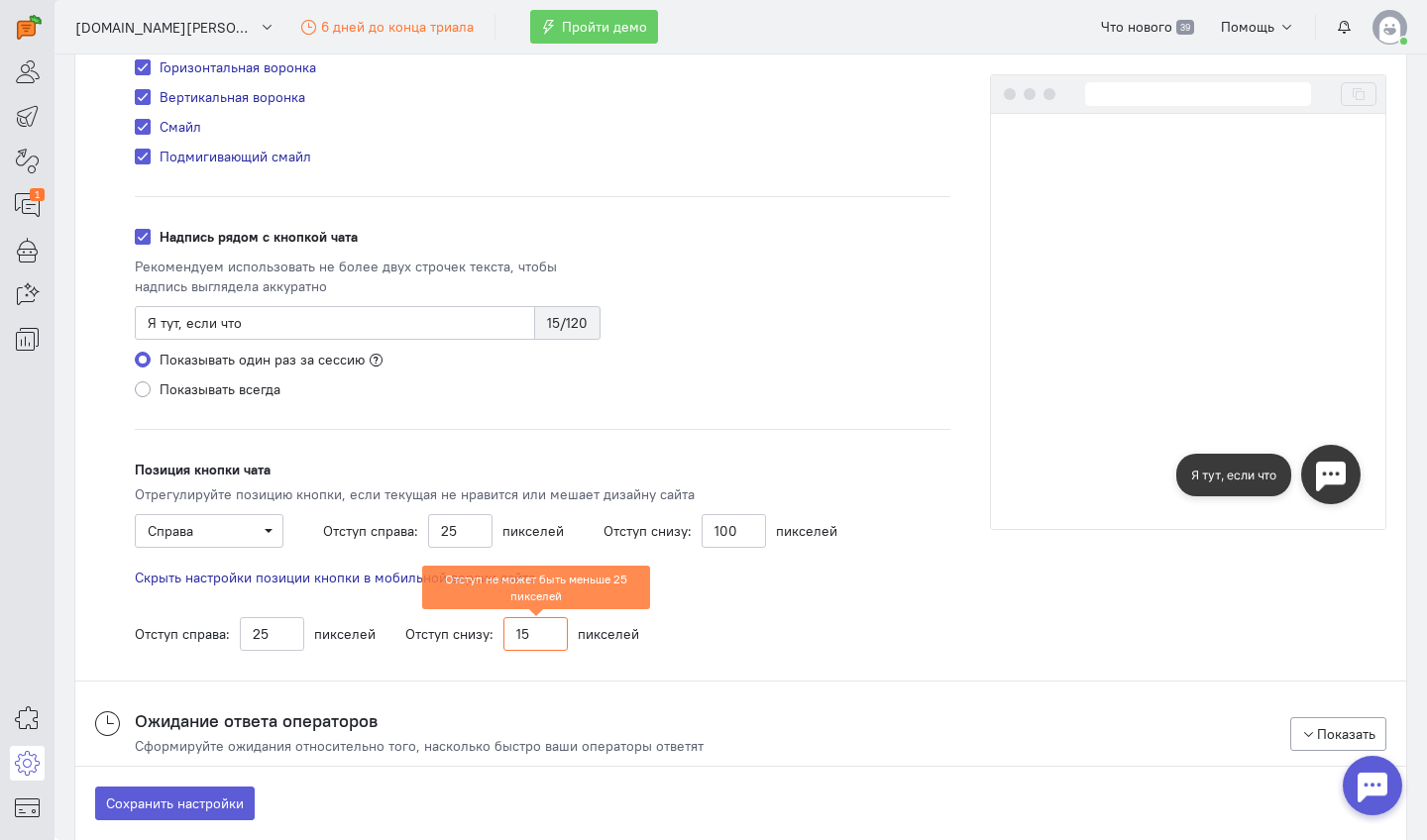 type on "1" 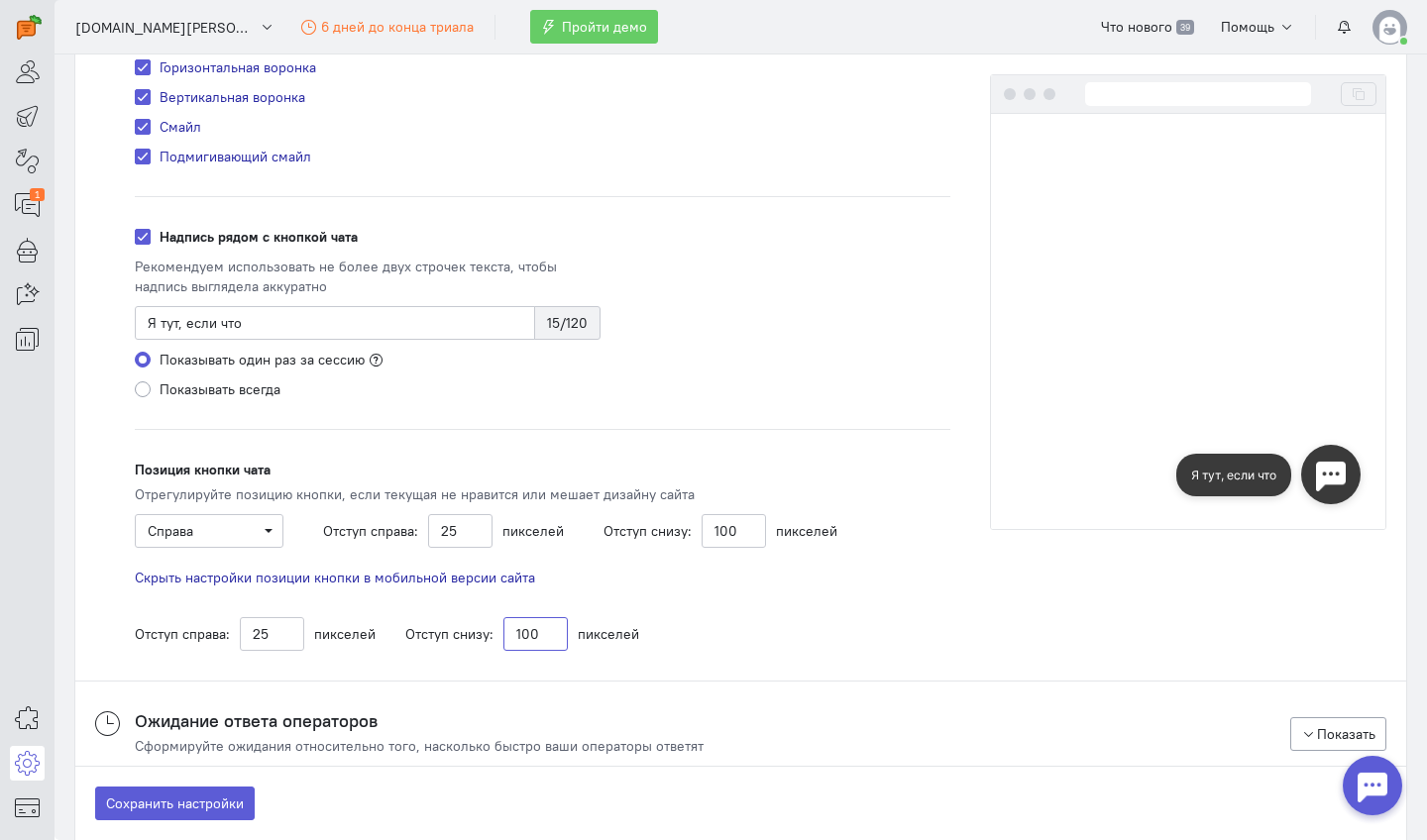 type on "100" 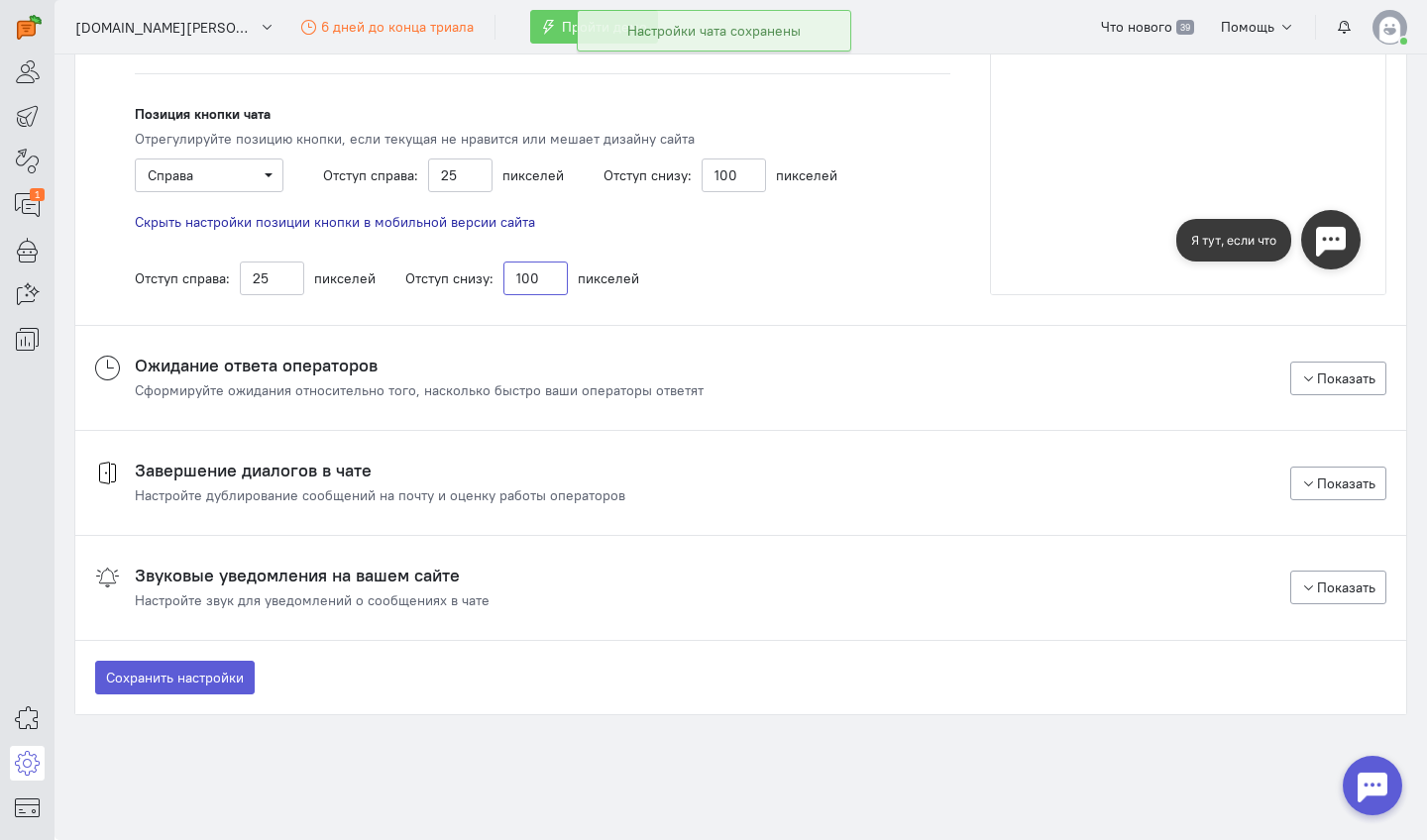 scroll, scrollTop: 2214, scrollLeft: 0, axis: vertical 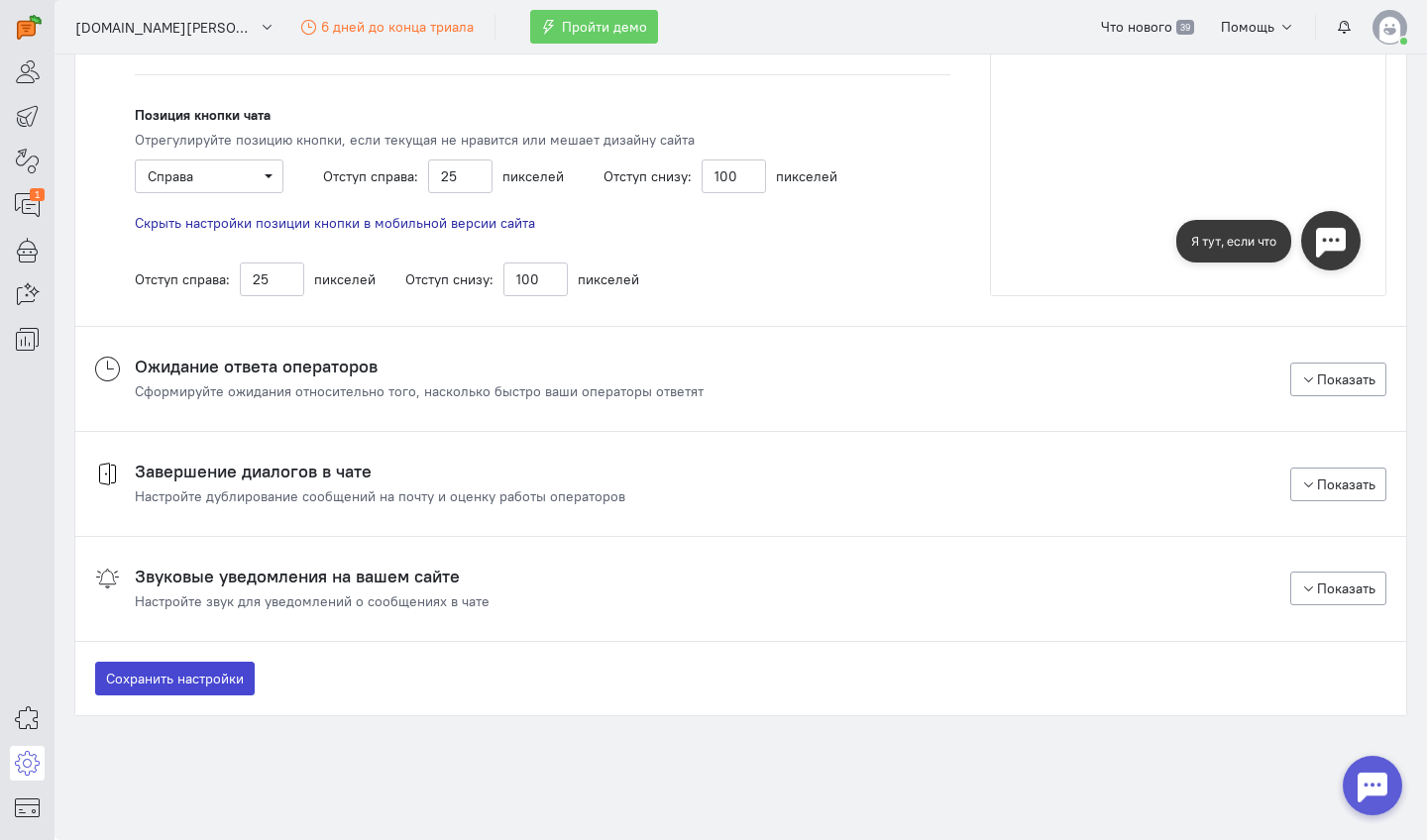 click on "Сохранить настройки" at bounding box center (174, 679) 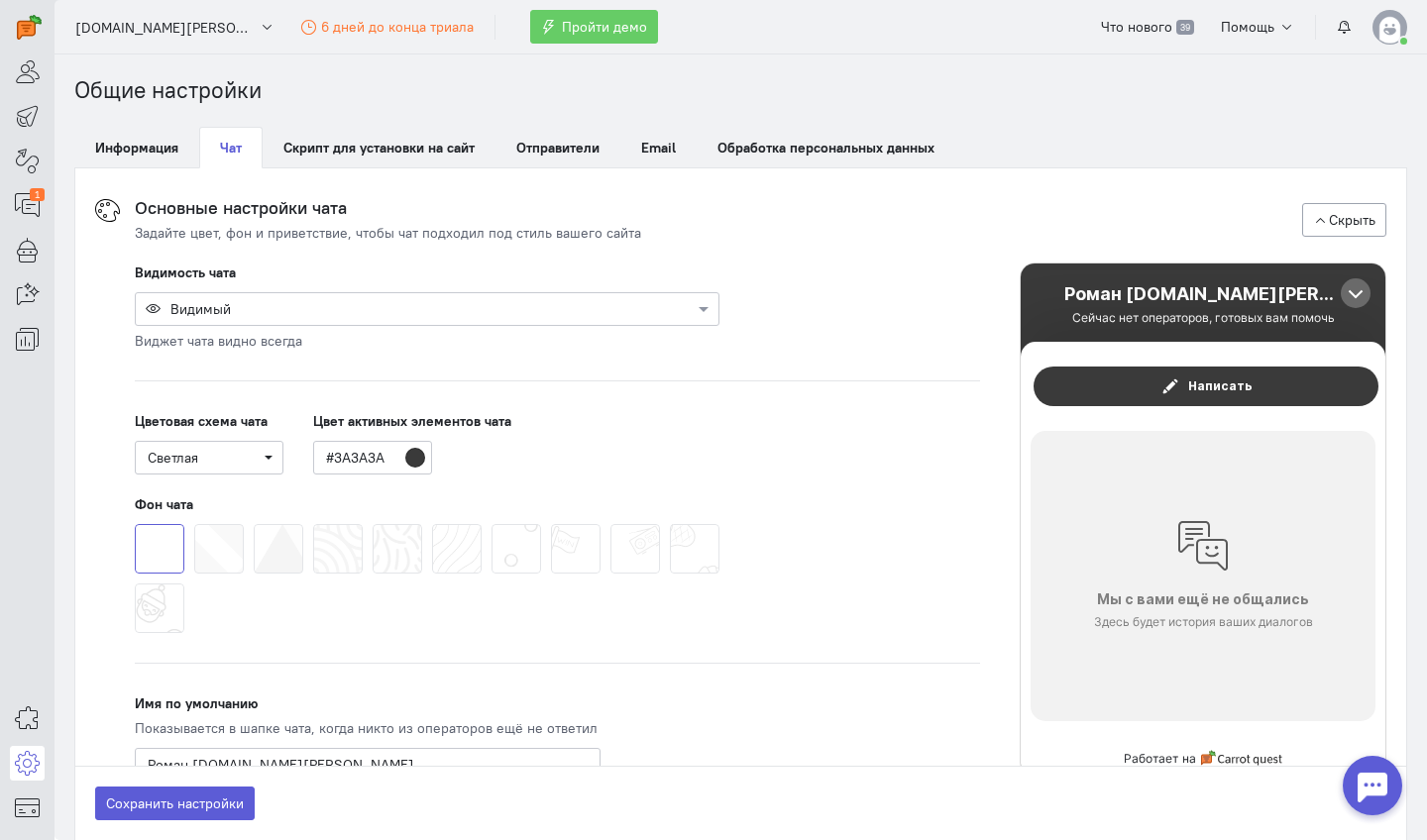 scroll, scrollTop: 0, scrollLeft: 0, axis: both 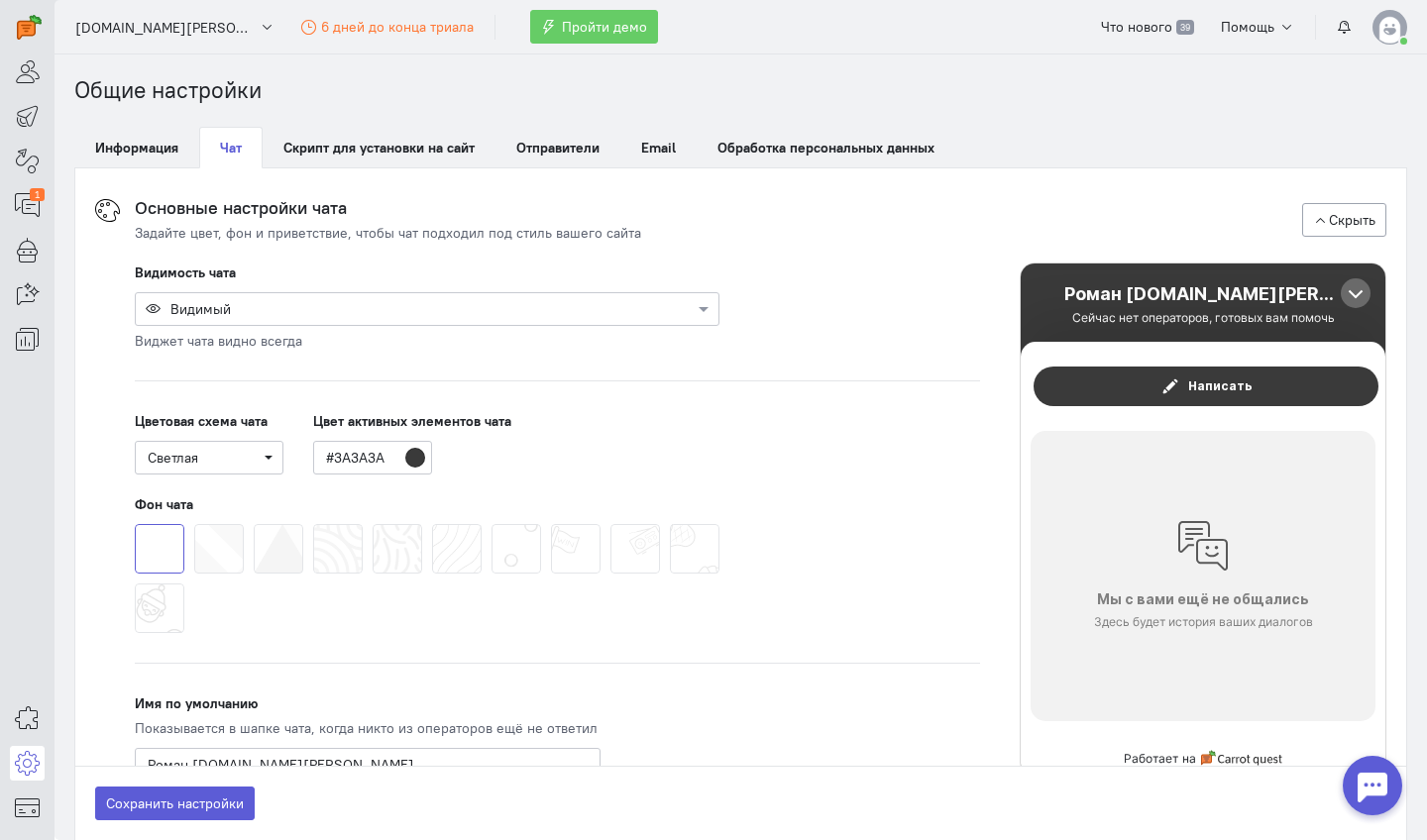 click at bounding box center [1389, 27] 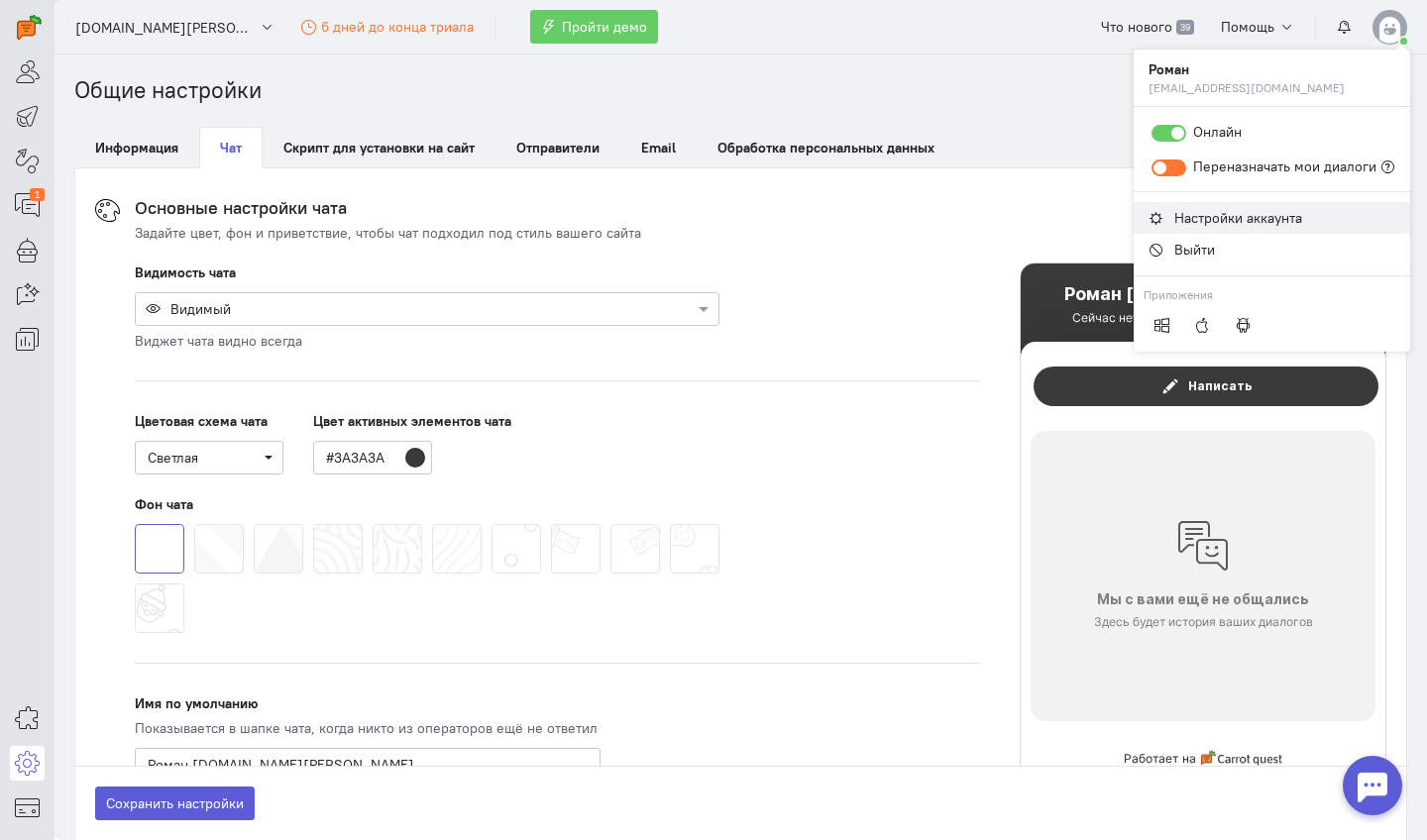 click on "Настройки аккаунта" at bounding box center (1238, 218) 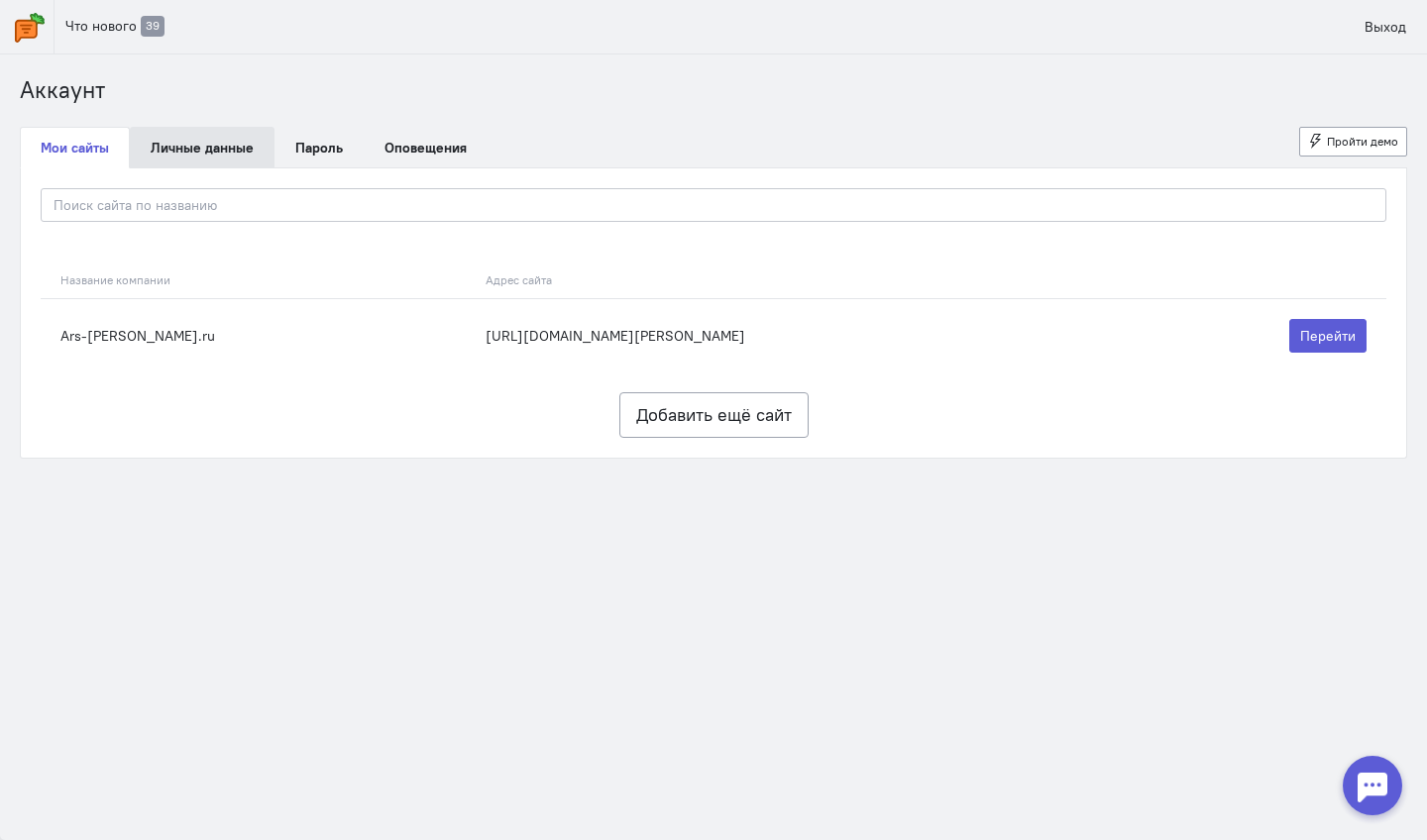 click on "Личные данные" at bounding box center [202, 148] 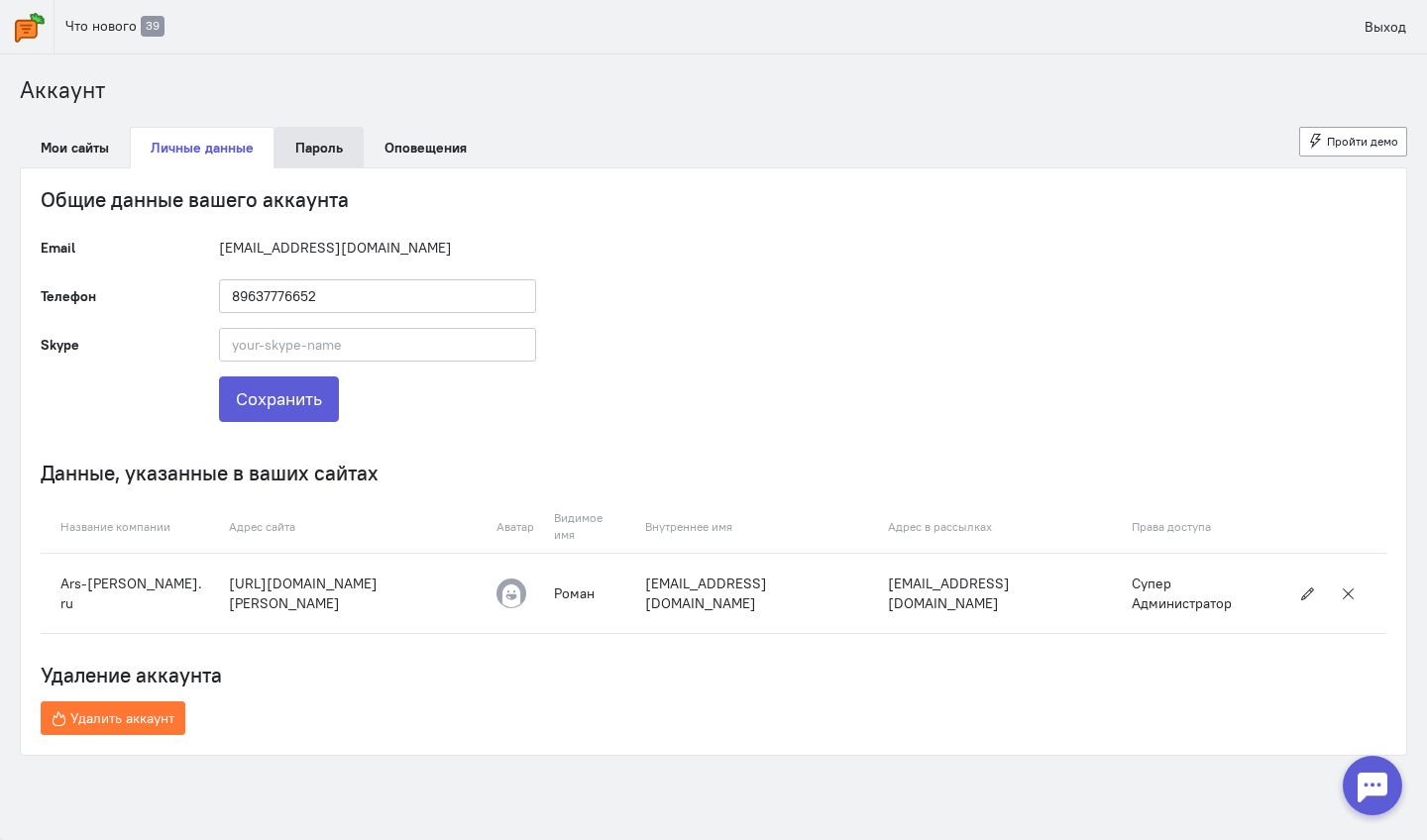 click on "Пароль" at bounding box center (319, 148) 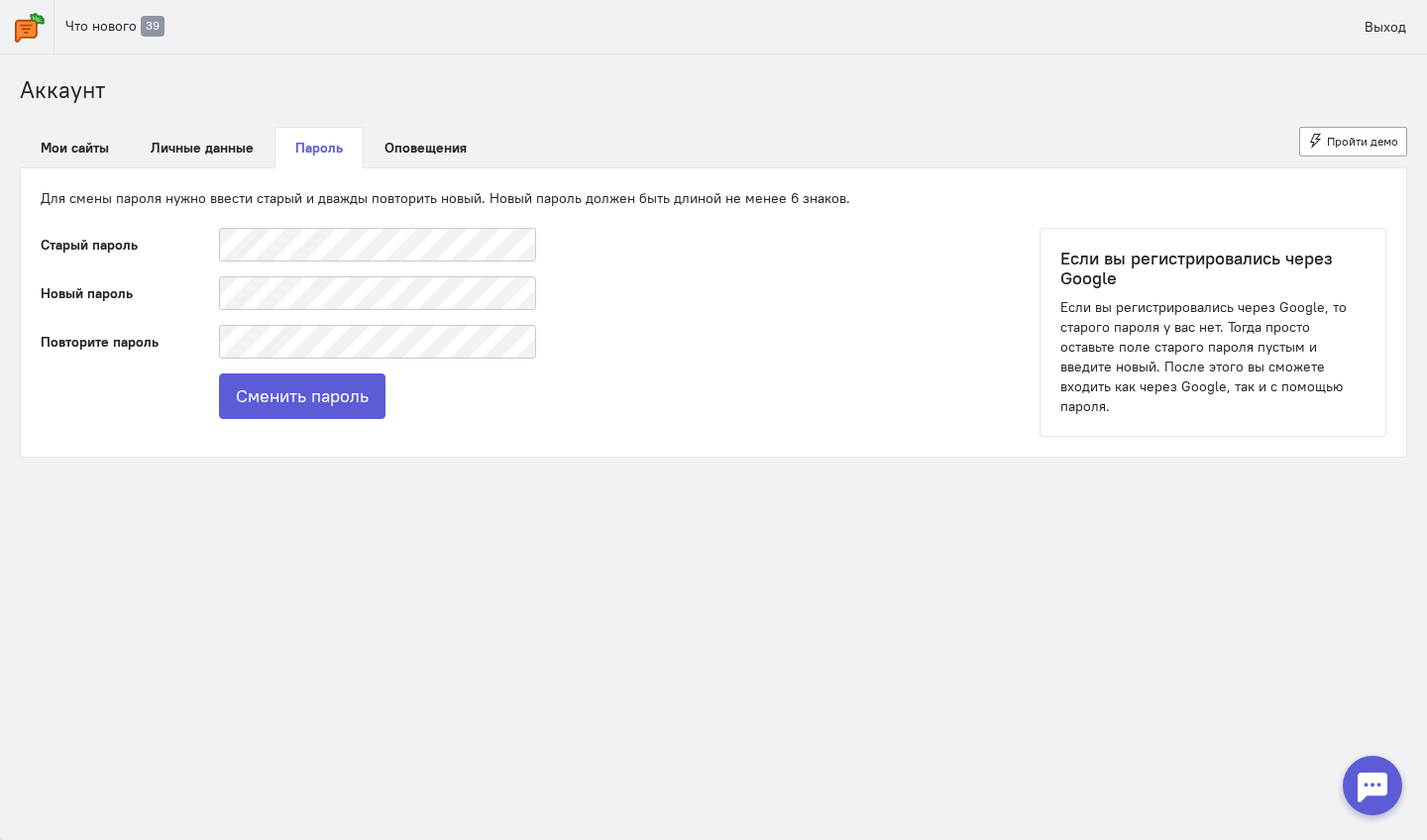 click on "Что нового
39
Выход
[GEOGRAPHIC_DATA]
Мои сайты
Личные данные
[GEOGRAPHIC_DATA]
Оповещения
Пройти демо
Для смены пароля нужно ввести старый и дважды повторить новый. Новый пароль должен быть длиной не менее 6 знаков.
Старый пароль
Новый пароль" at bounding box center (714, 420) 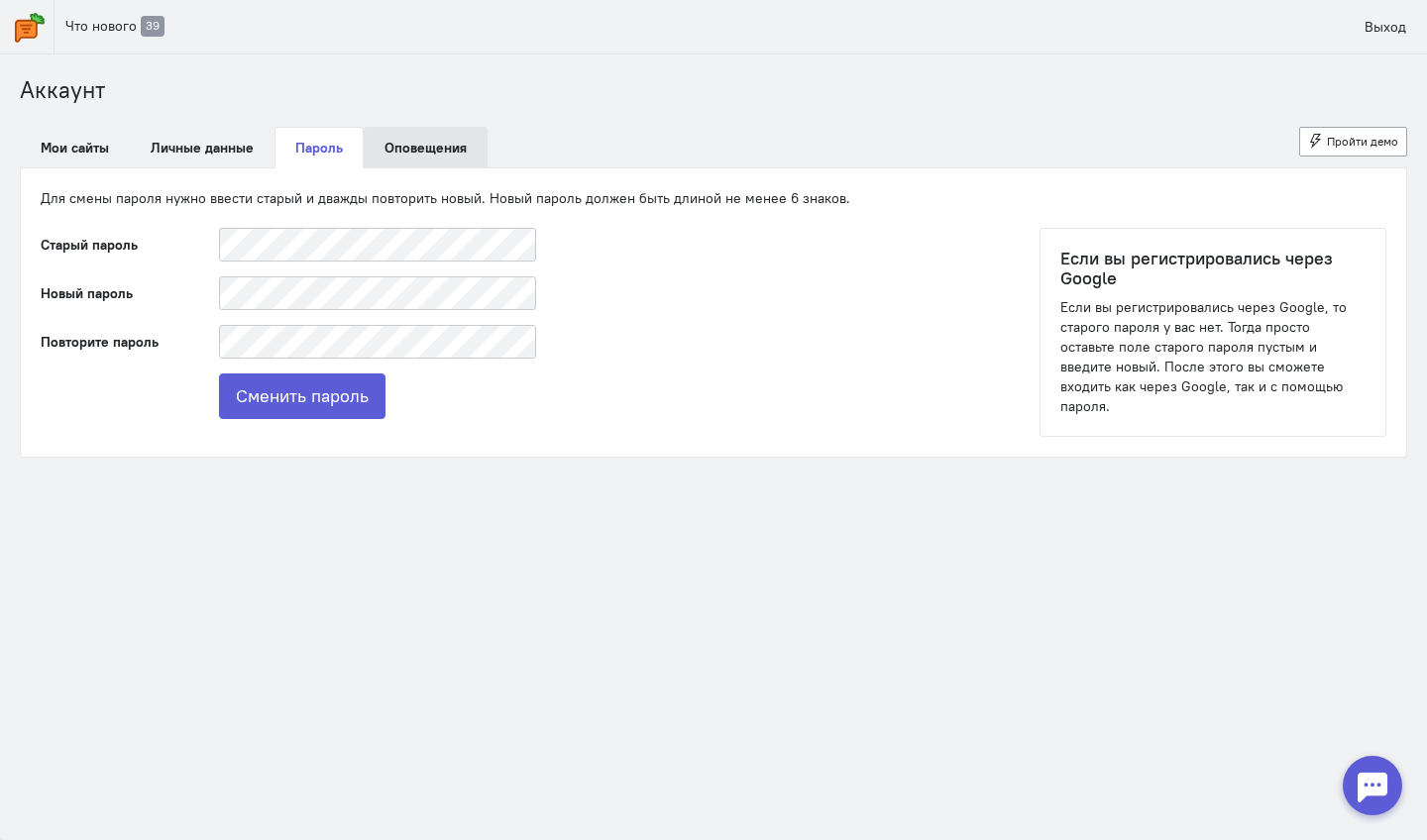 click on "Оповещения" at bounding box center (425, 148) 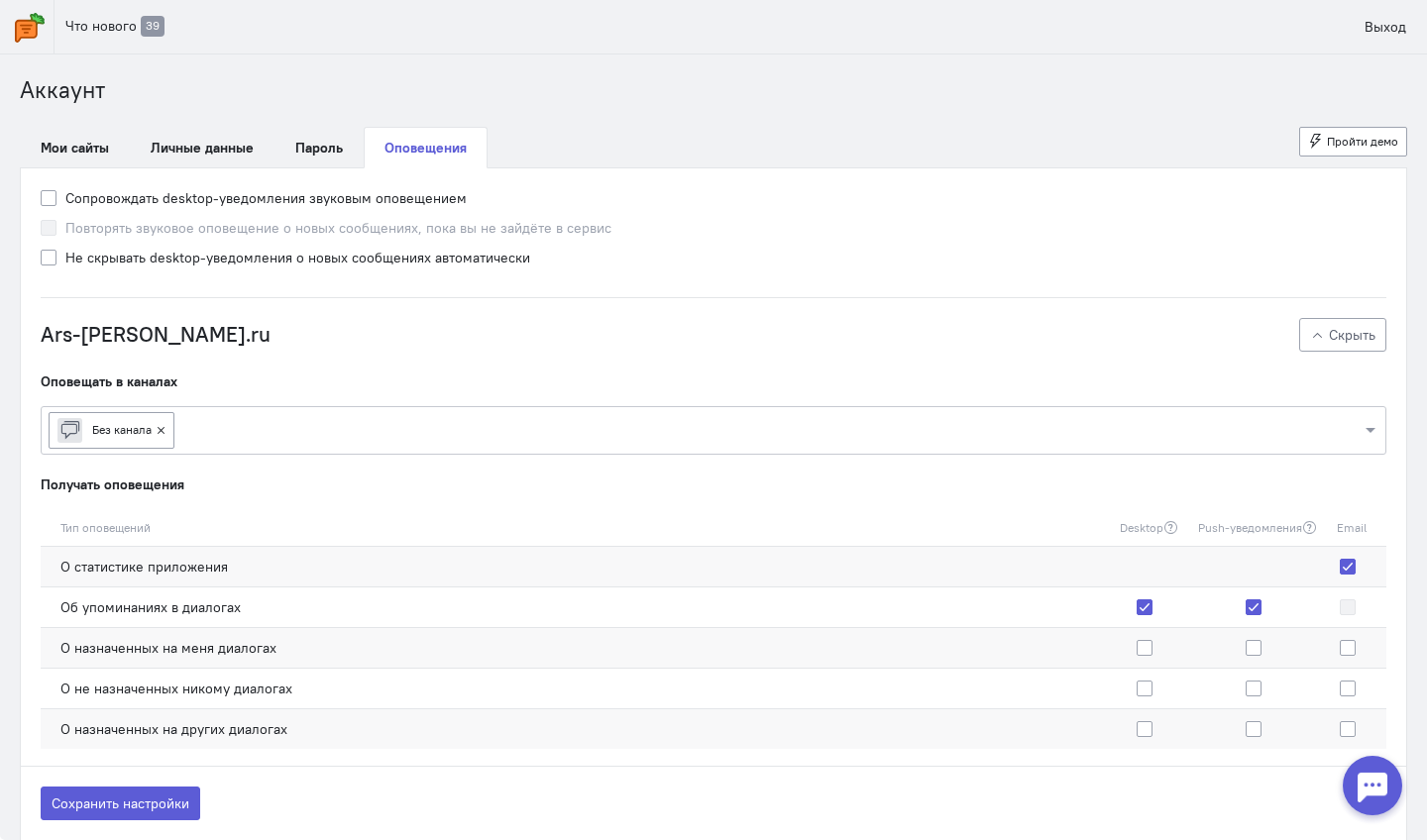 scroll, scrollTop: 0, scrollLeft: 0, axis: both 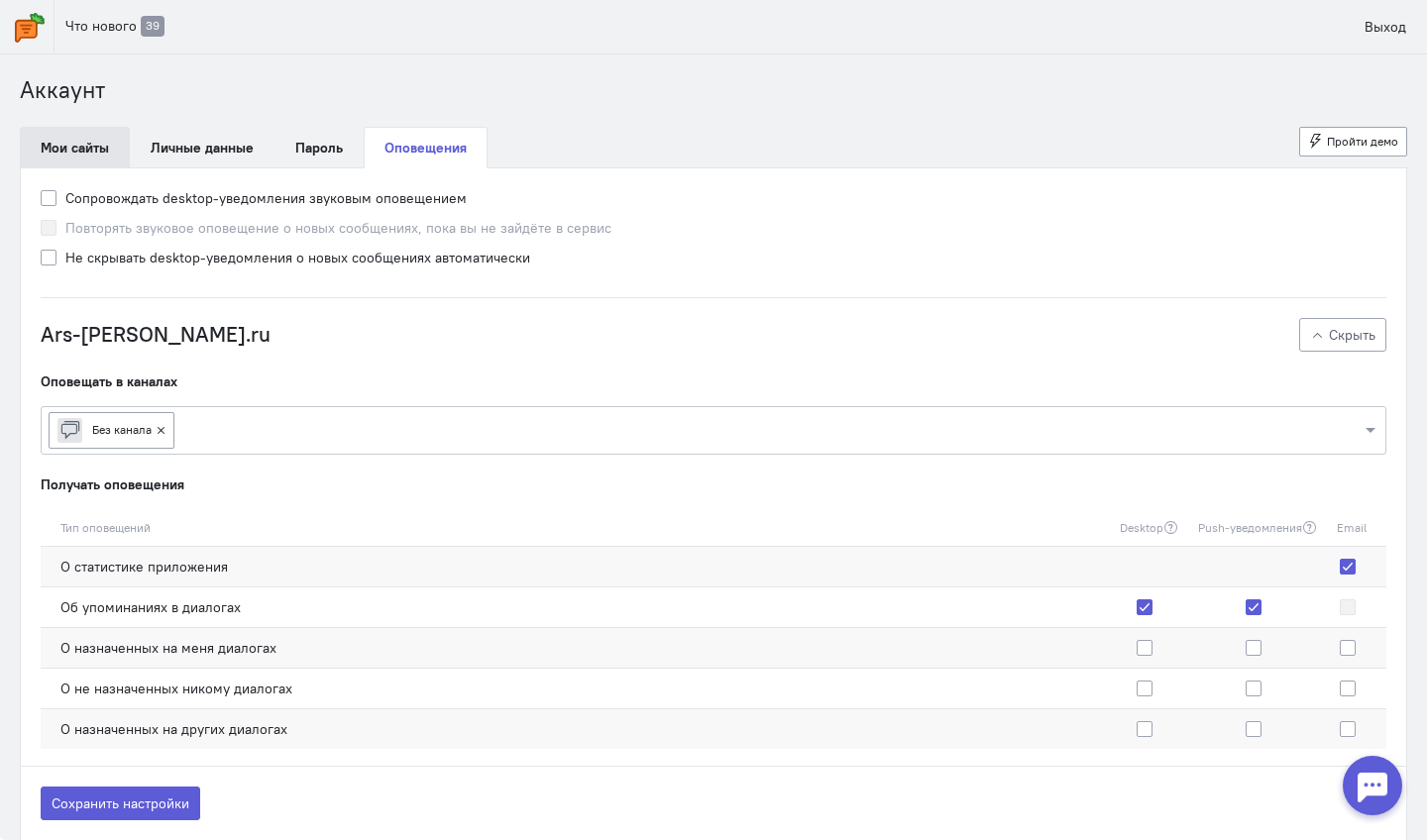 click on "Мои сайты" at bounding box center (74, 148) 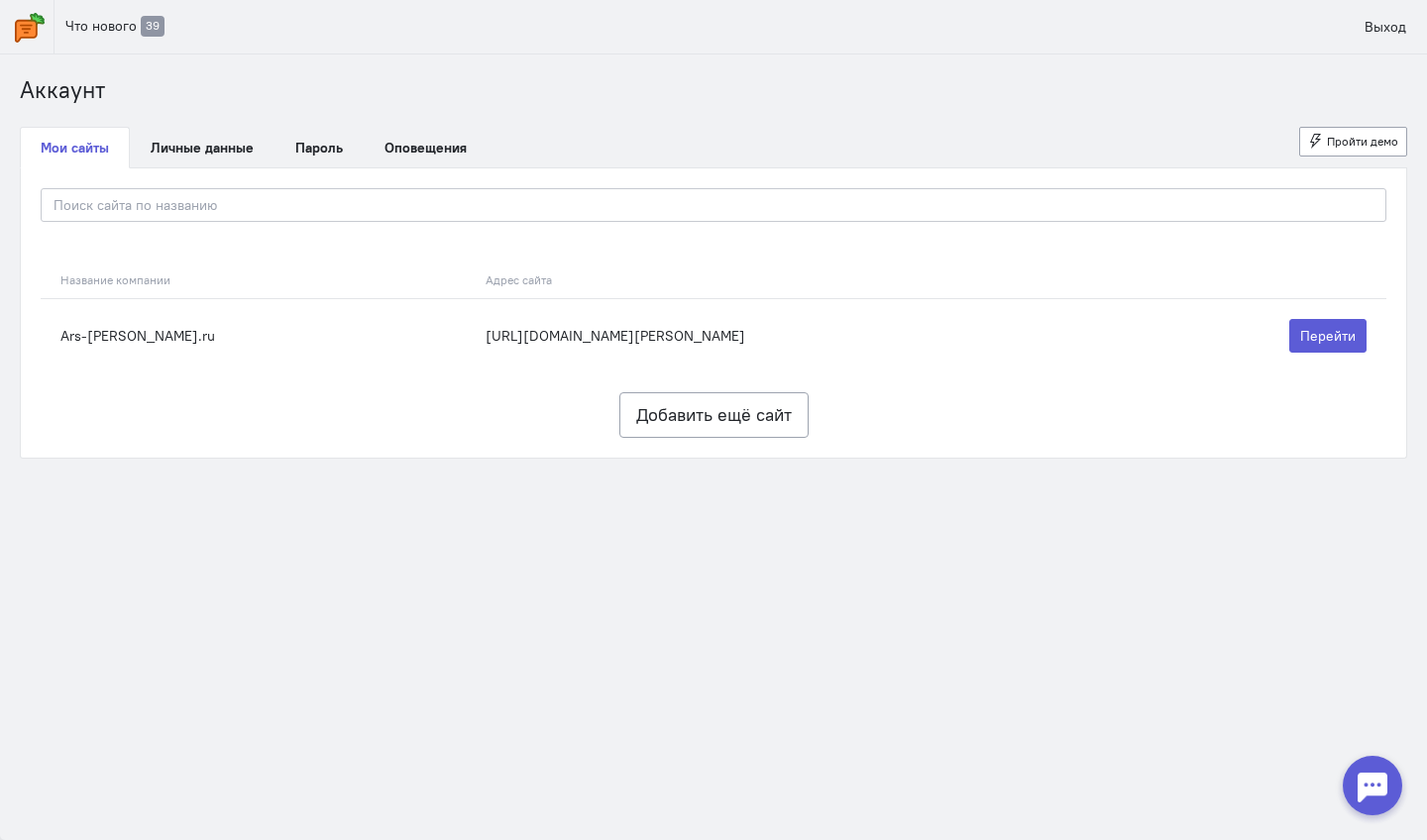click at bounding box center (30, 28) 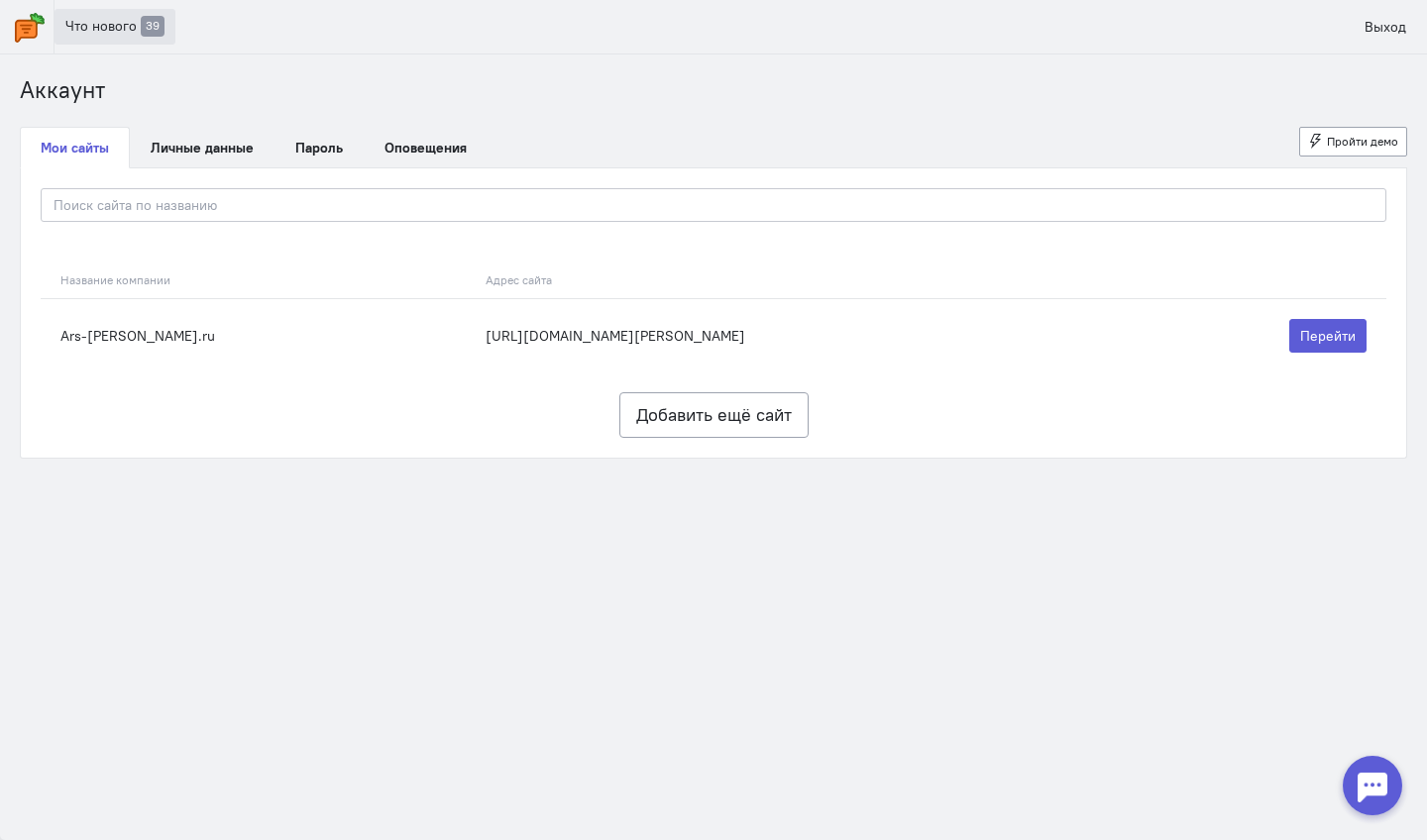 click on "Что нового" at bounding box center [101, 26] 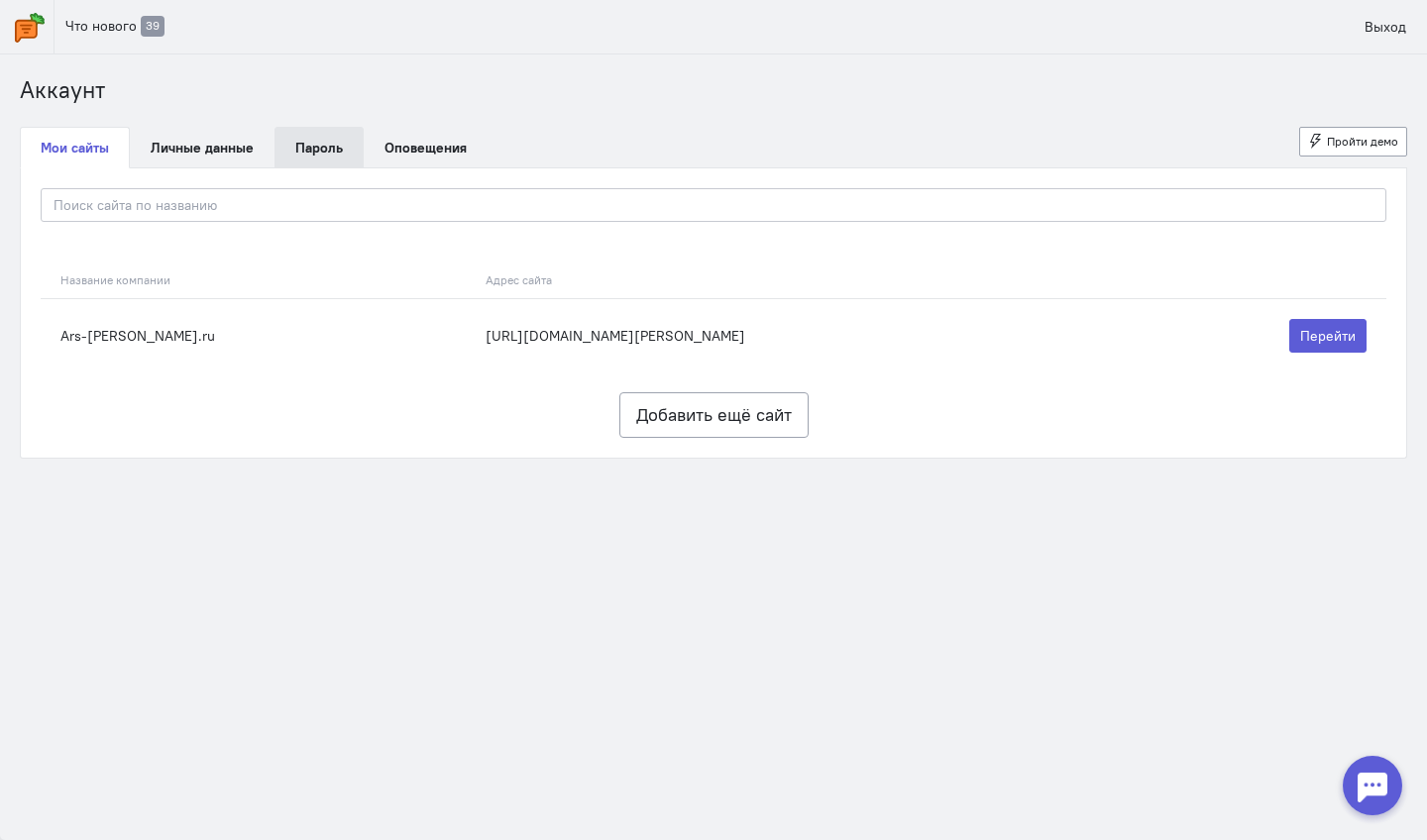 click on "Пароль" at bounding box center (319, 148) 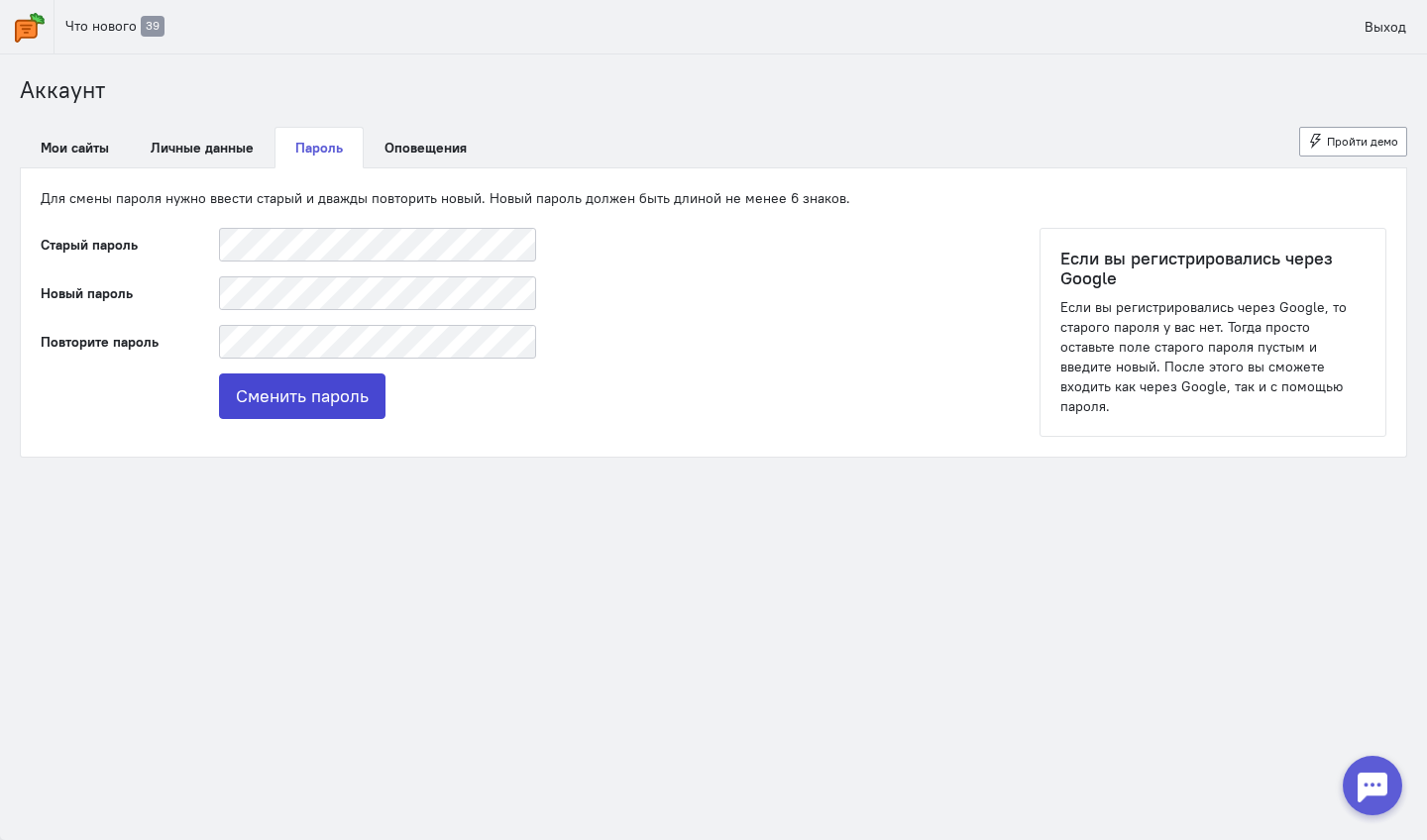 click on "Сменить пароль" at bounding box center [302, 396] 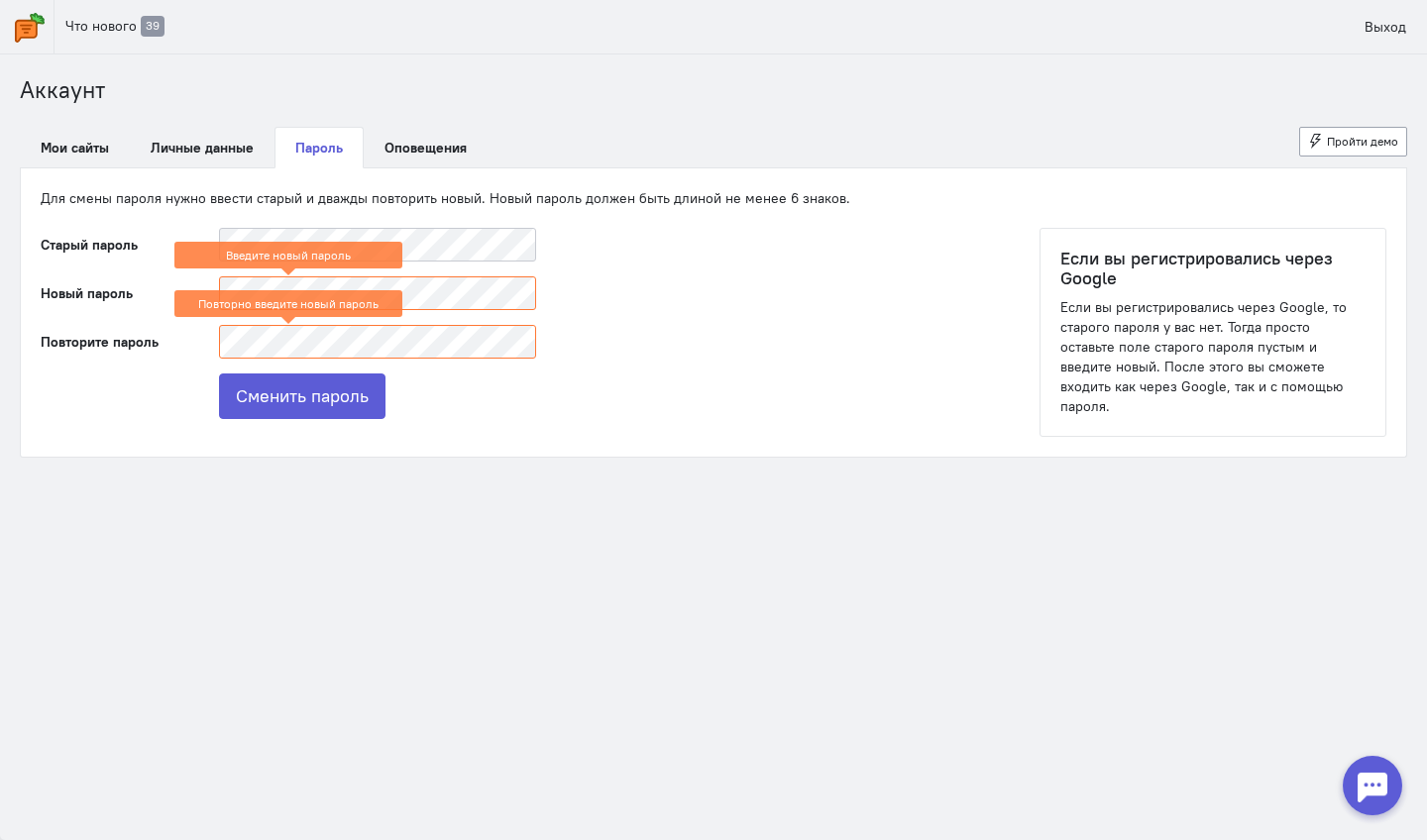 click on "Повторно введите новый пароль" at bounding box center (288, 303) 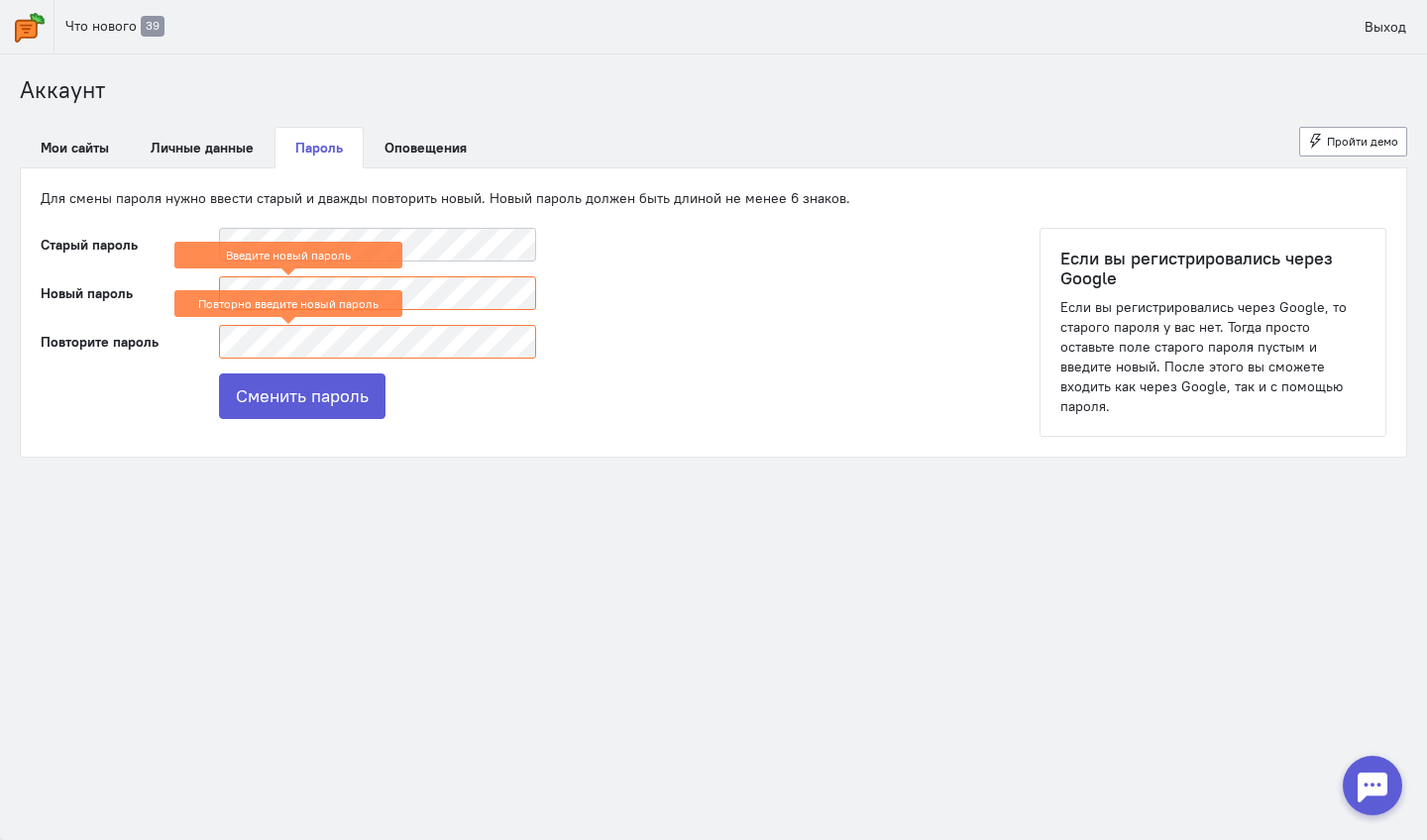 click on "Старый пароль
Новый пароль
Введите новый пароль
Повторите пароль
Повторно введите новый пароль
Сменить пароль
Если вы регистрировались через Google" at bounding box center [714, 333] 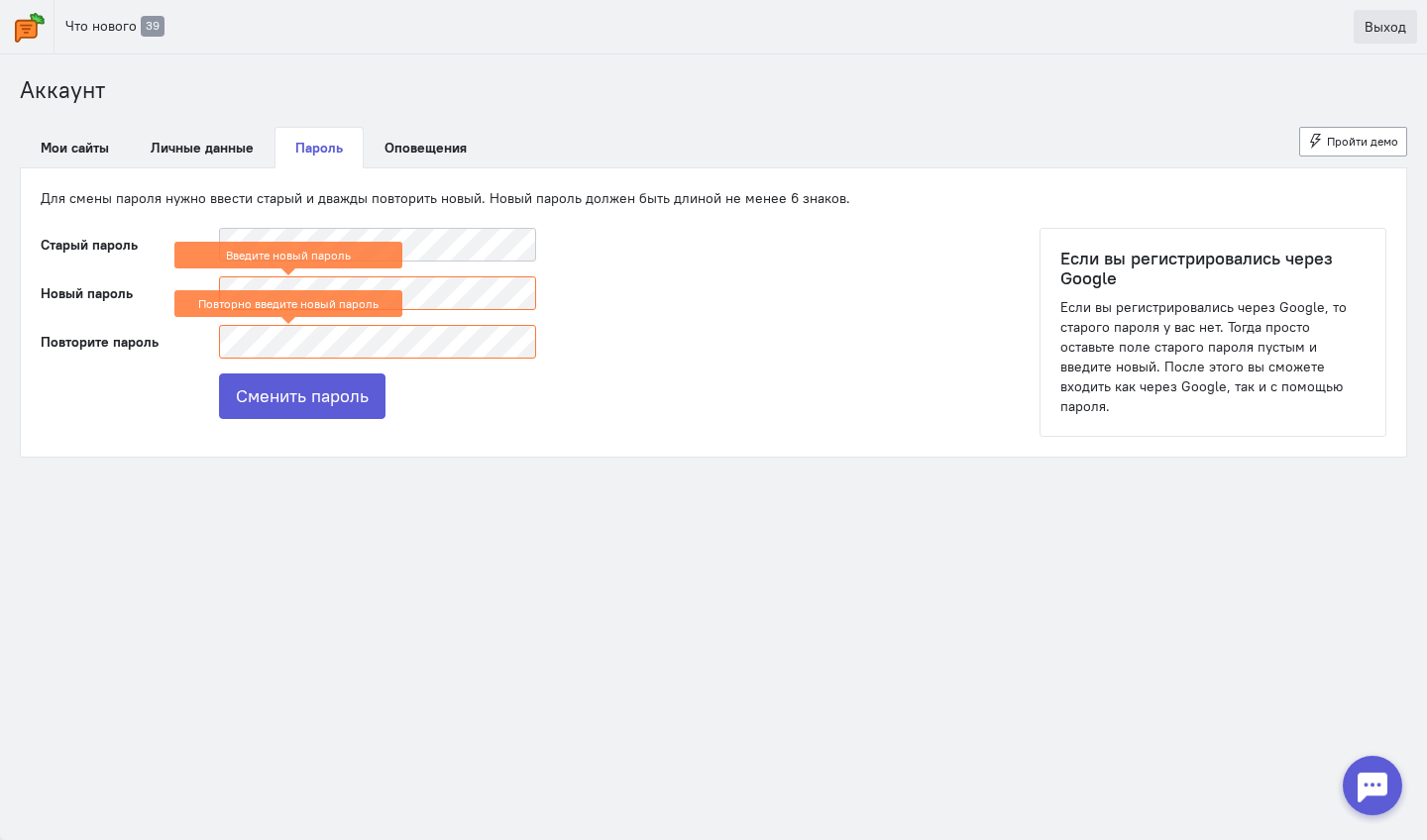 click on "Выход" at bounding box center [1385, 27] 